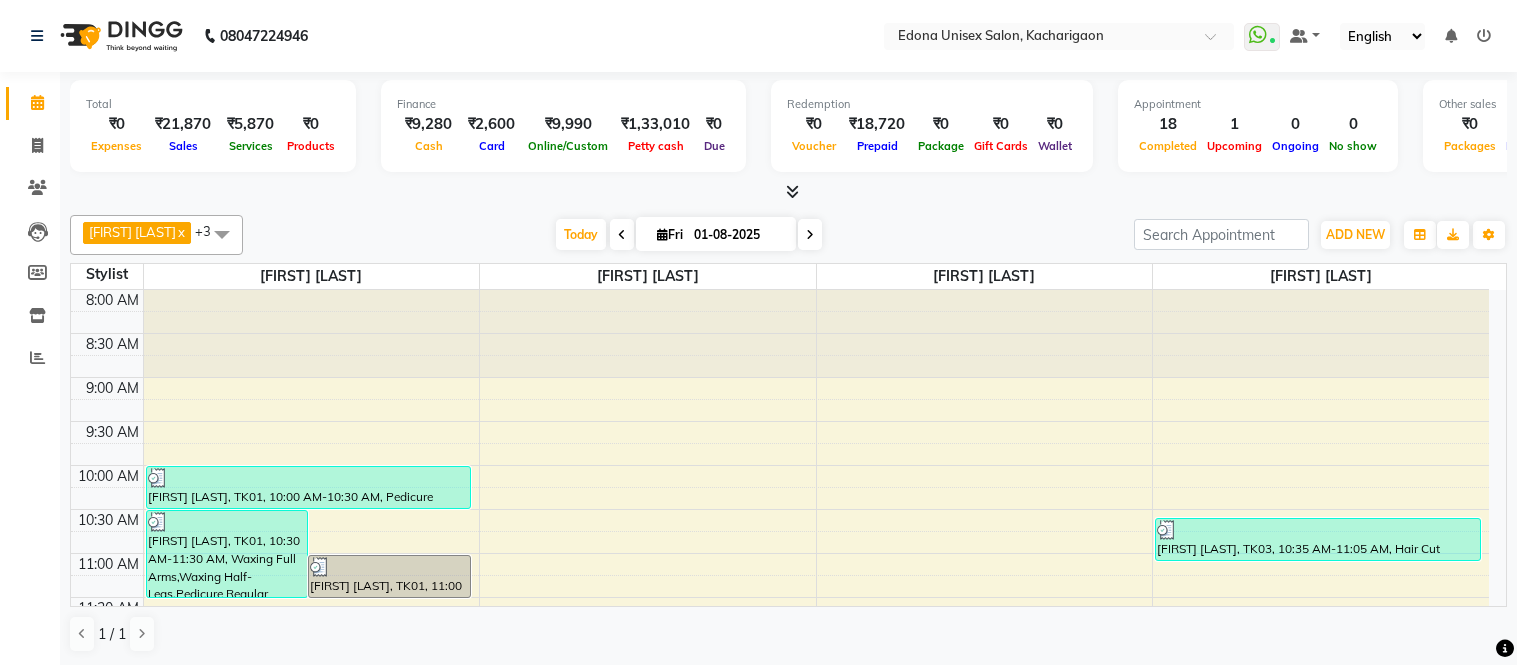 scroll, scrollTop: 0, scrollLeft: 0, axis: both 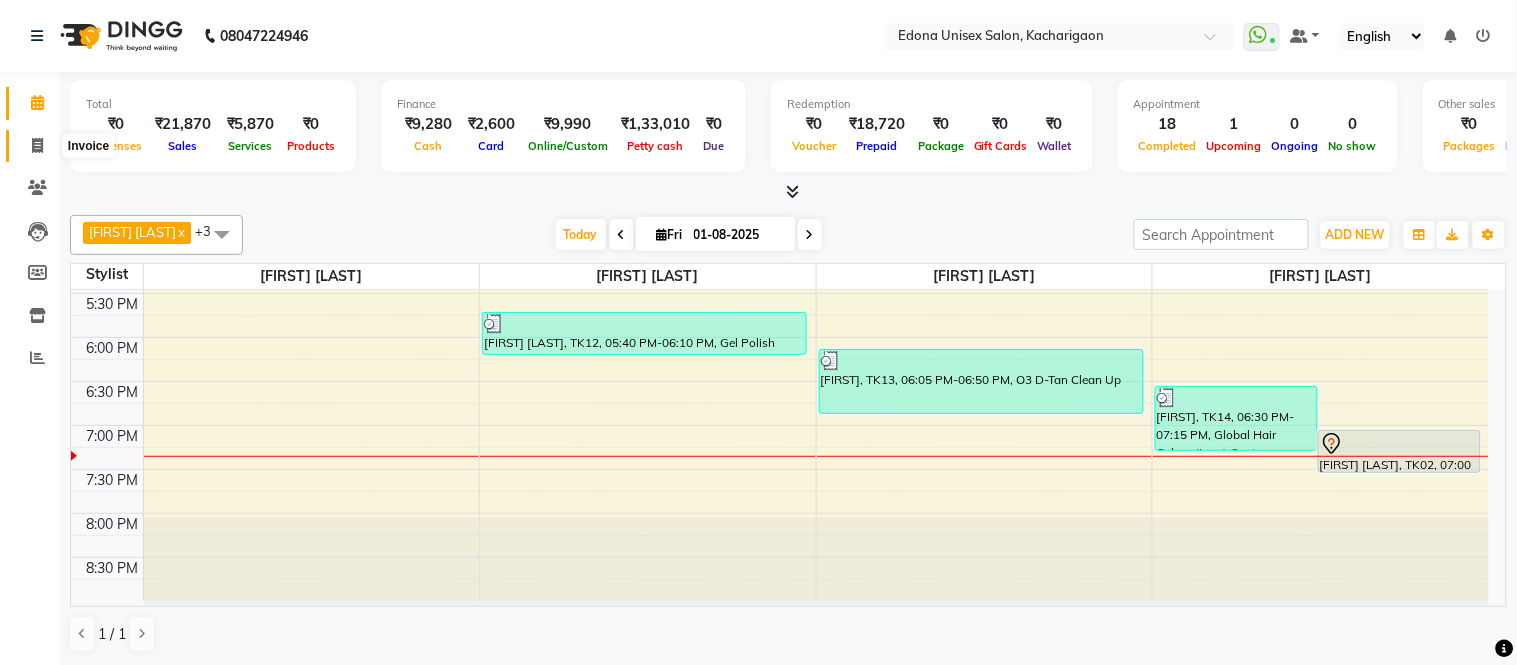 click 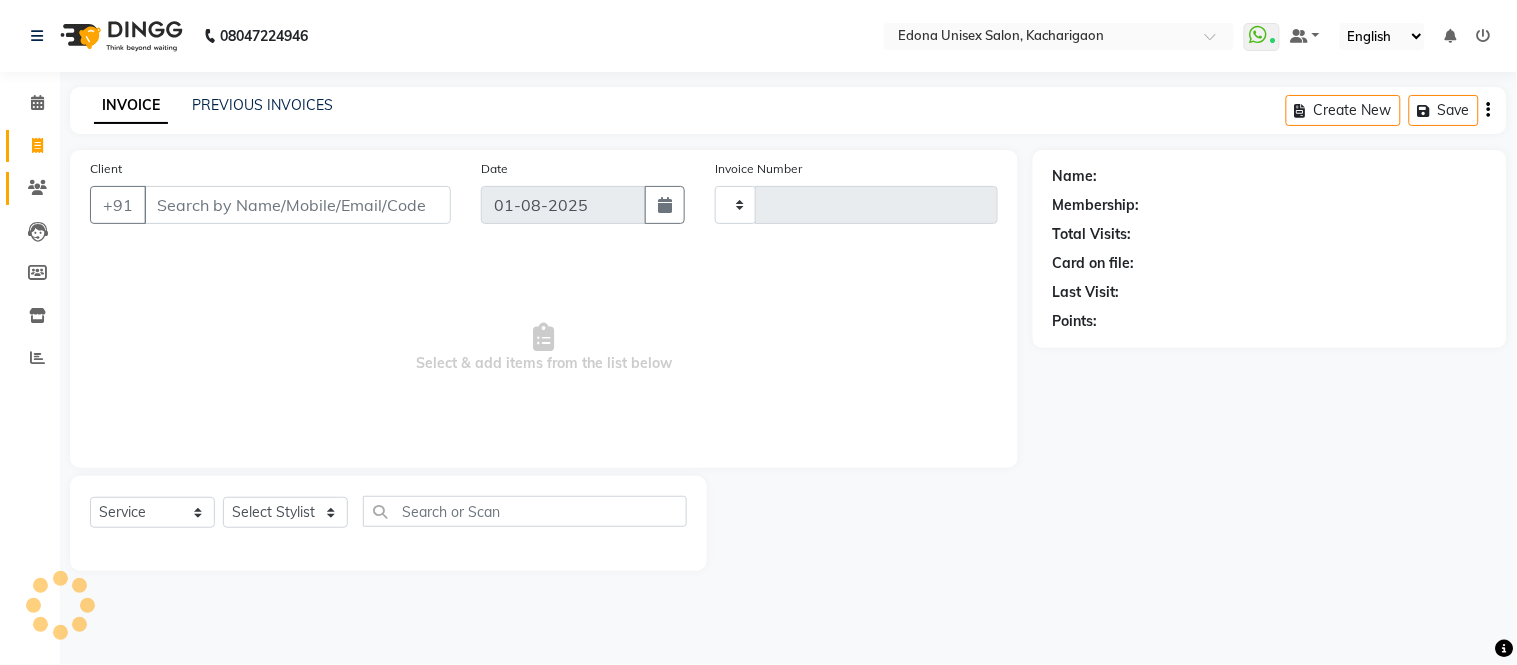 type on "1827" 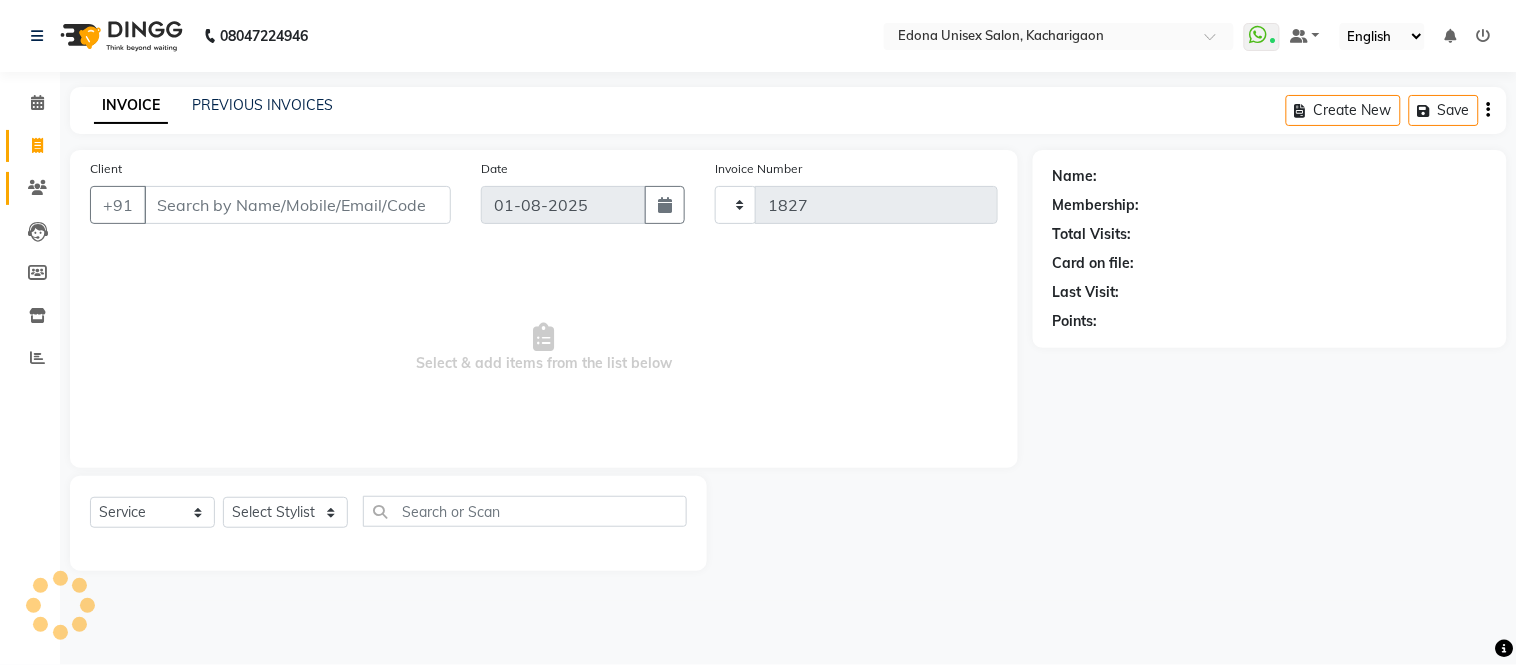 select on "5389" 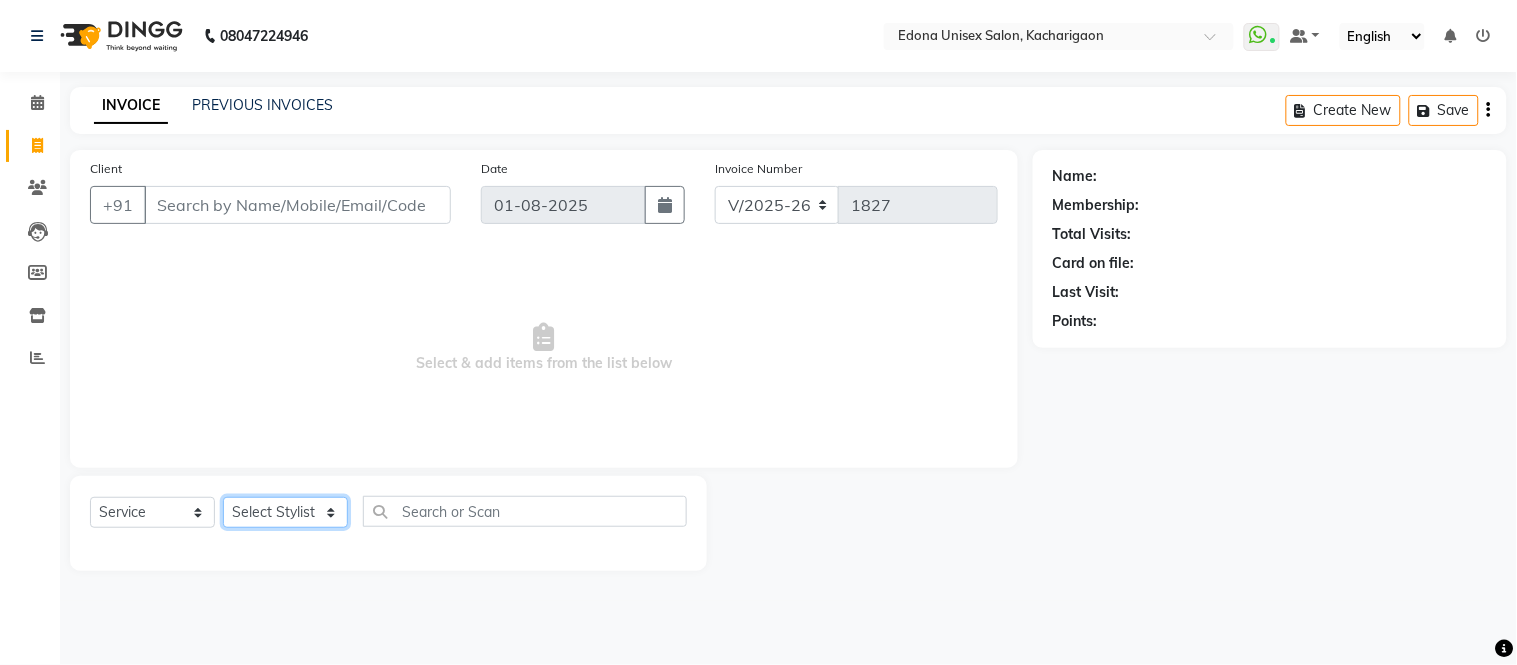 click on "Select Stylist Admin Anju Sonar Bir Basumtary Bishal Bharma Hemen Daimari Hombr Jogi Jenny Kayina Kriti Lokesh Verma Mithiser Bodo Monisha Goyari Neha Sonar Pahi Prabir Das Rashmi Basumtary Reshma Sultana Roselin Basumtary Sumitra Subba" 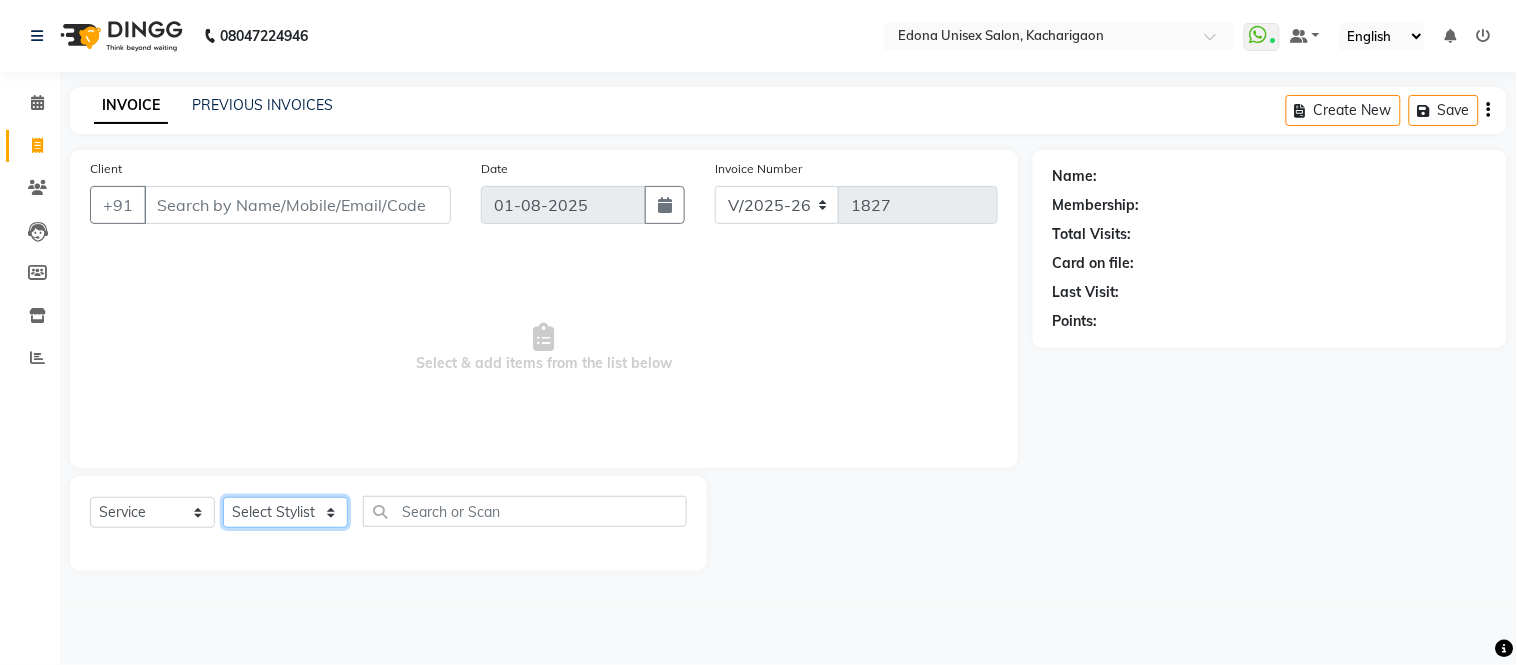 select on "77350" 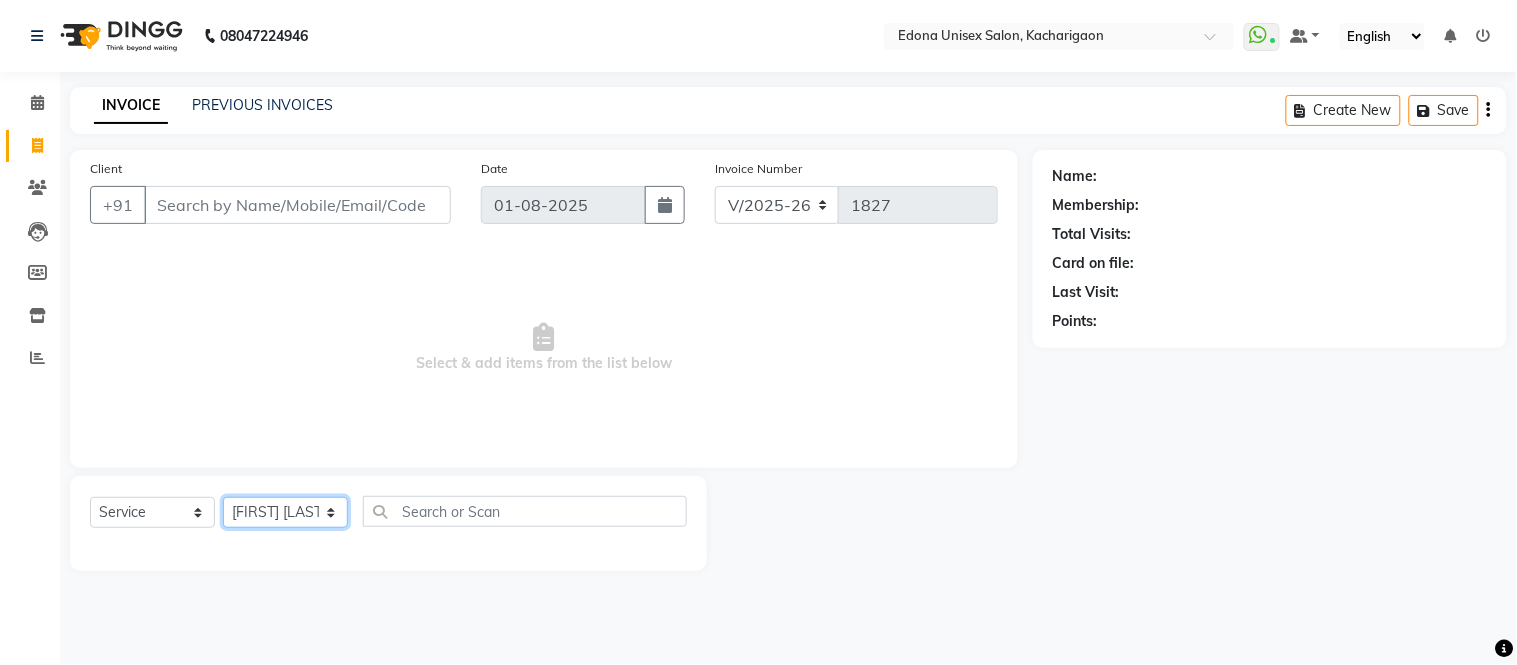 click on "Select Stylist Admin Anju Sonar Bir Basumtary Bishal Bharma Hemen Daimari Hombr Jogi Jenny Kayina Kriti Lokesh Verma Mithiser Bodo Monisha Goyari Neha Sonar Pahi Prabir Das Rashmi Basumtary Reshma Sultana Roselin Basumtary Sumitra Subba" 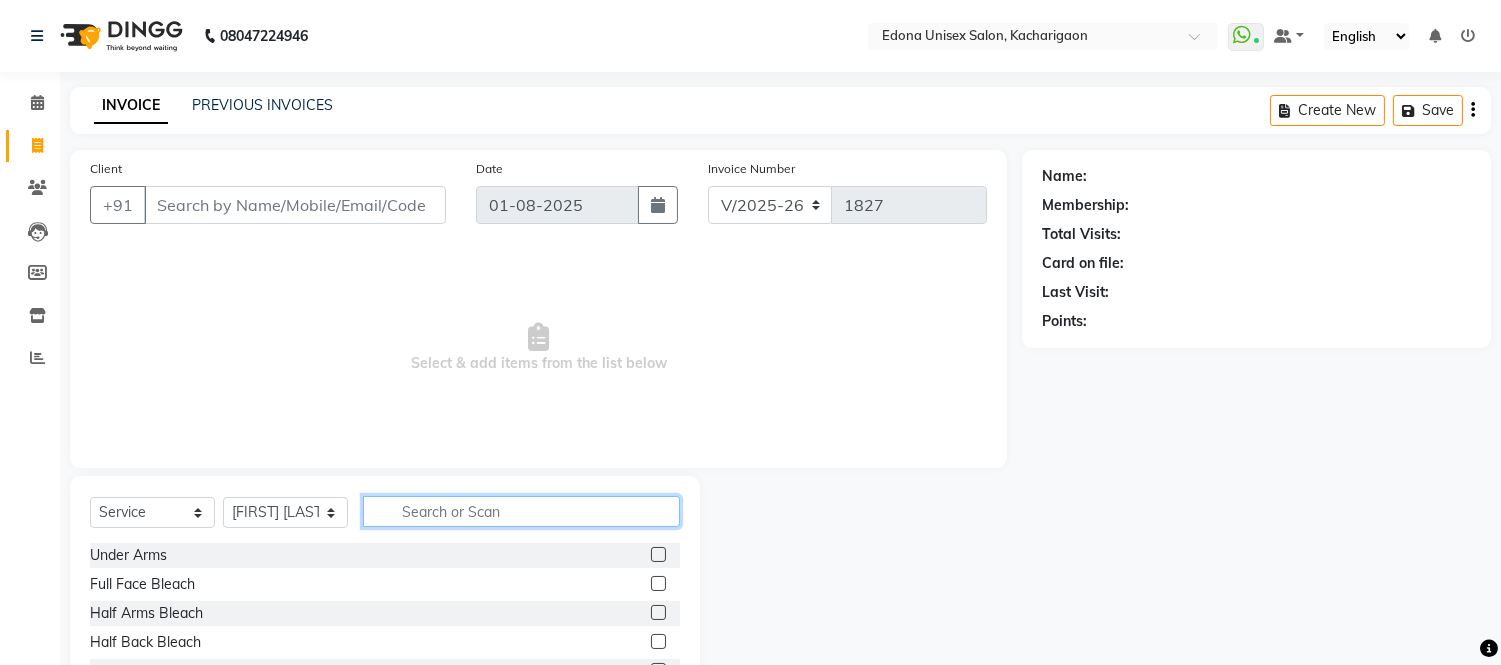 click 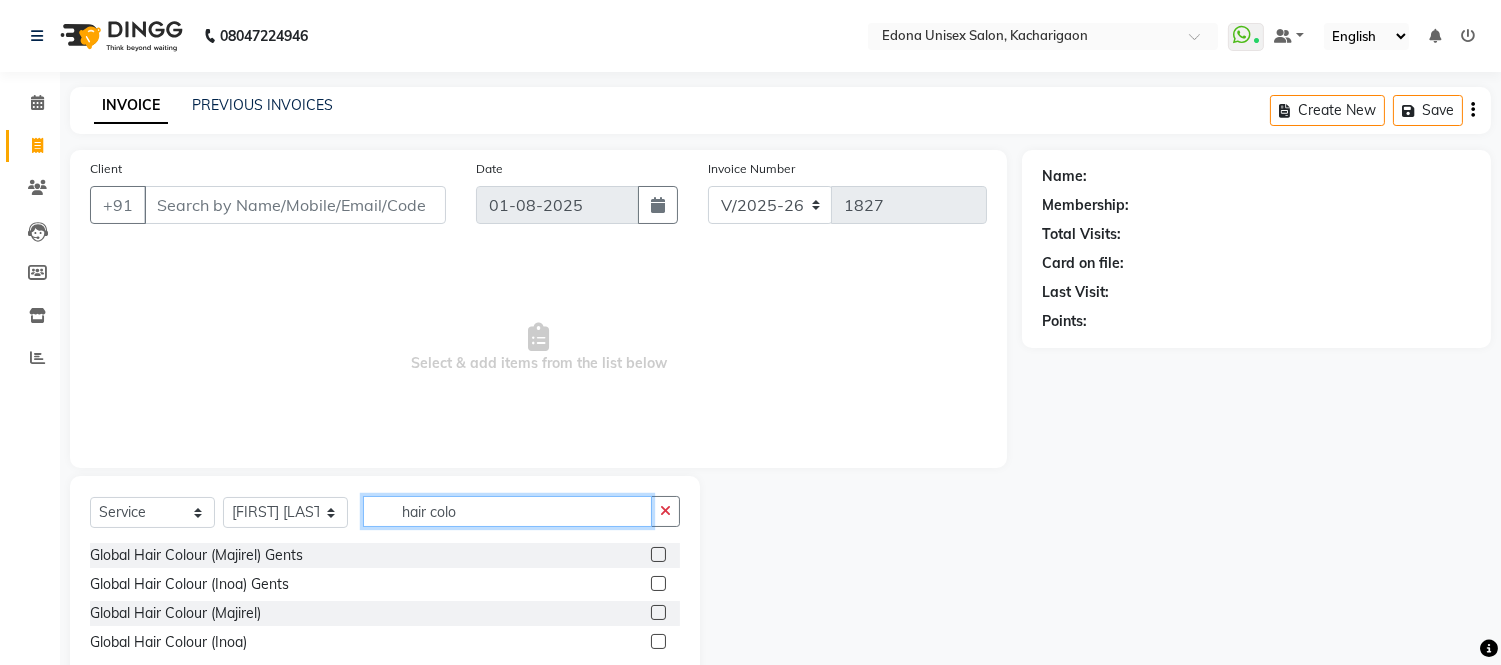 type on "hair colo" 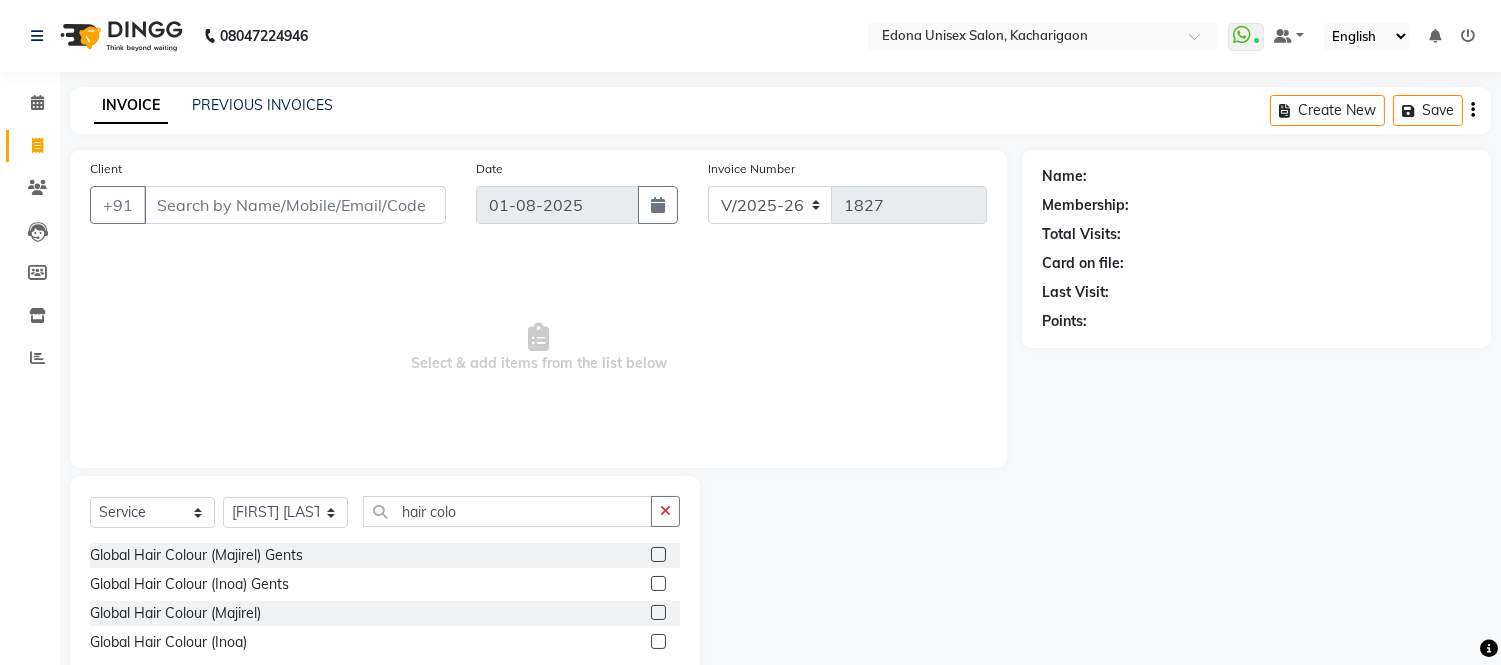 click 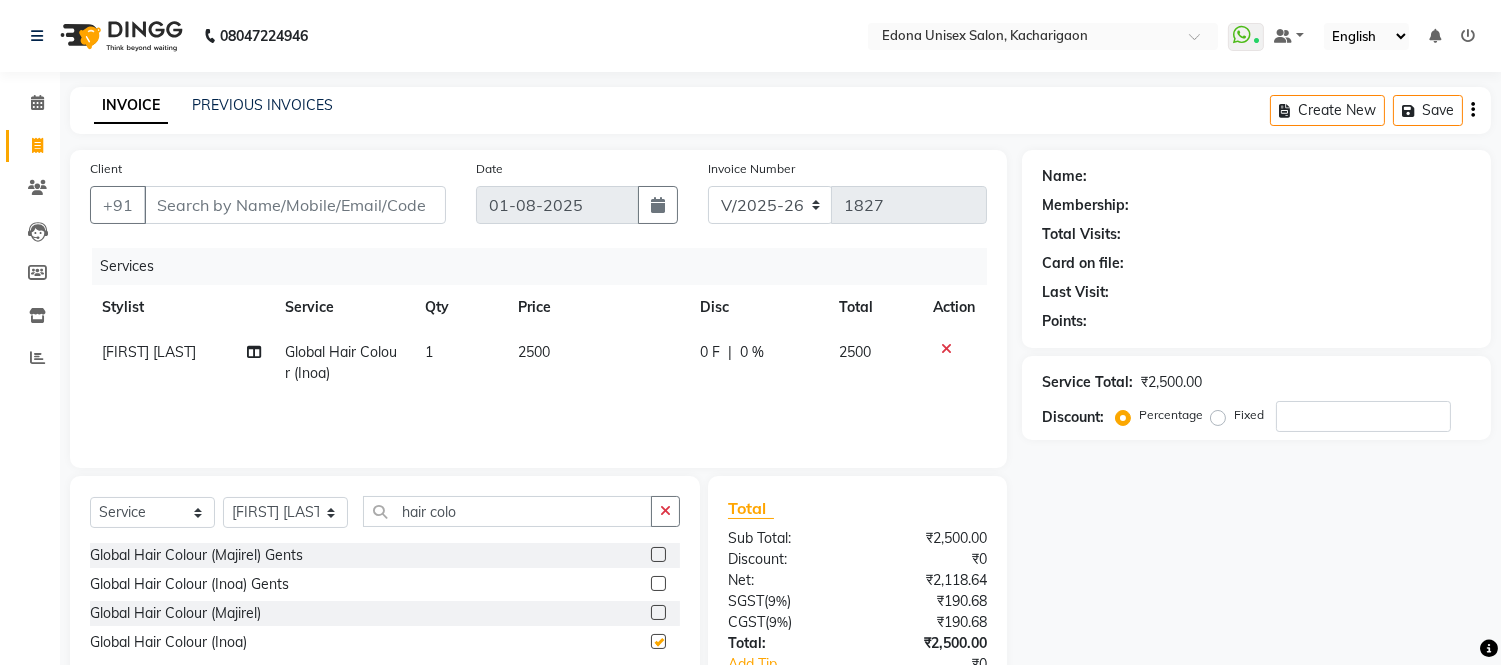 checkbox on "false" 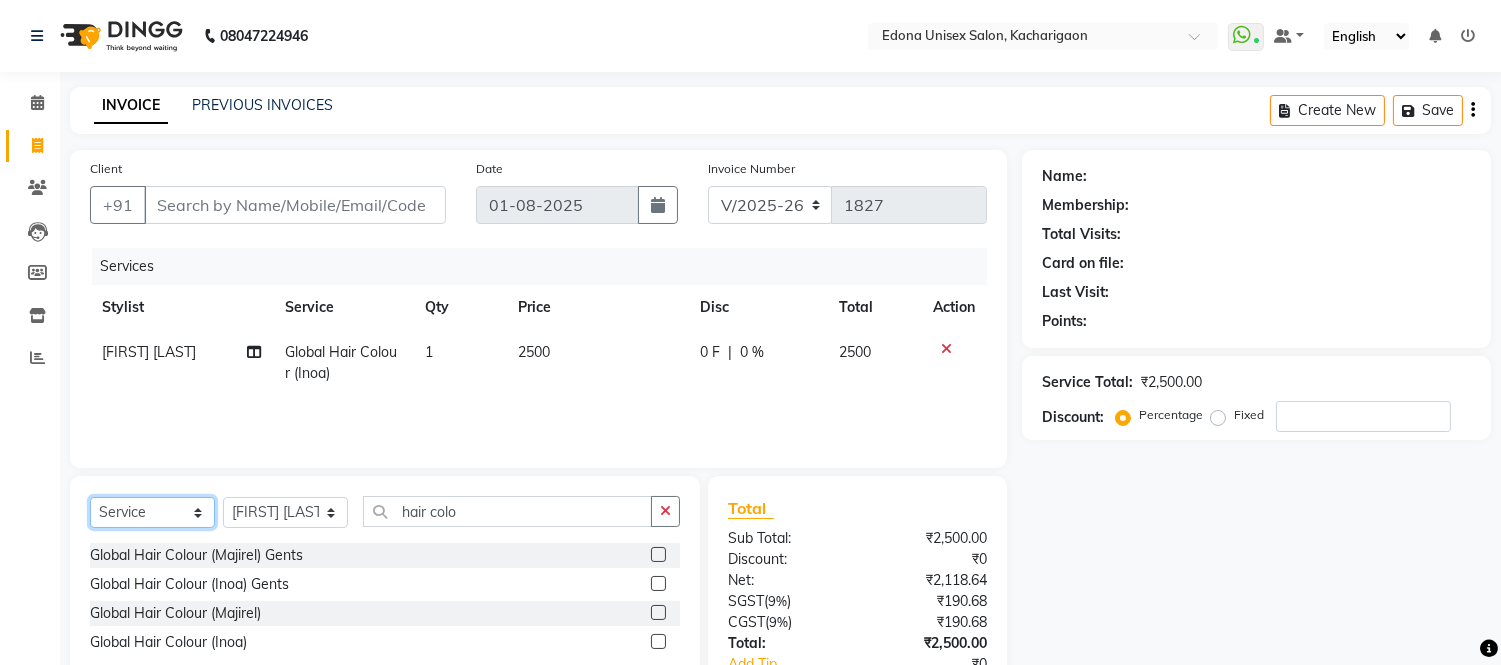 click on "Select  Service  Product  Membership  Package Voucher Prepaid Gift Card" 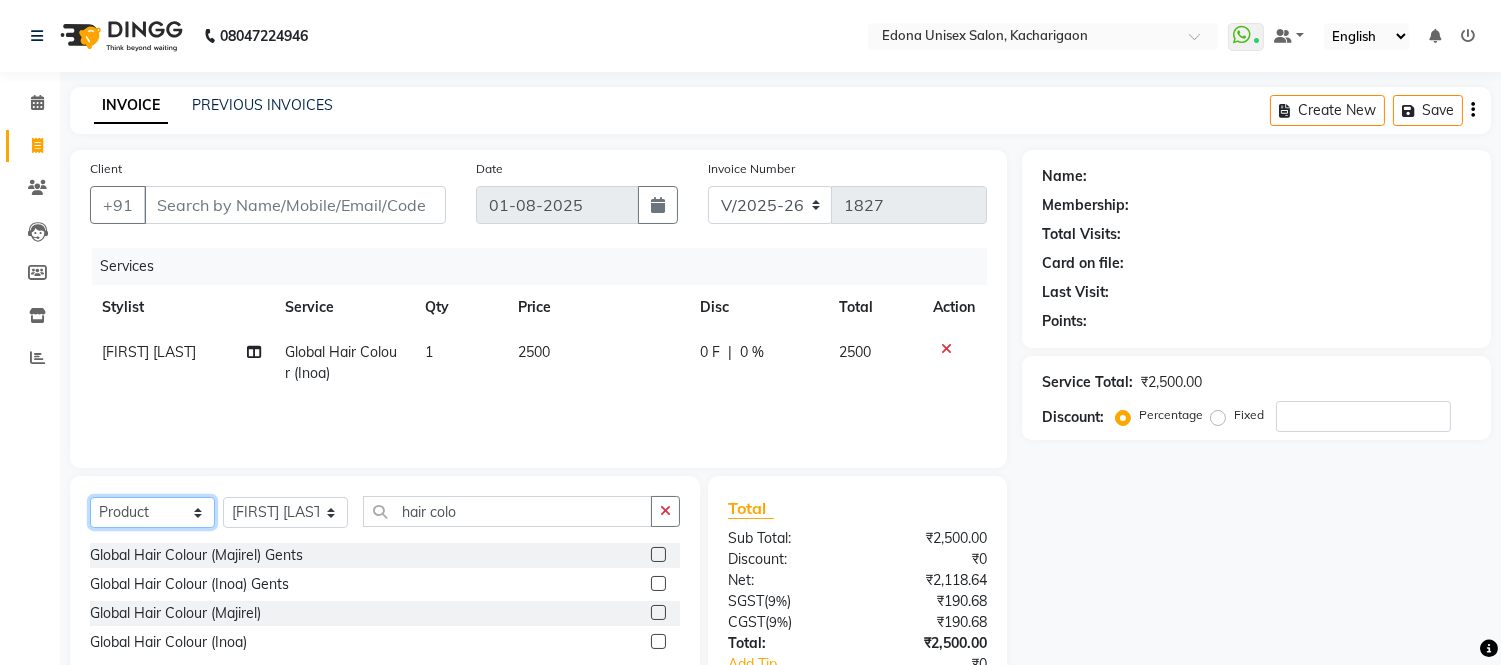 click on "Select  Service  Product  Membership  Package Voucher Prepaid Gift Card" 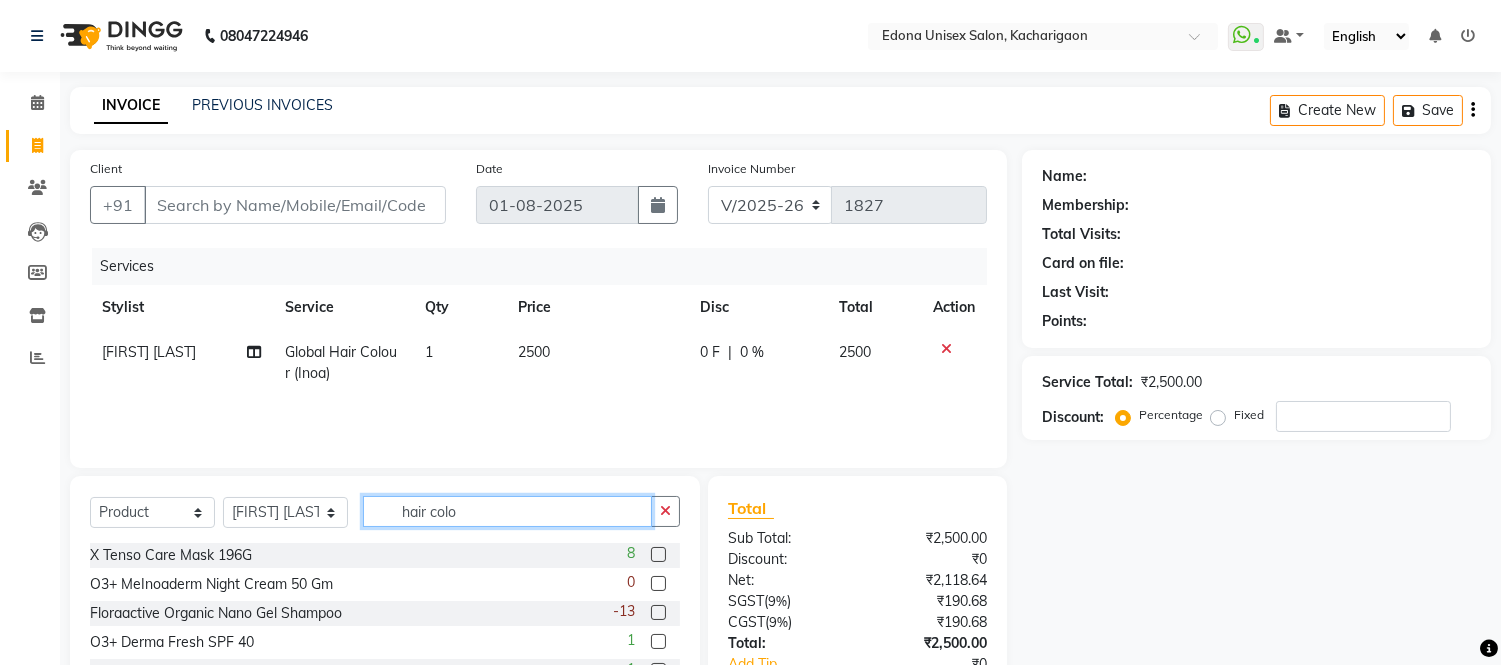click on "hair colo" 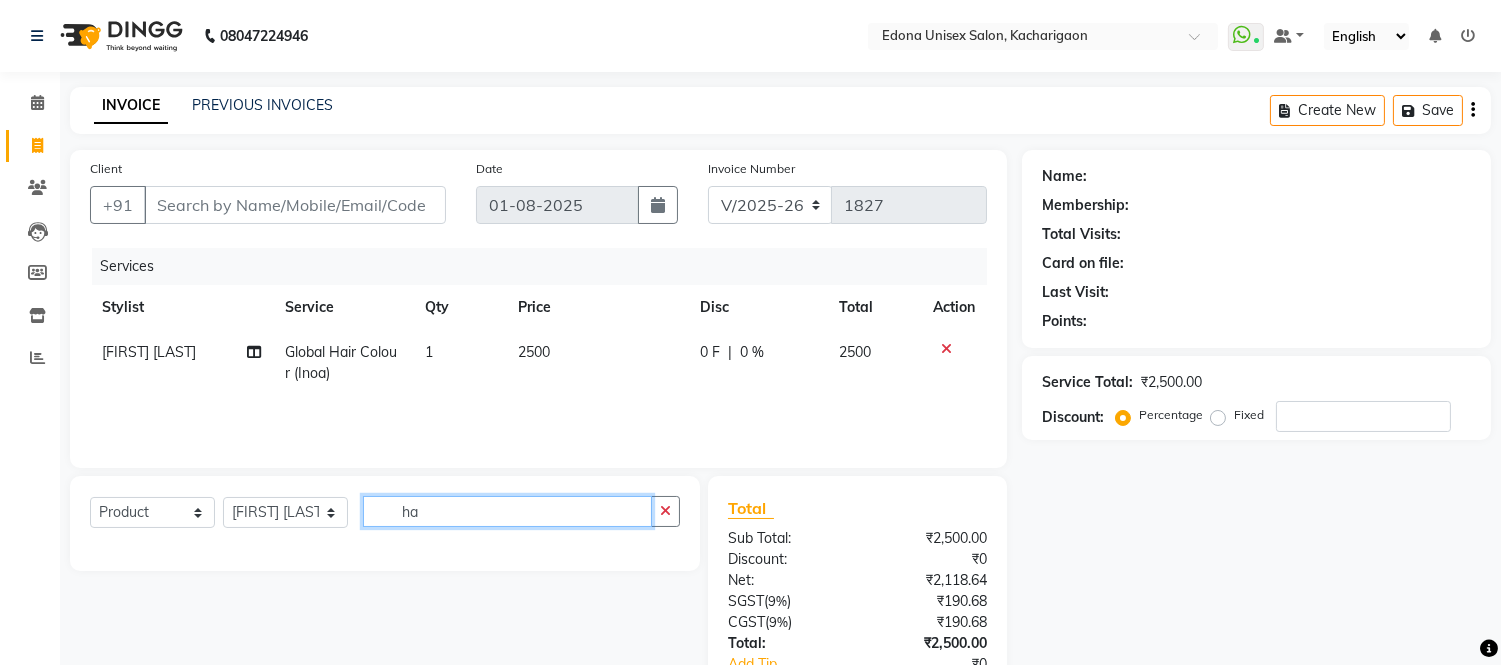 type on "h" 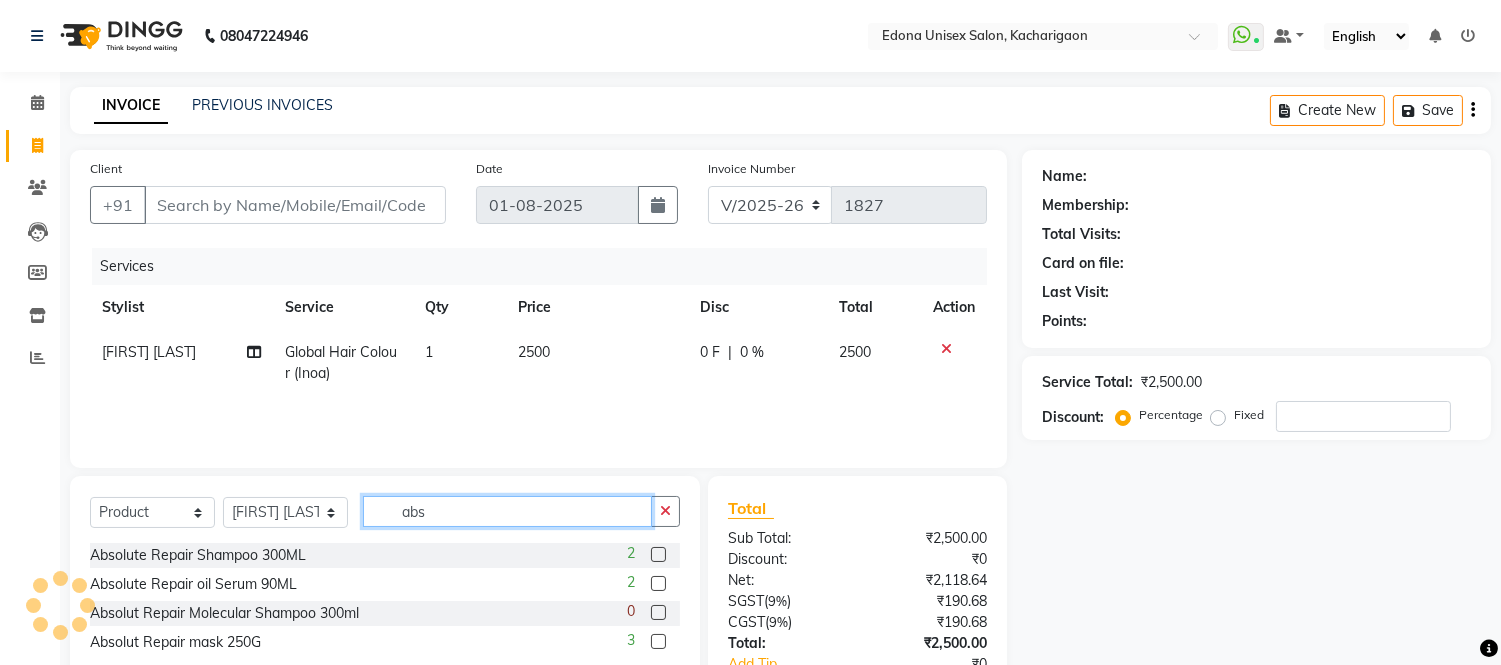 type on "abs" 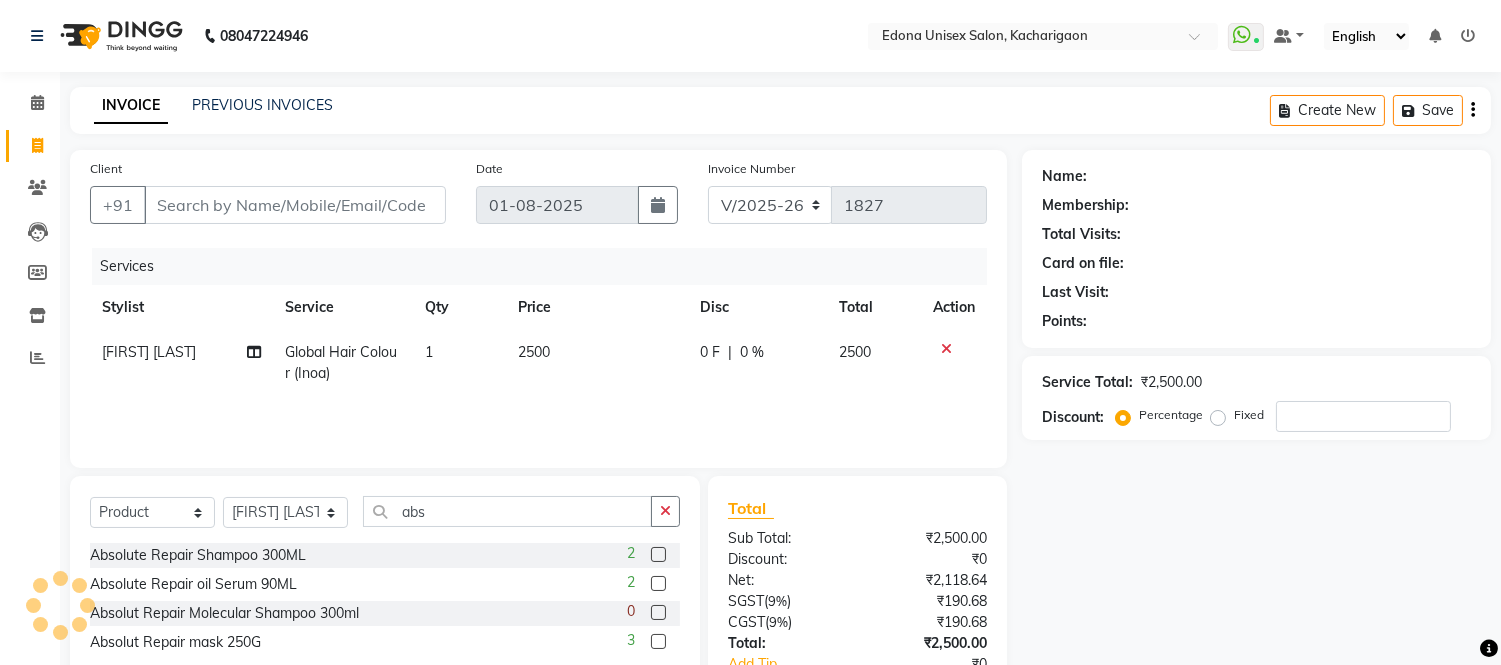 click 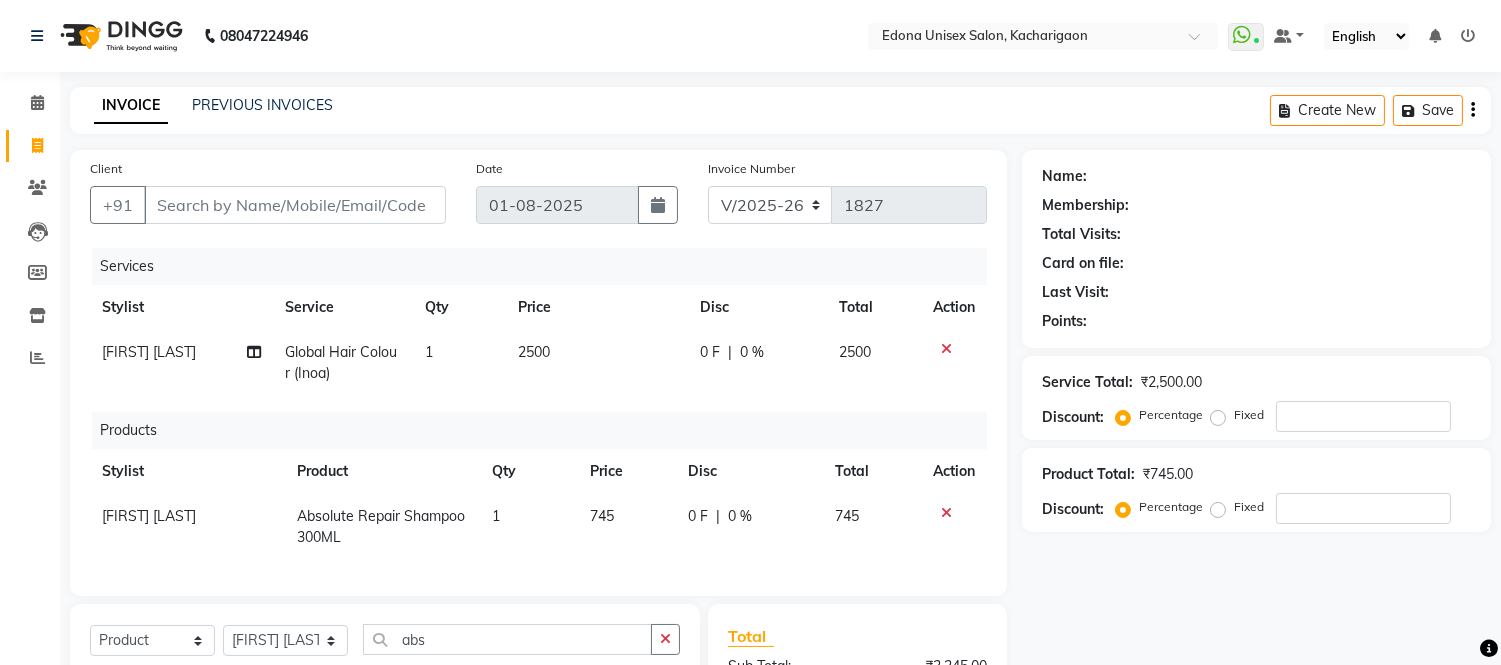 checkbox on "false" 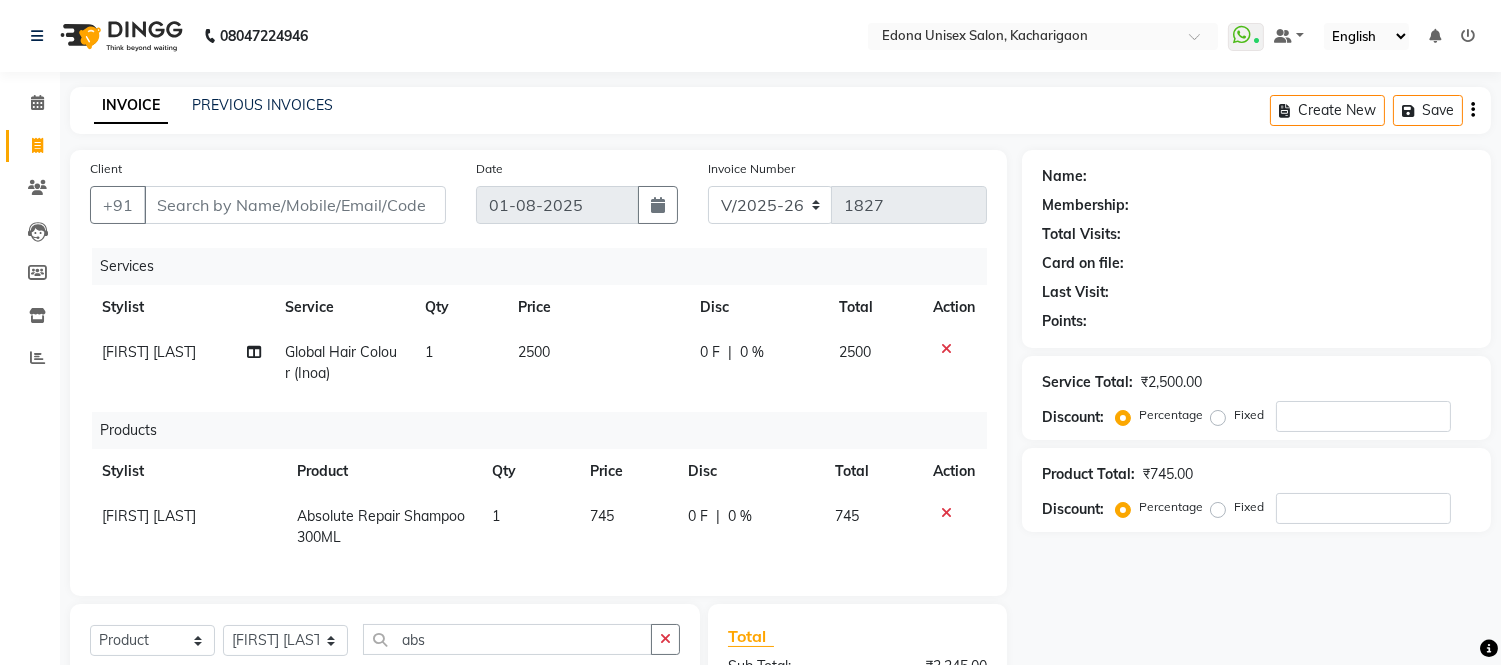 click on "745" 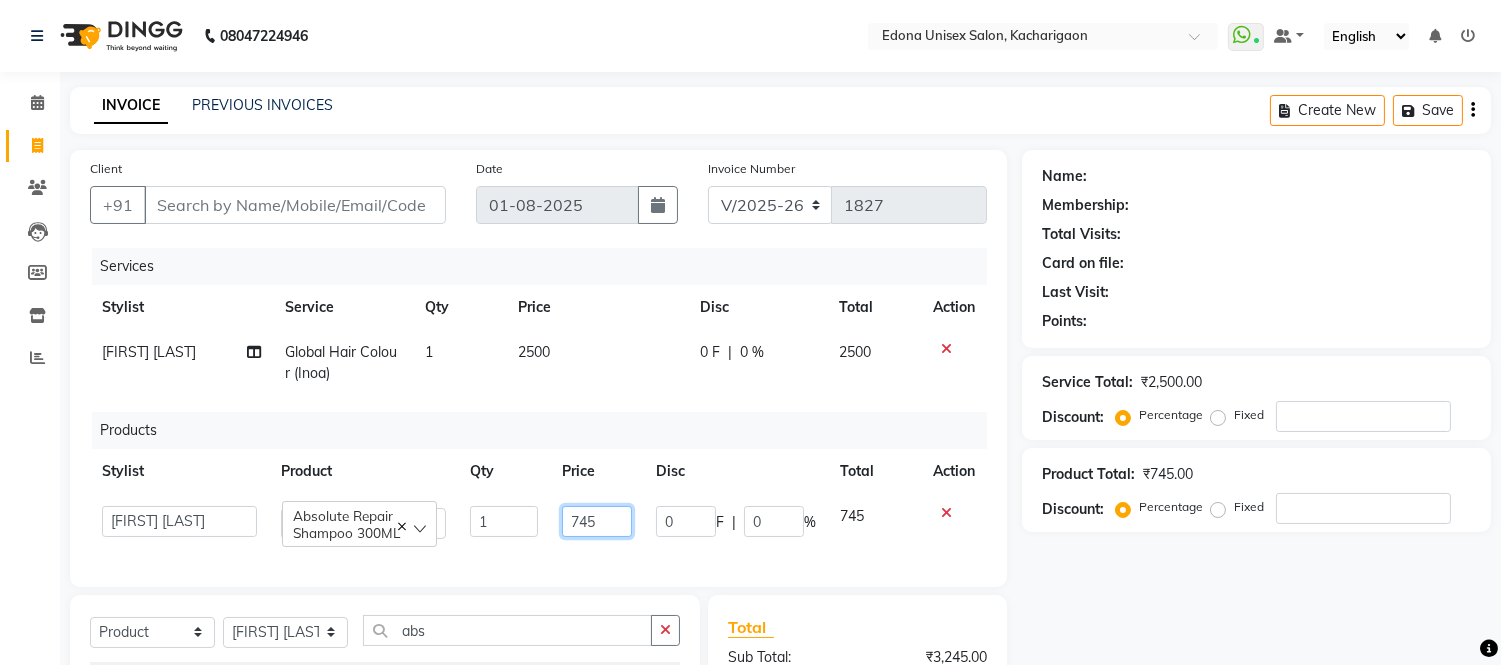 click on "745" 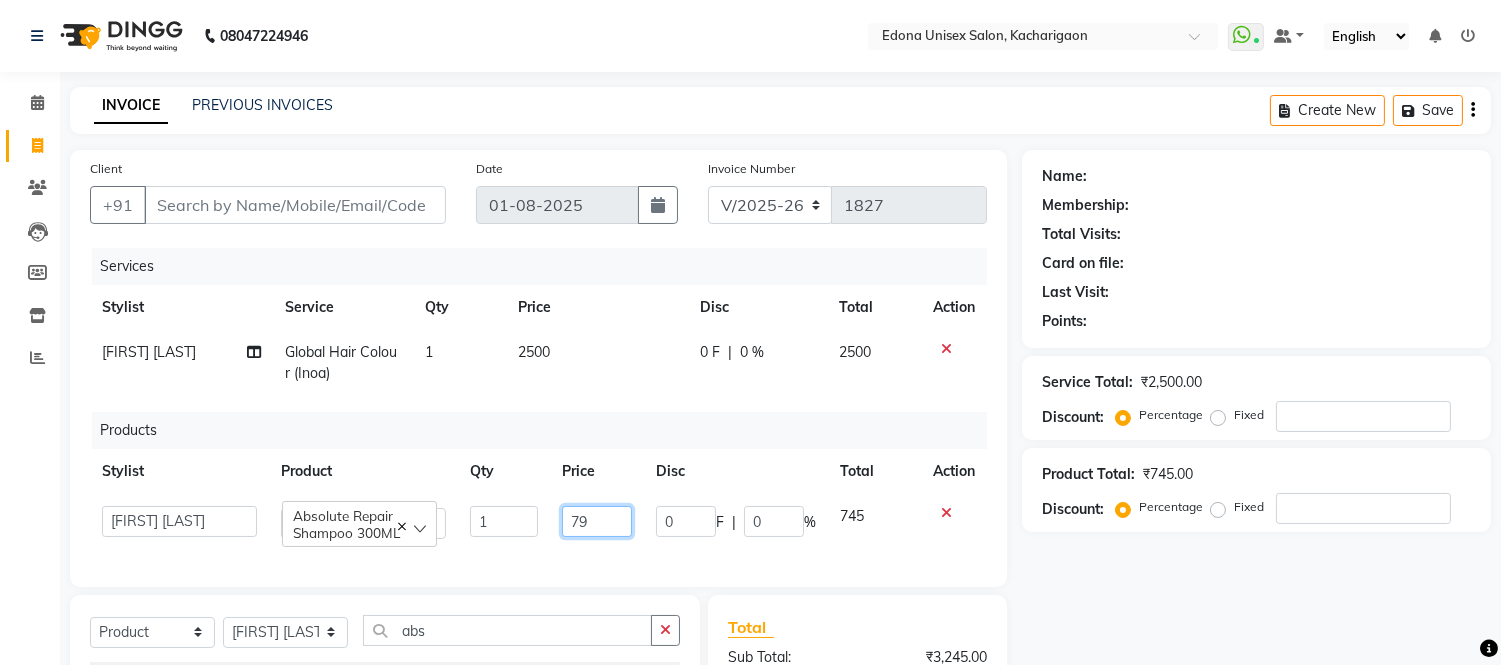 type on "790" 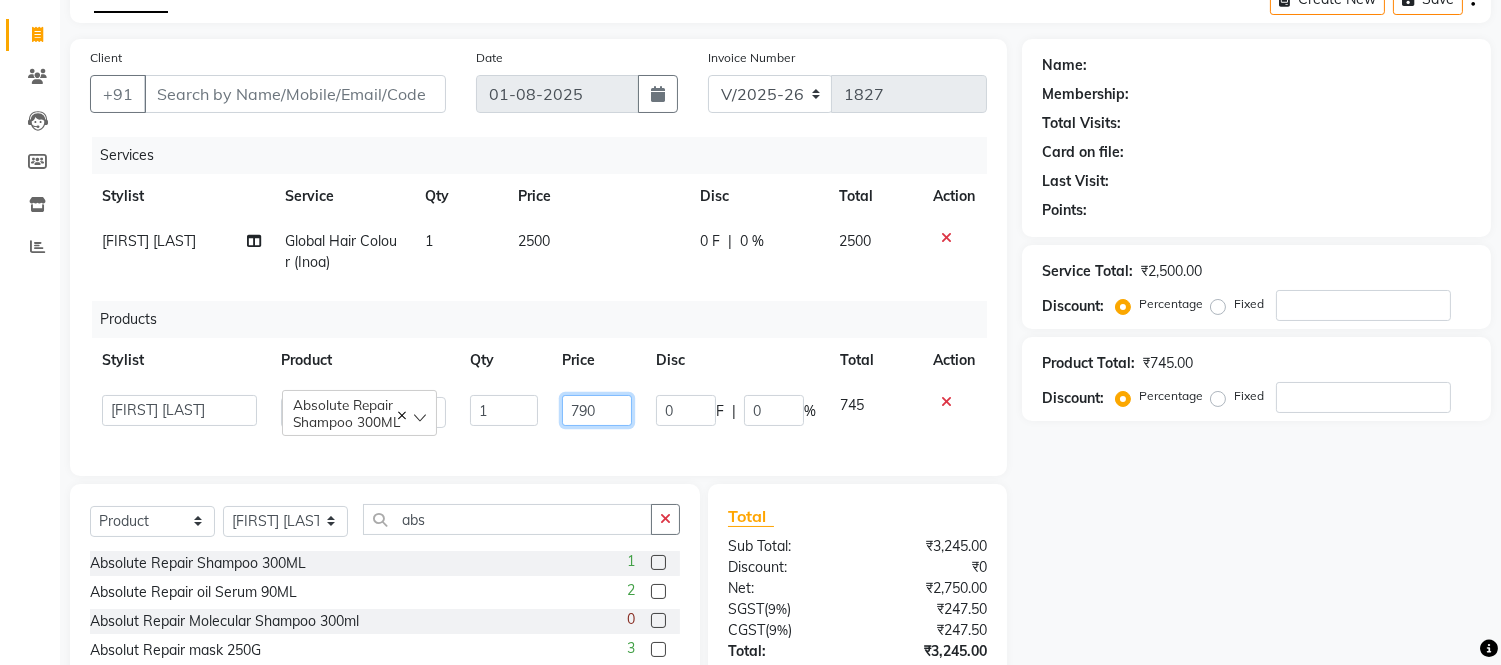 scroll, scrollTop: 222, scrollLeft: 0, axis: vertical 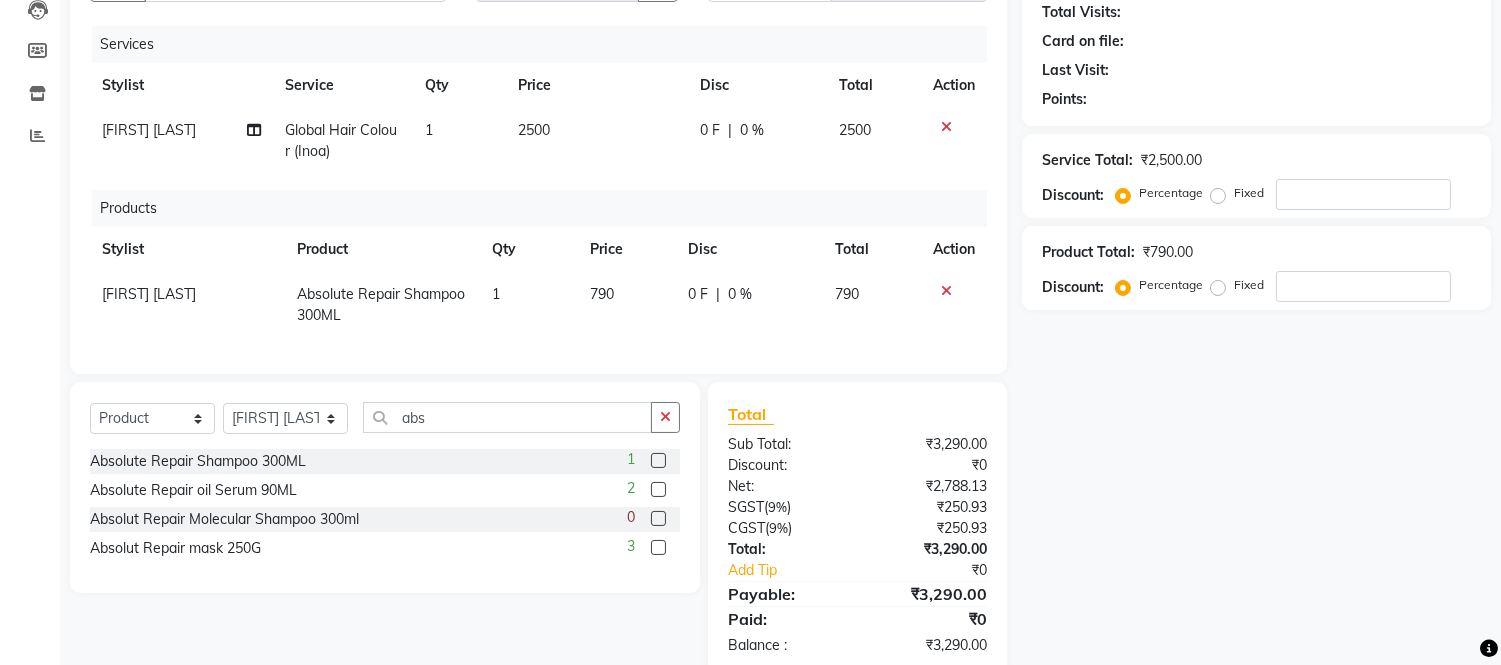 click on "3" 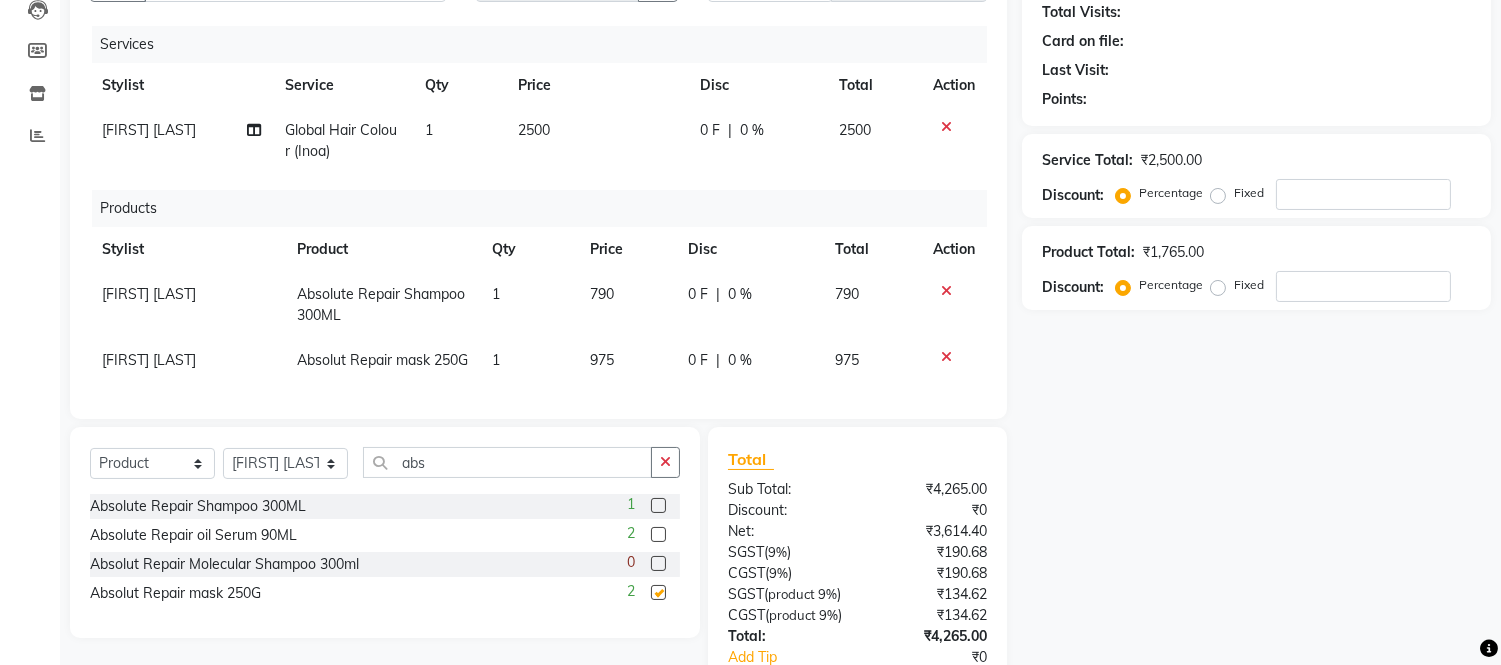 checkbox on "false" 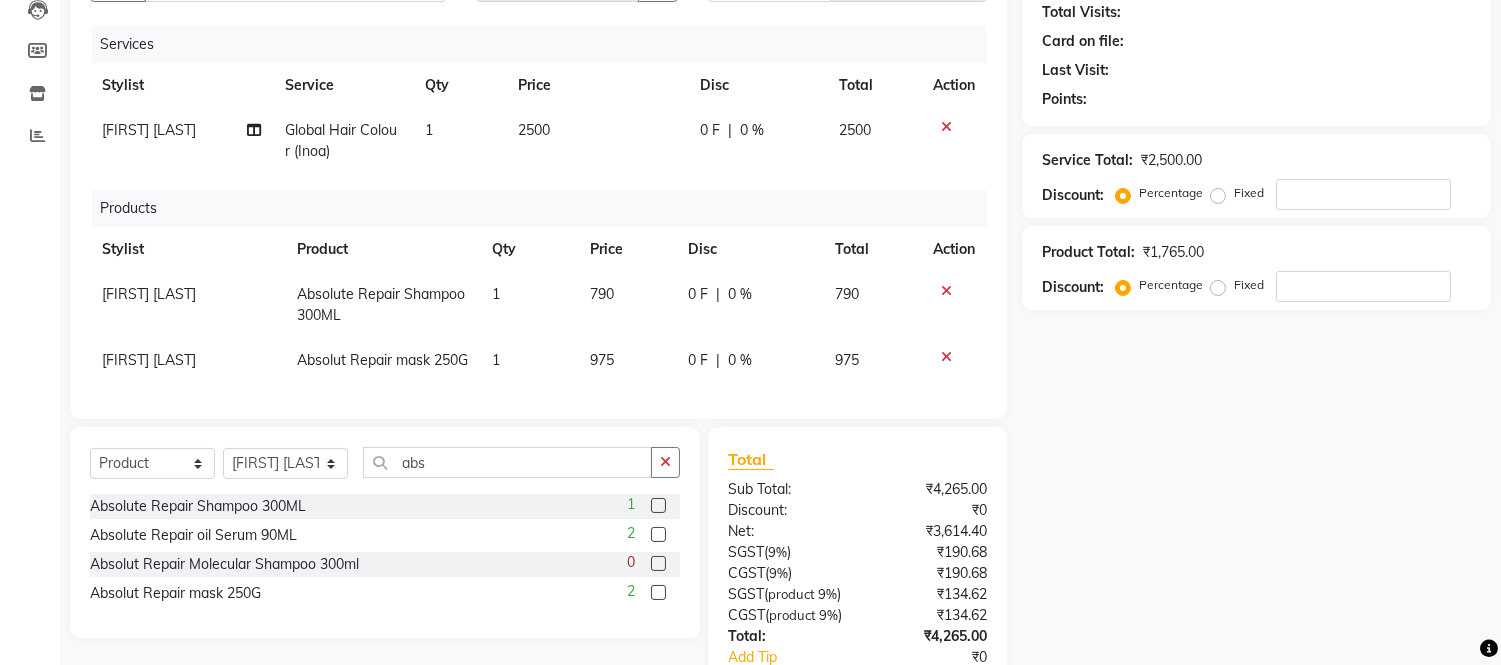 click on "975" 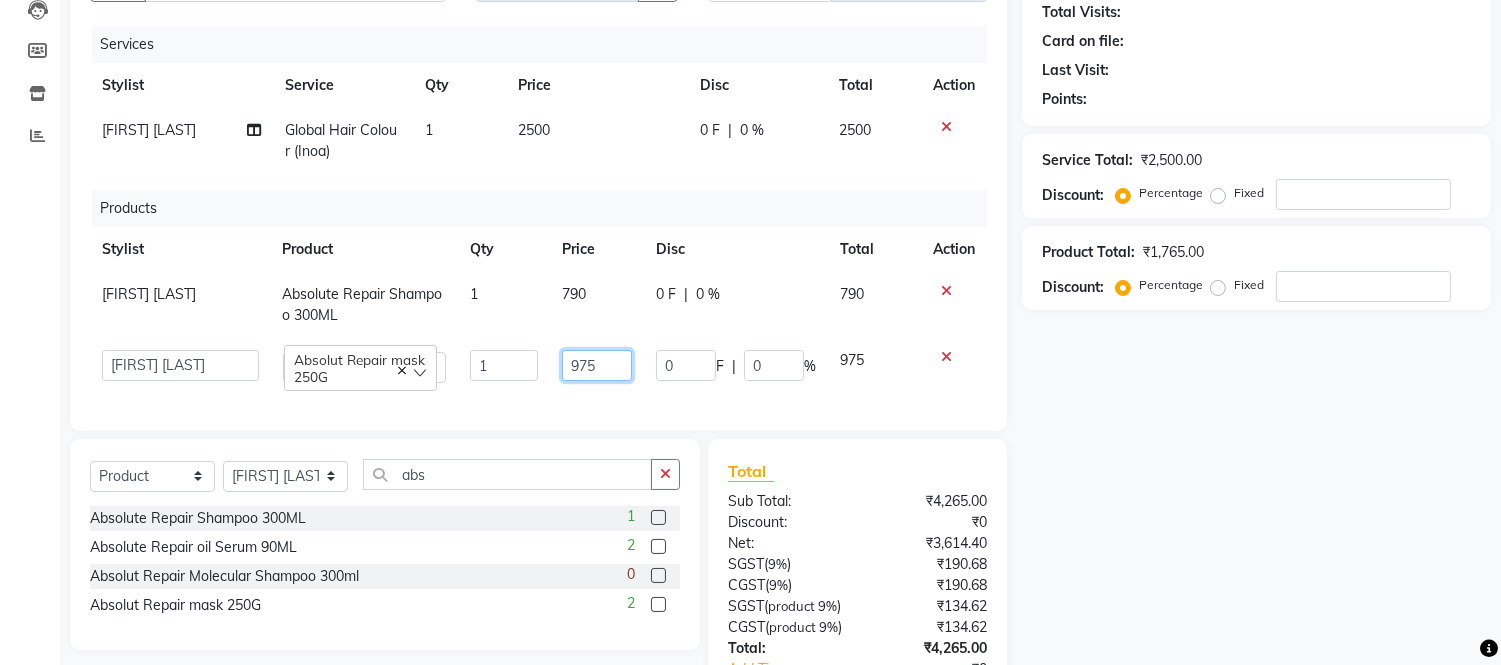 click on "975" 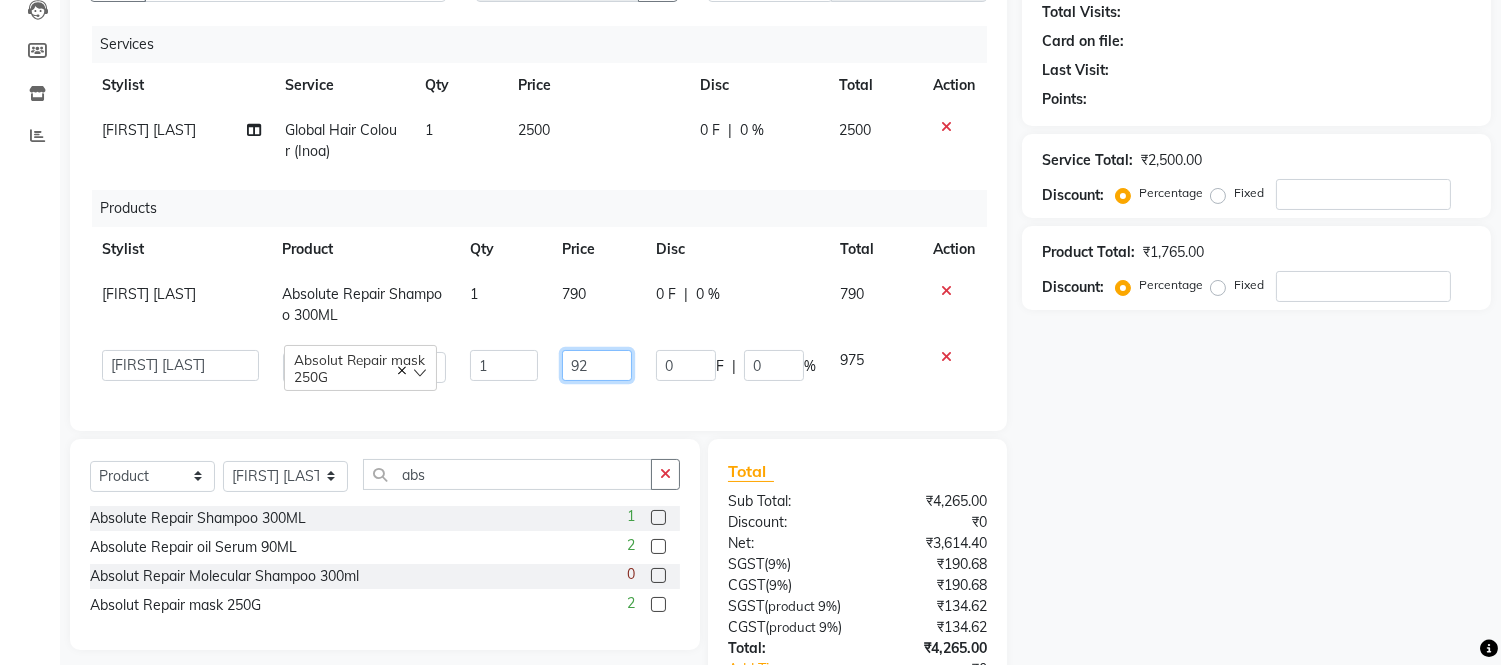 type on "920" 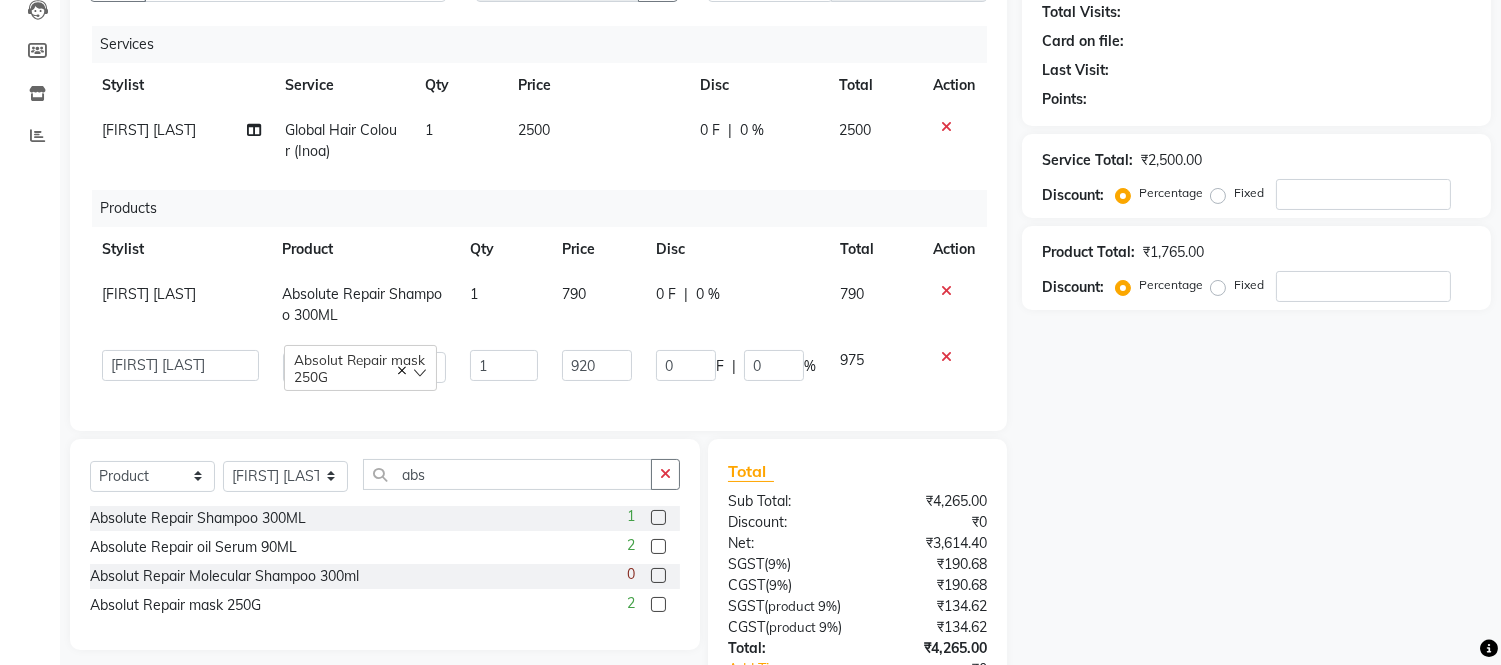 click on "920" 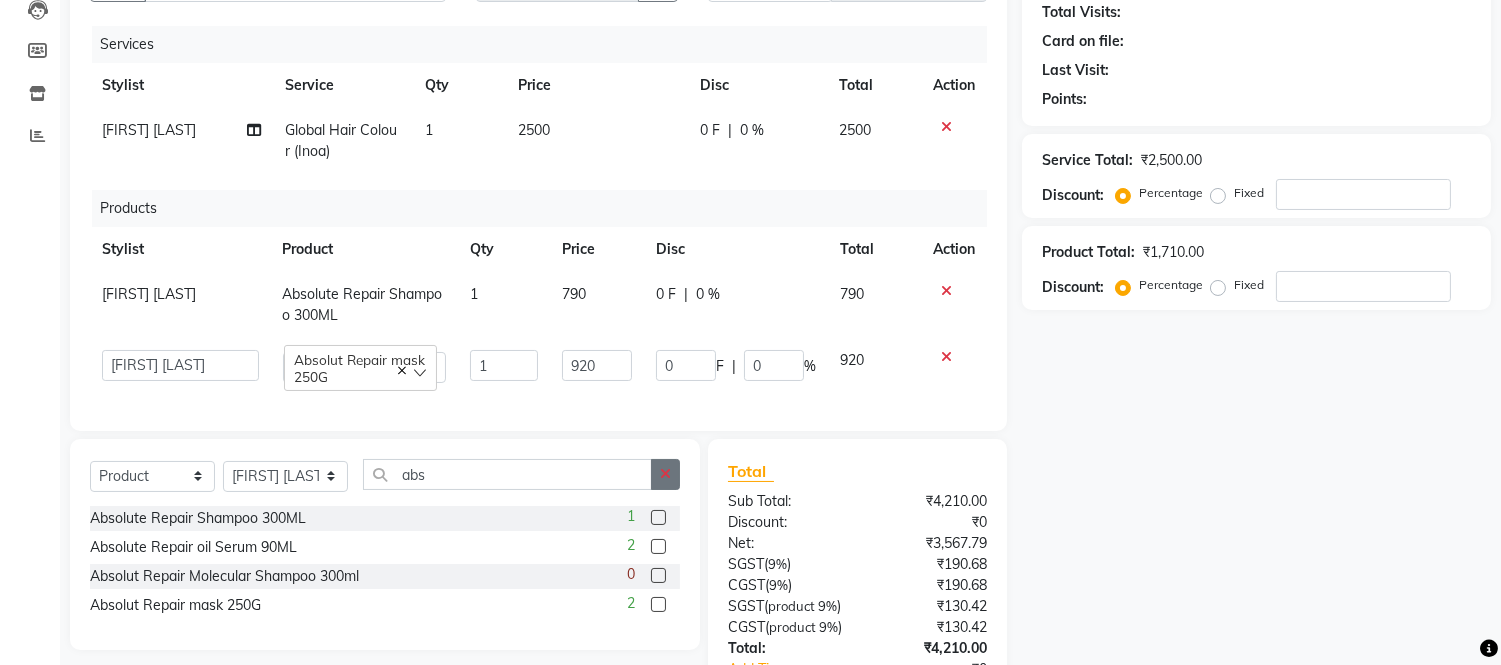 click 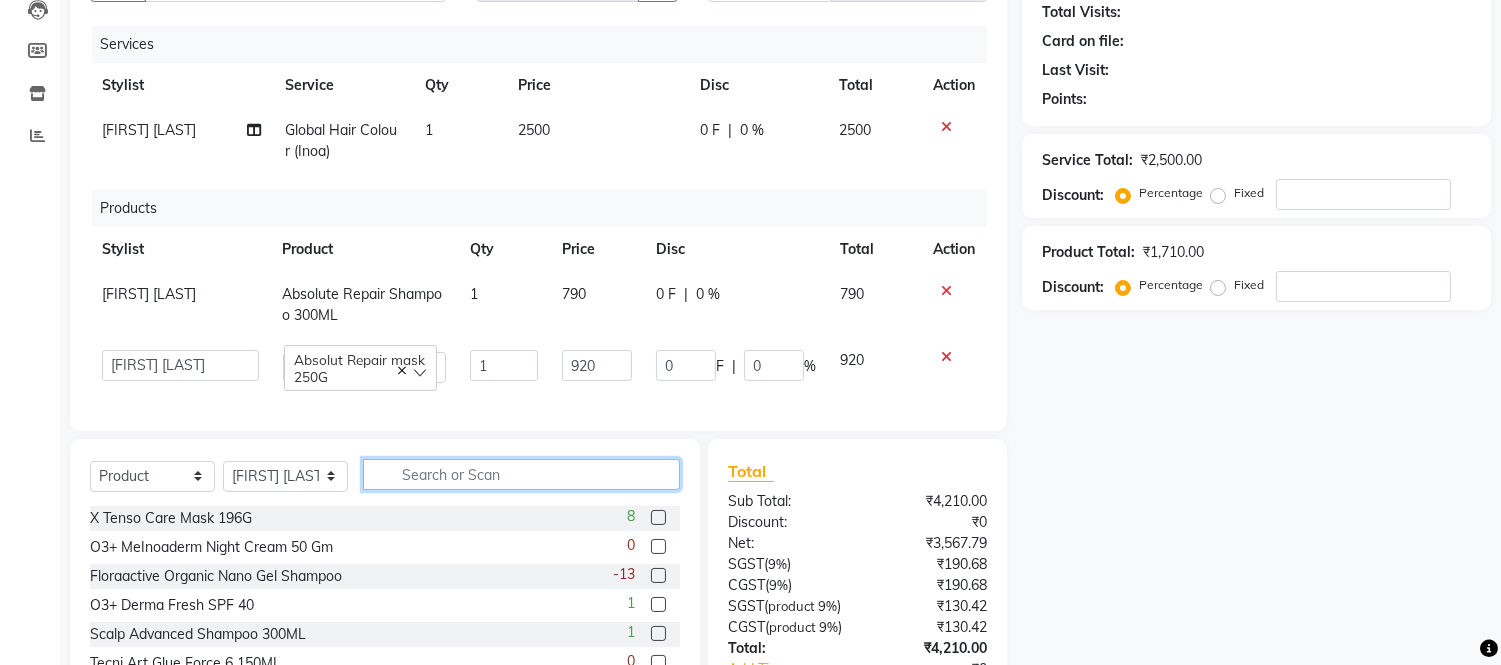 click 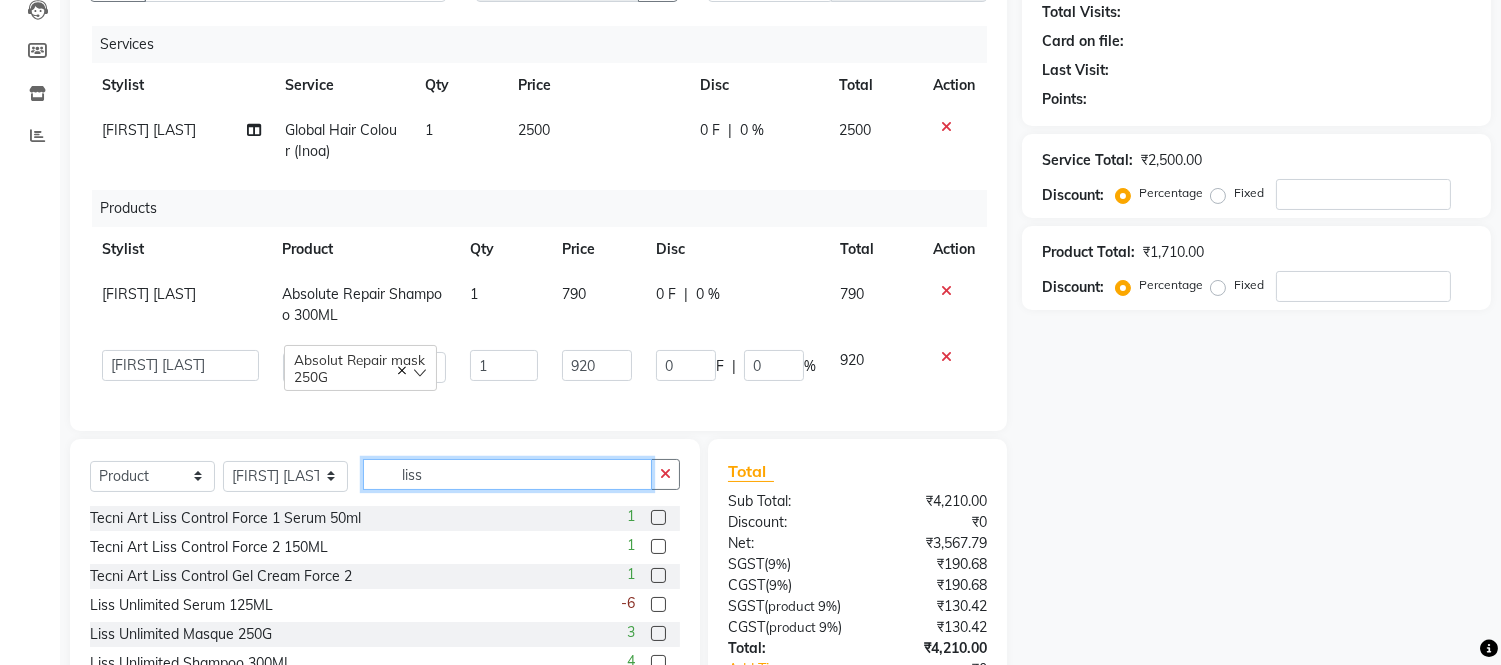 scroll, scrollTop: 2, scrollLeft: 0, axis: vertical 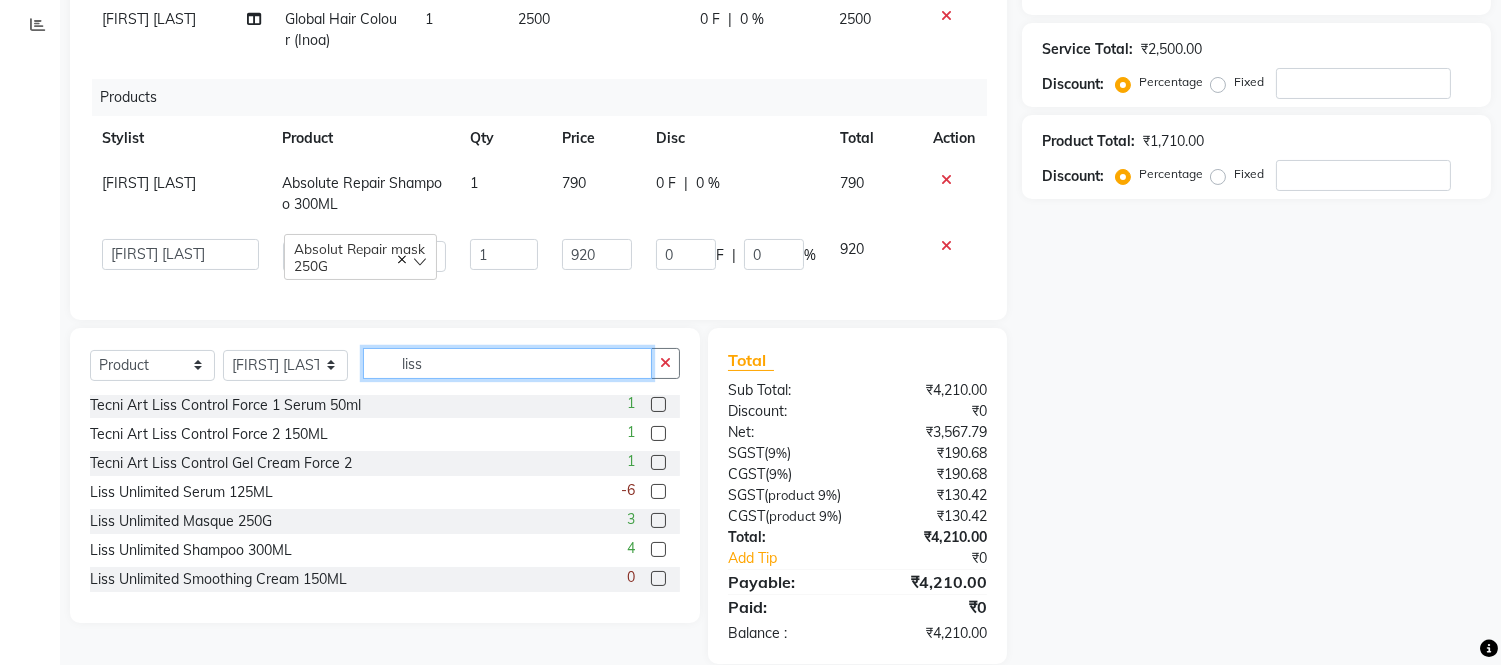 type on "liss" 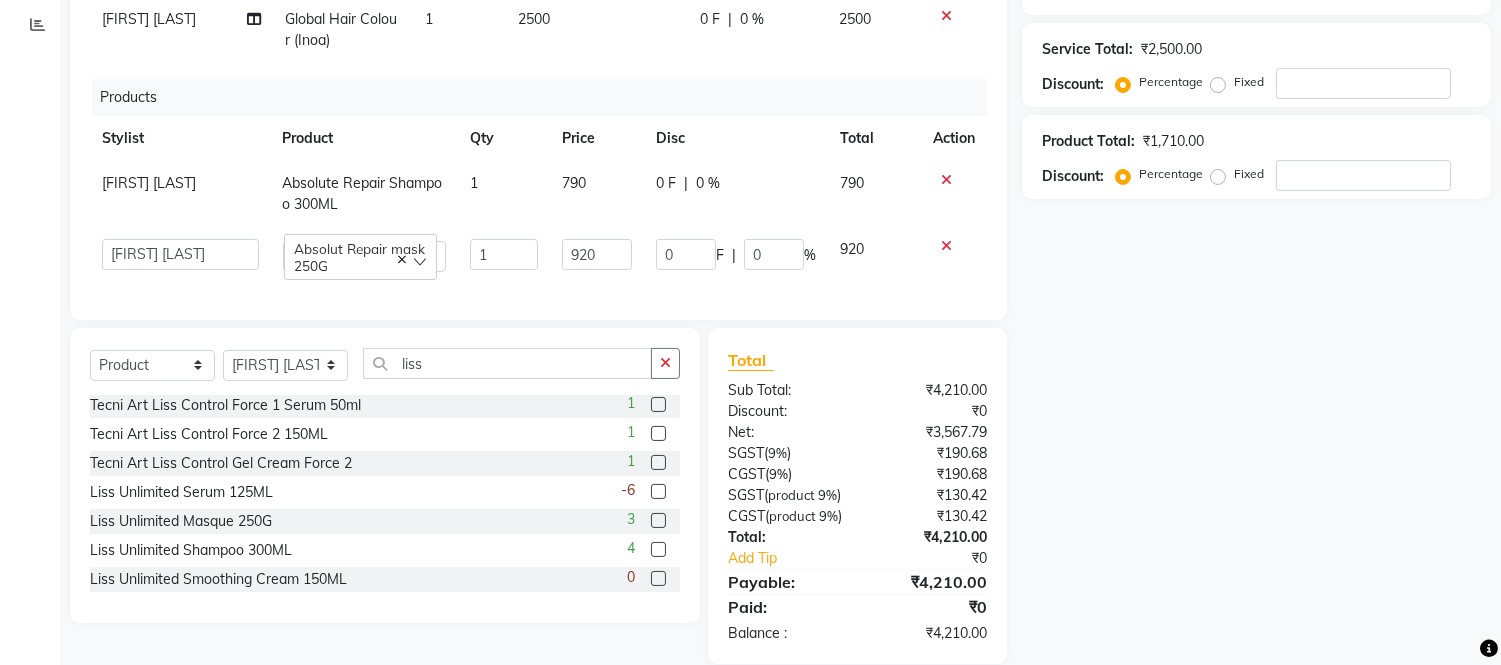 click on "-6" 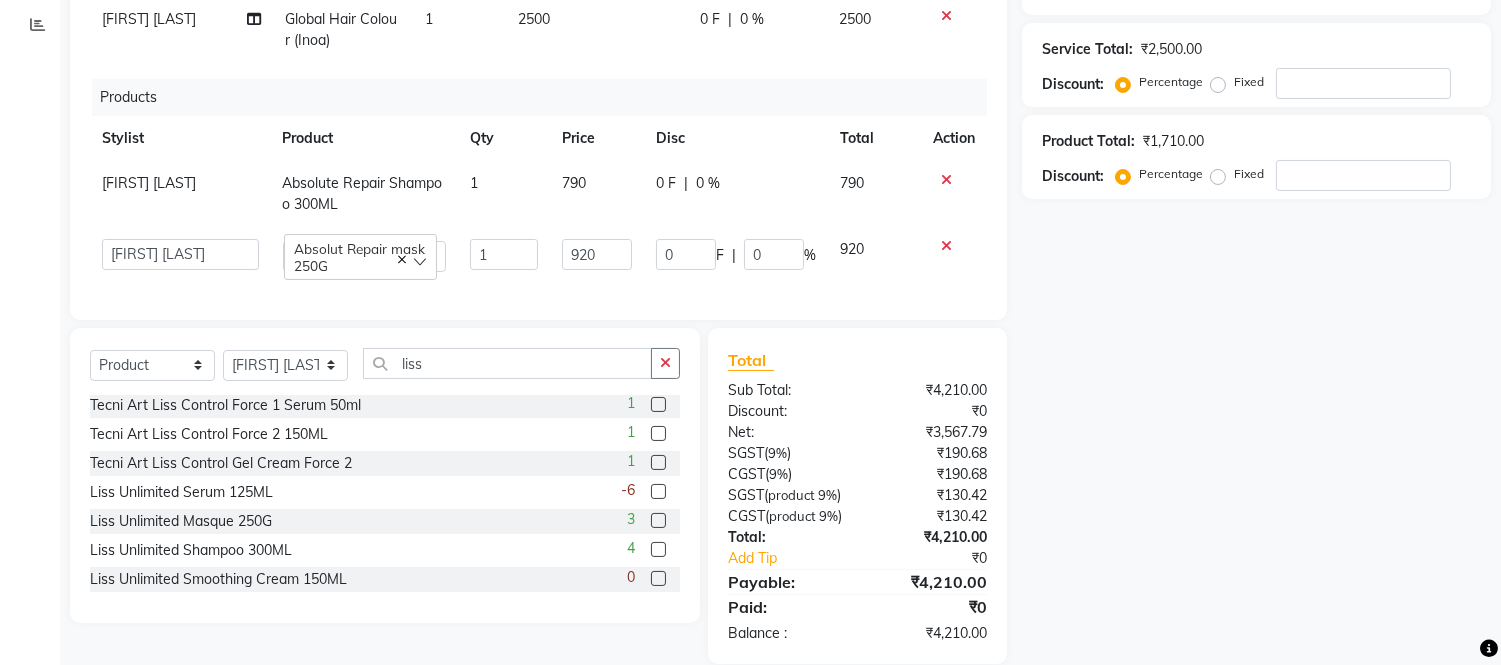 click 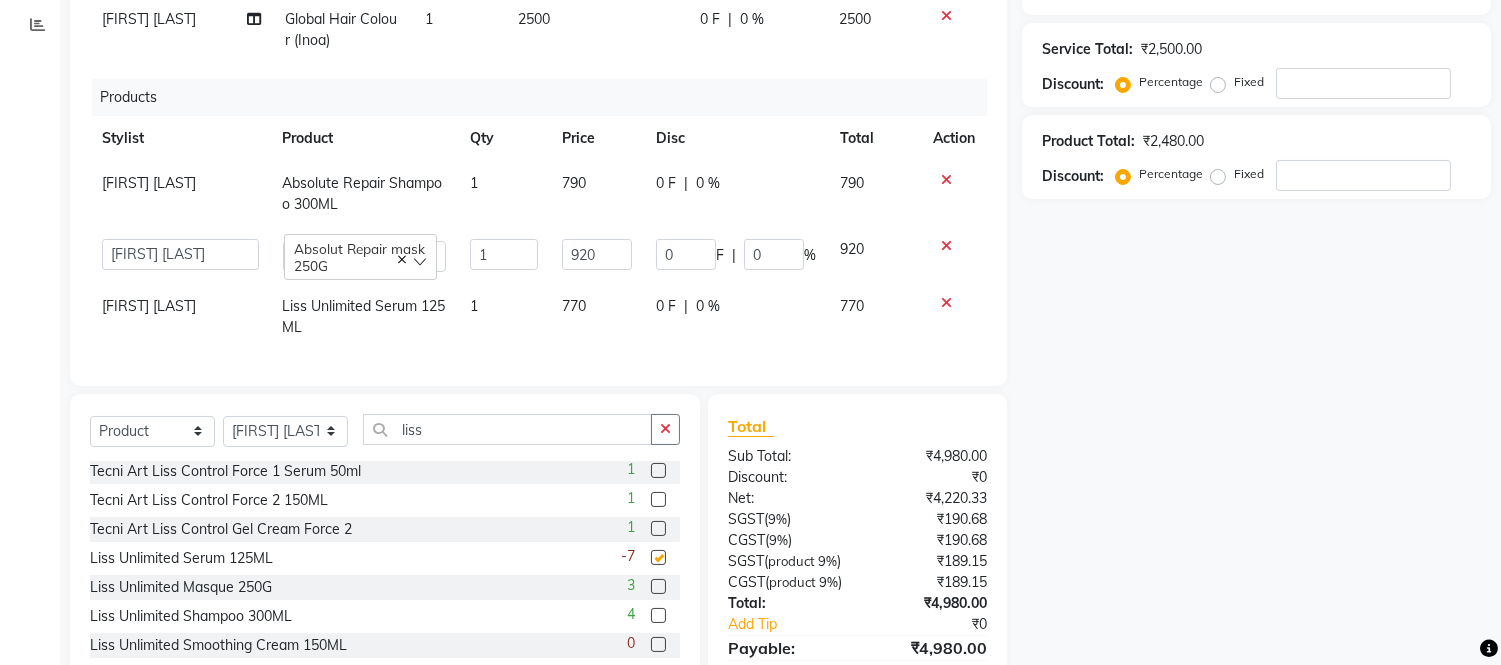 checkbox on "false" 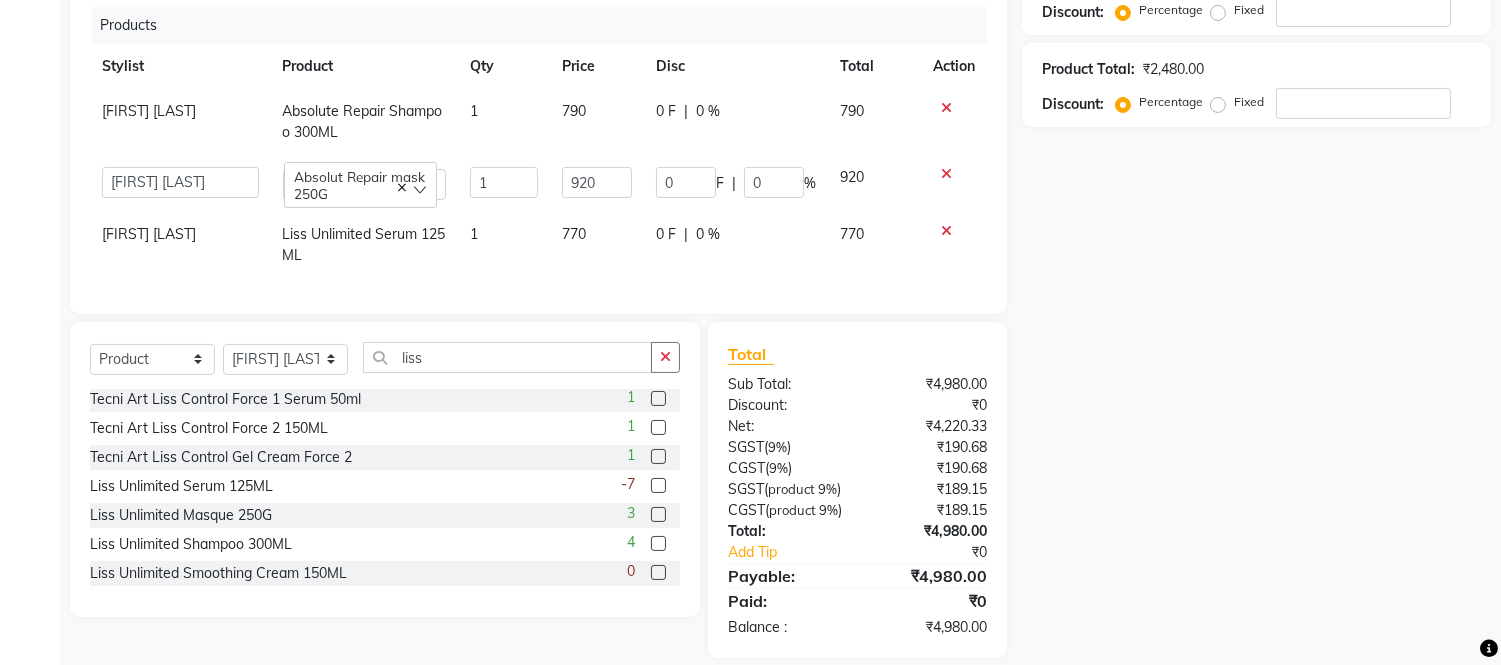 scroll, scrollTop: 444, scrollLeft: 0, axis: vertical 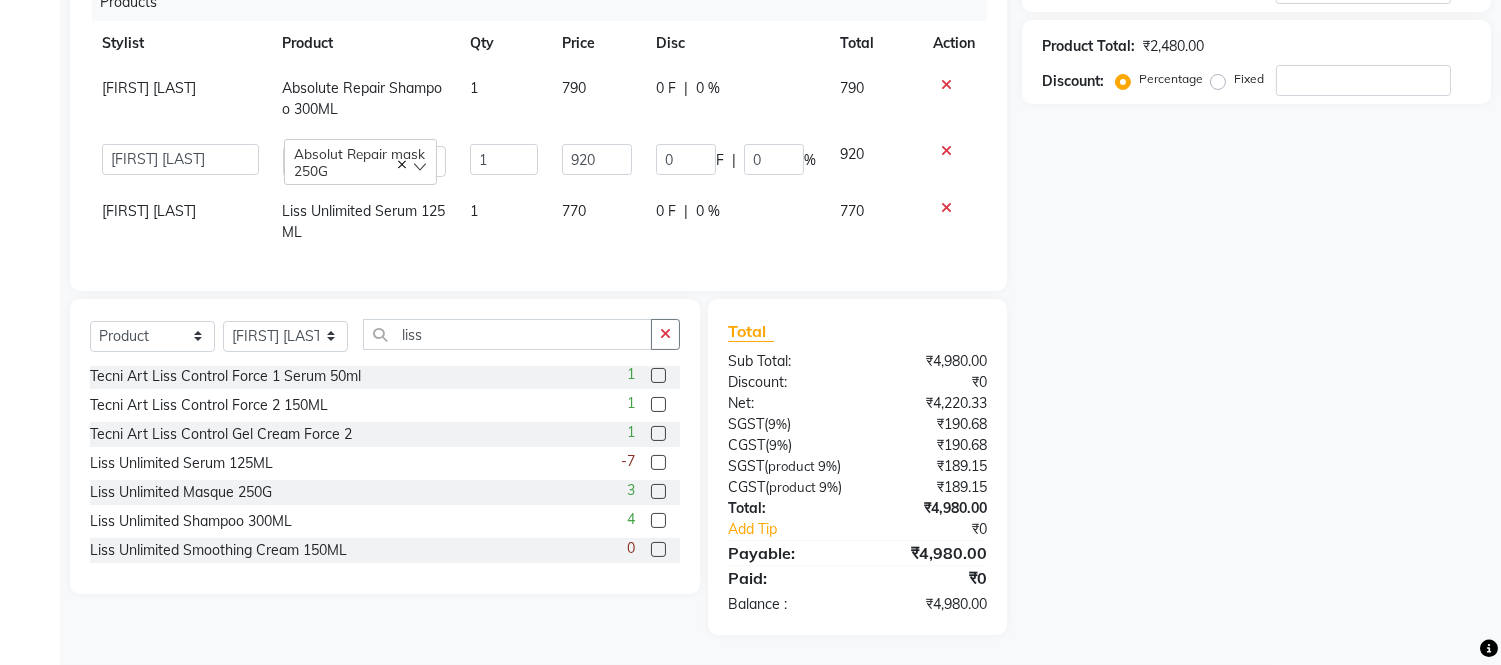 click on "770" 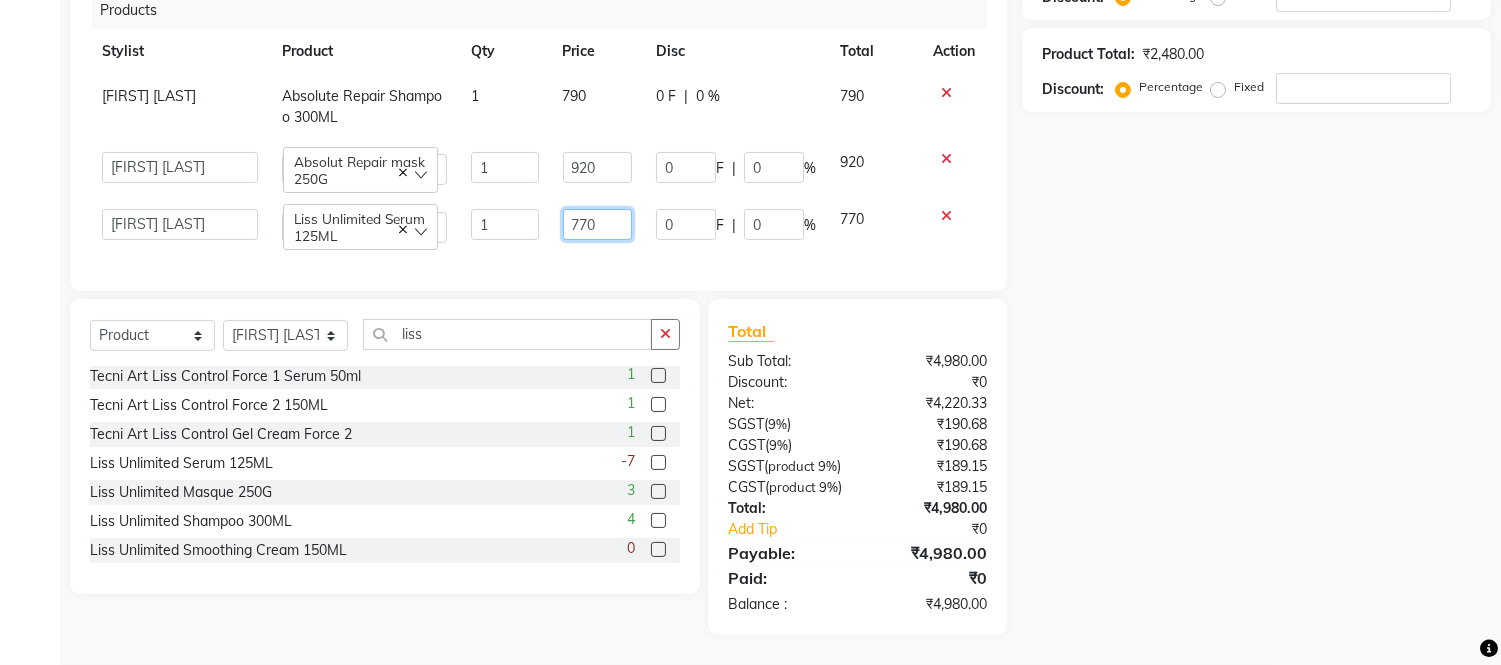 click on "770" 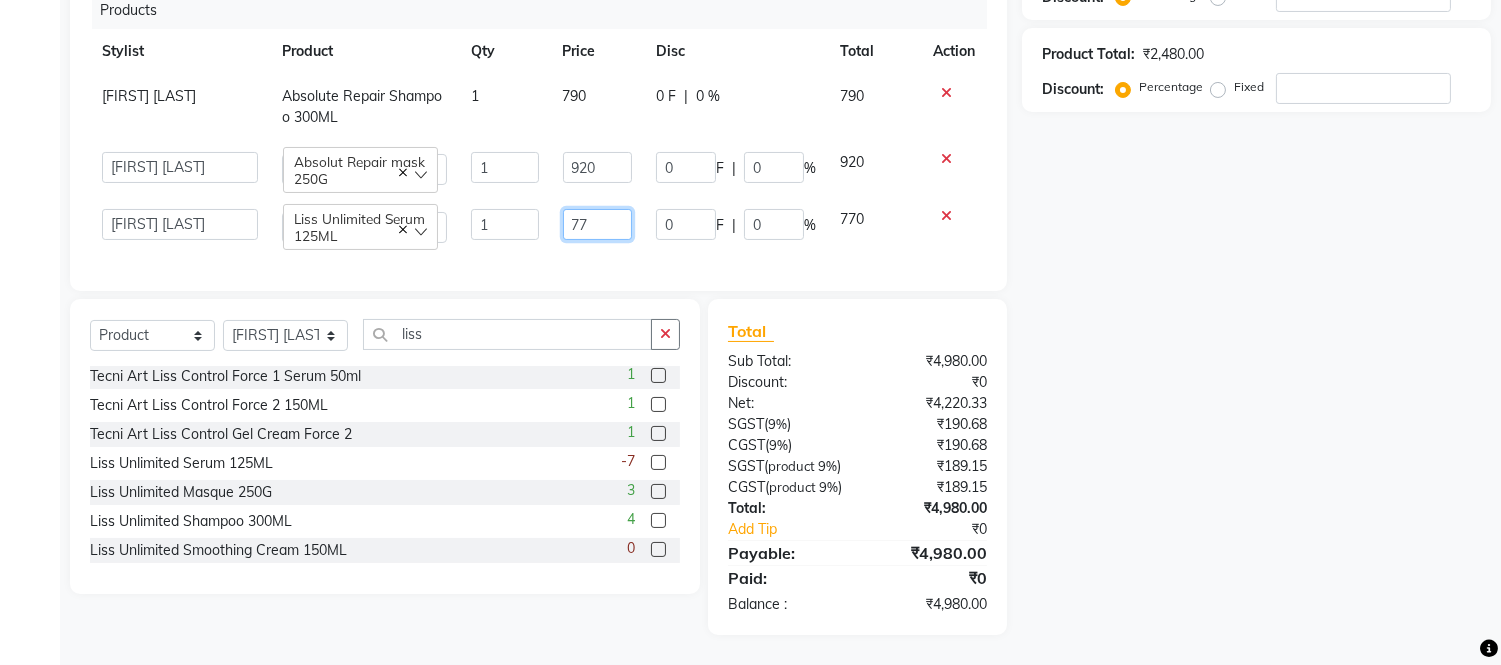 type on "7" 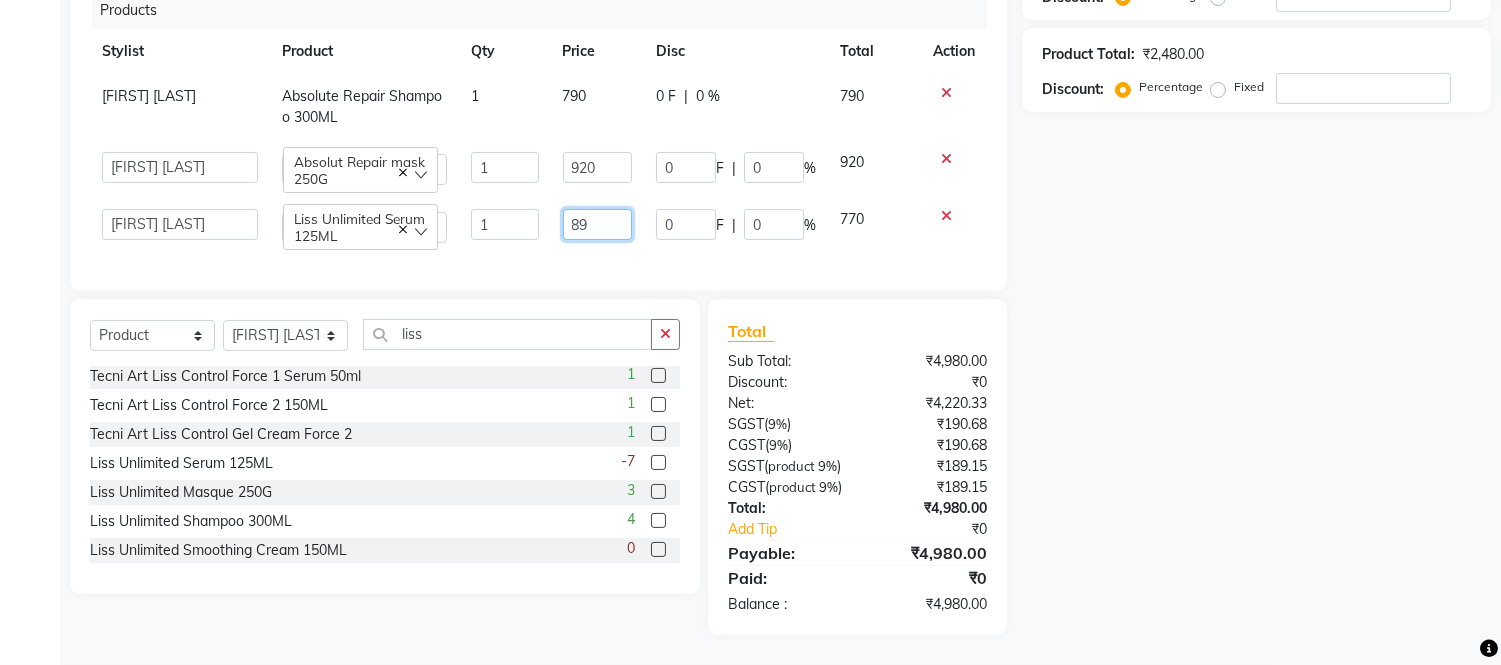 type on "890" 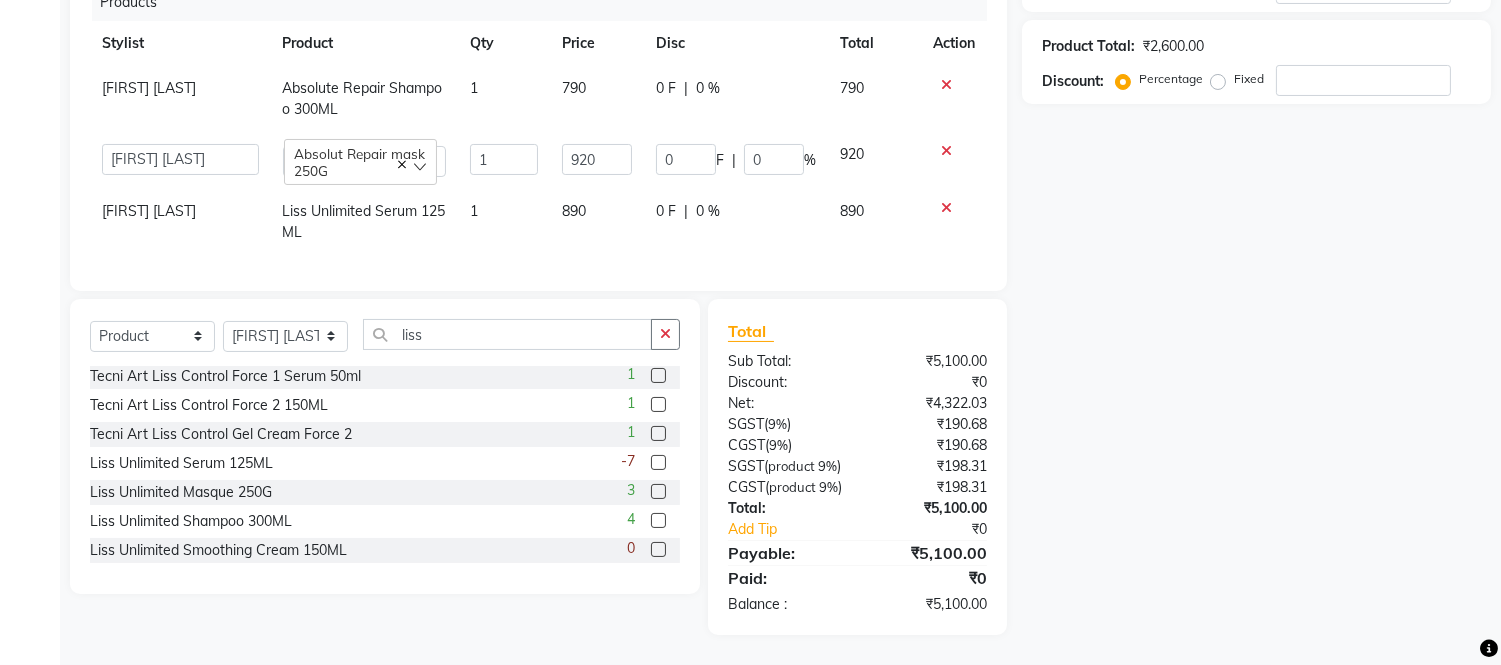 click on "Name: Membership: Total Visits: Card on file: Last Visit: Points: Service Total: ₹2,500.00 Discount: Percentage Fixed Product Total: ₹2,600.00 Discount: Percentage Fixed" 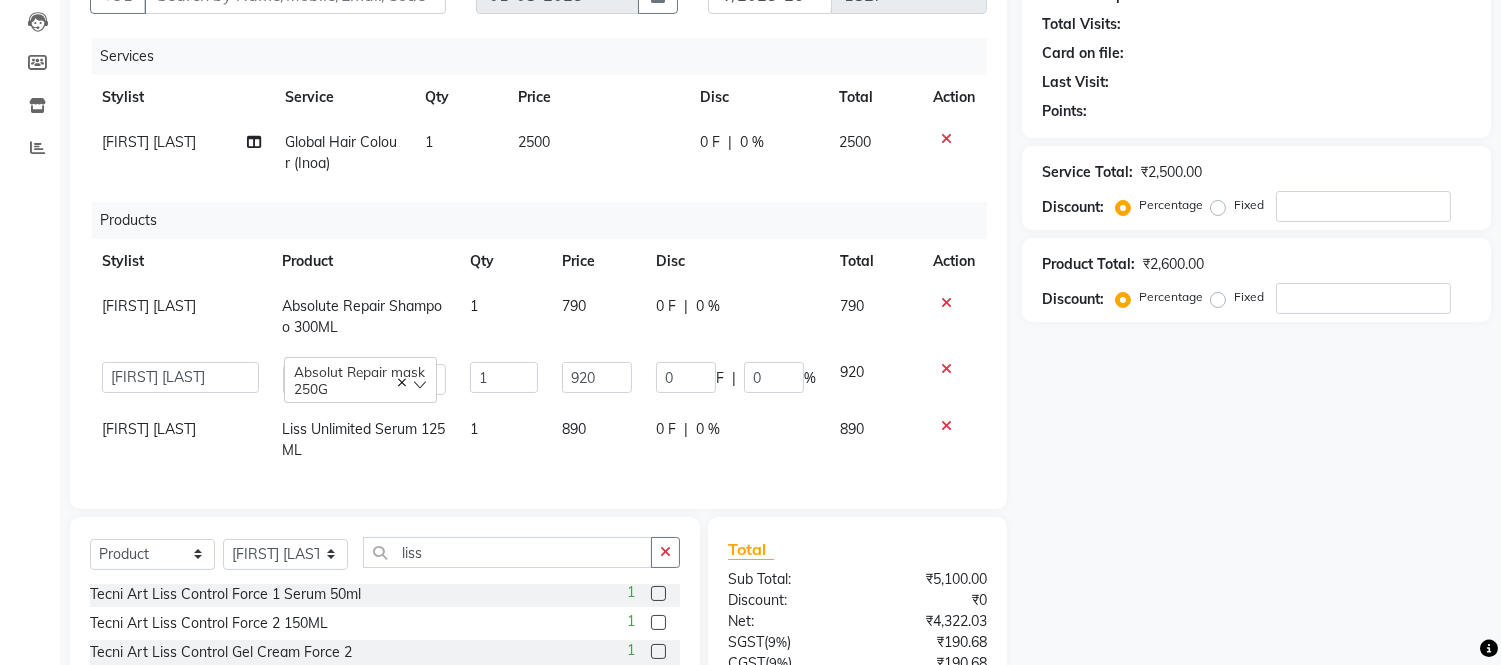 scroll, scrollTop: 154, scrollLeft: 0, axis: vertical 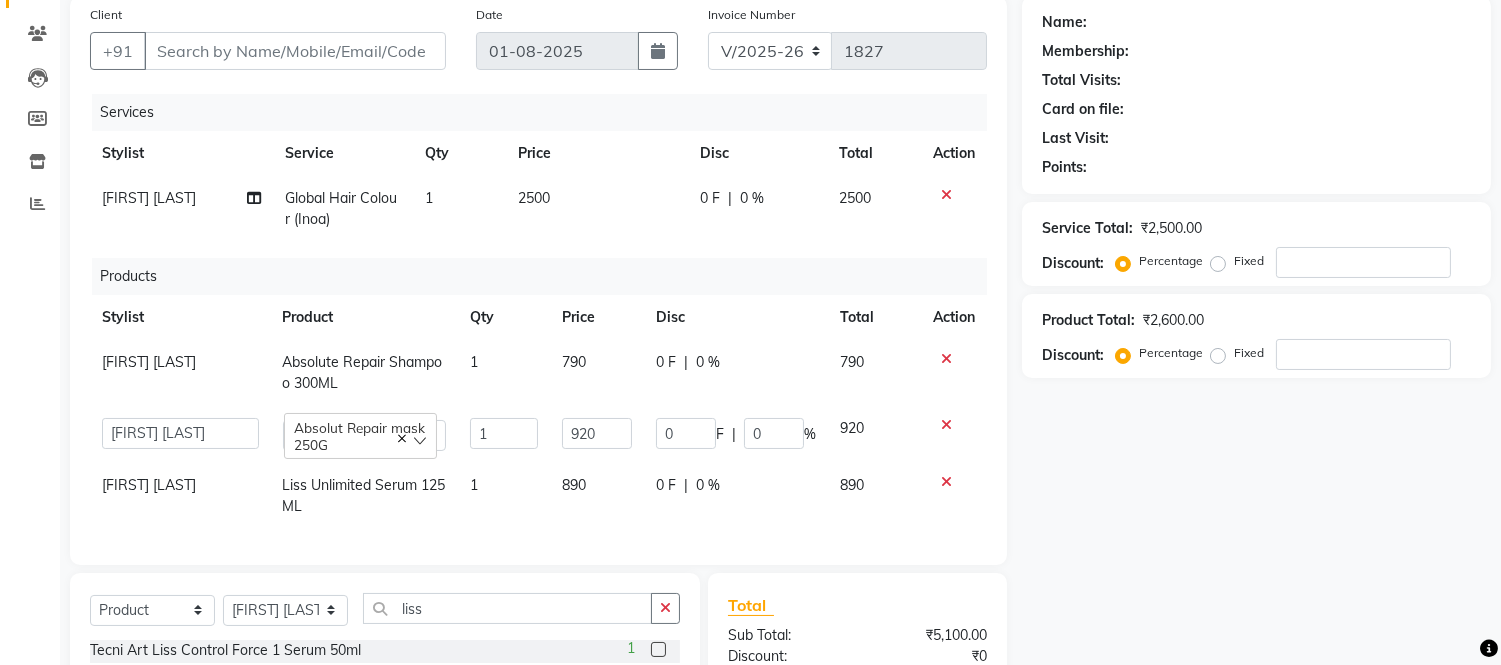 click on "2500" 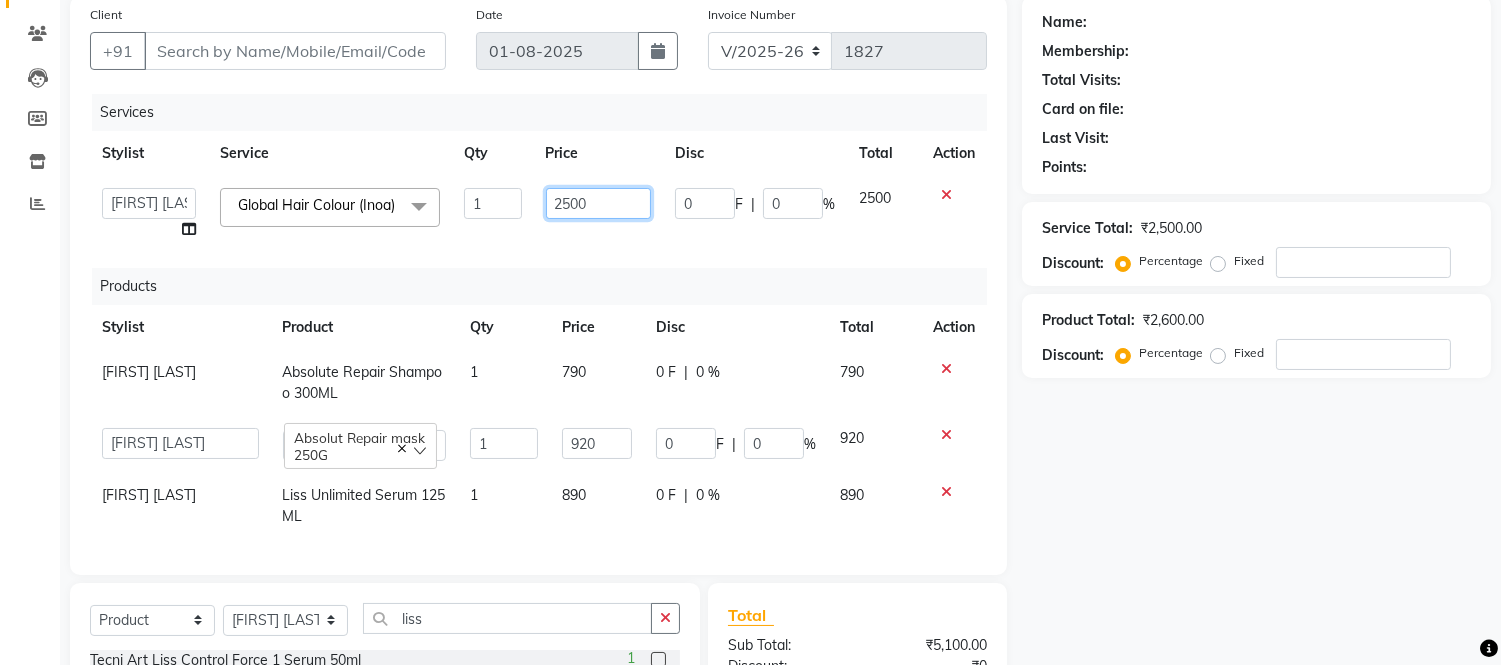 click on "2500" 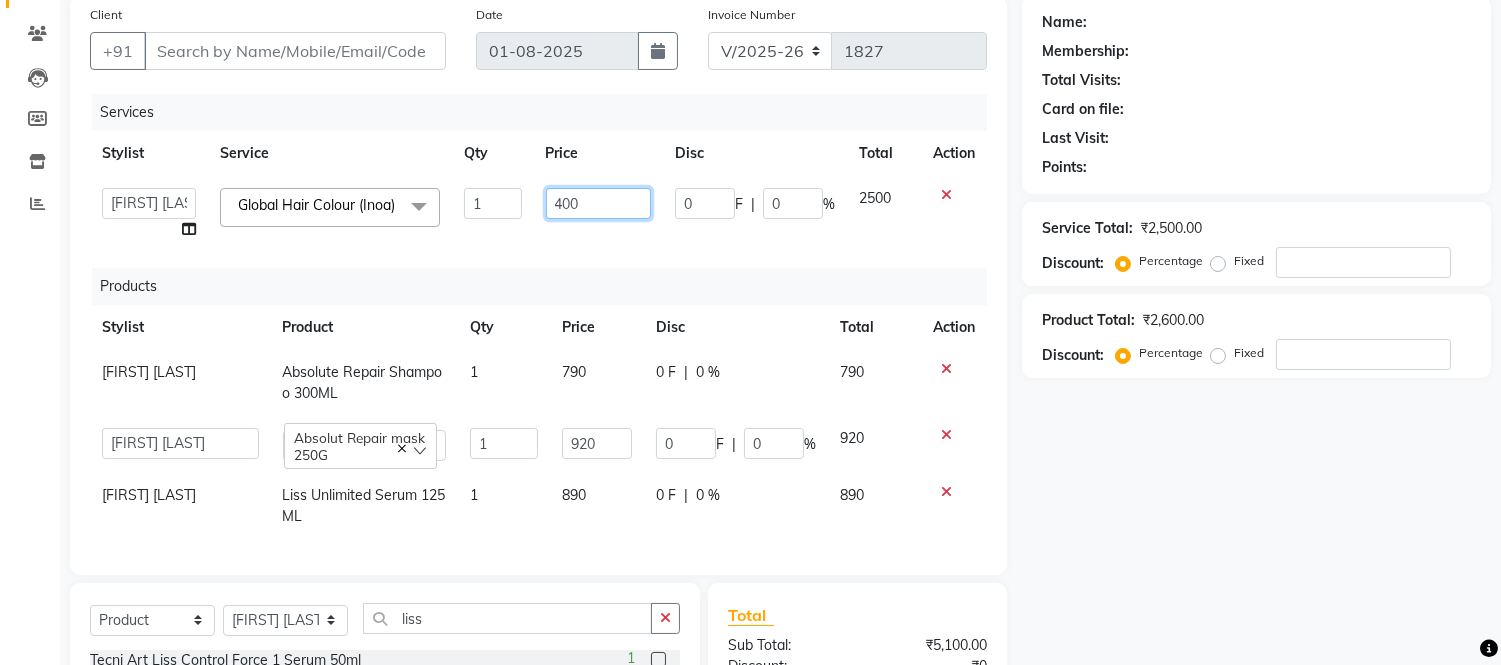 type on "4000" 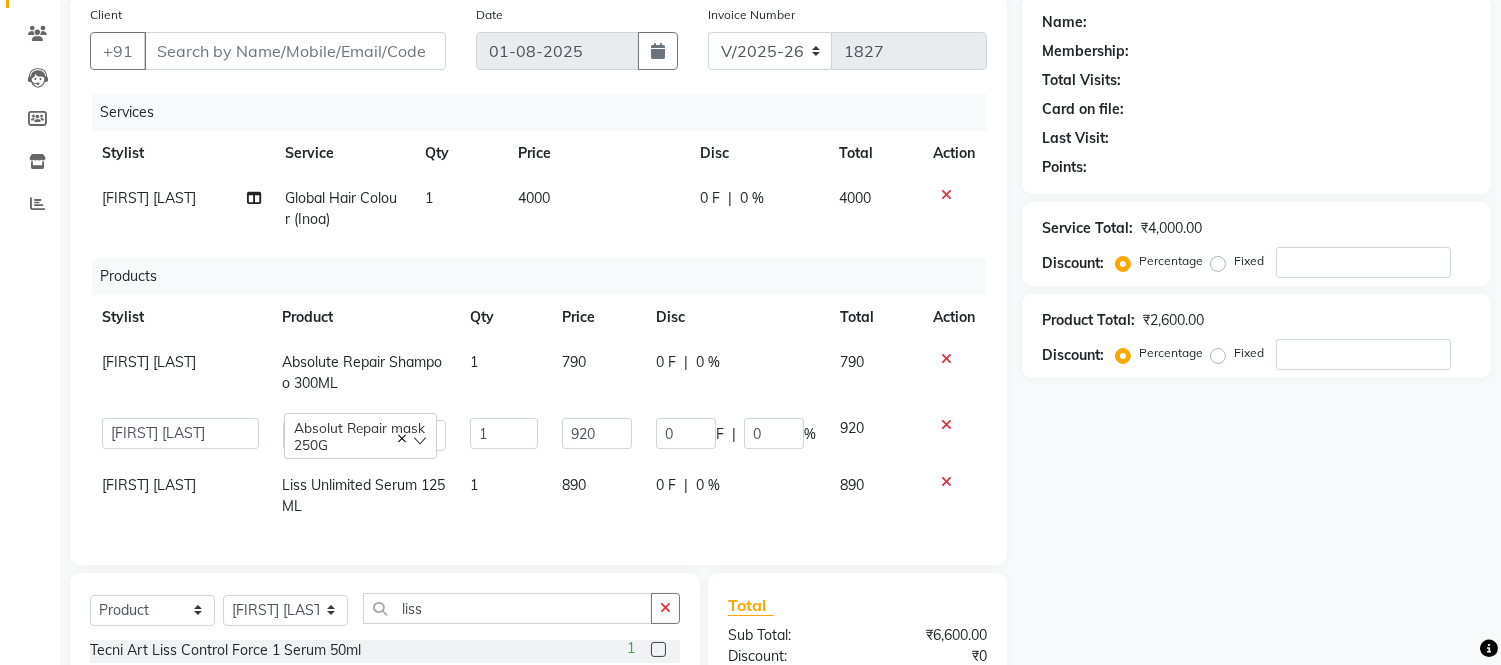 click on "4000" 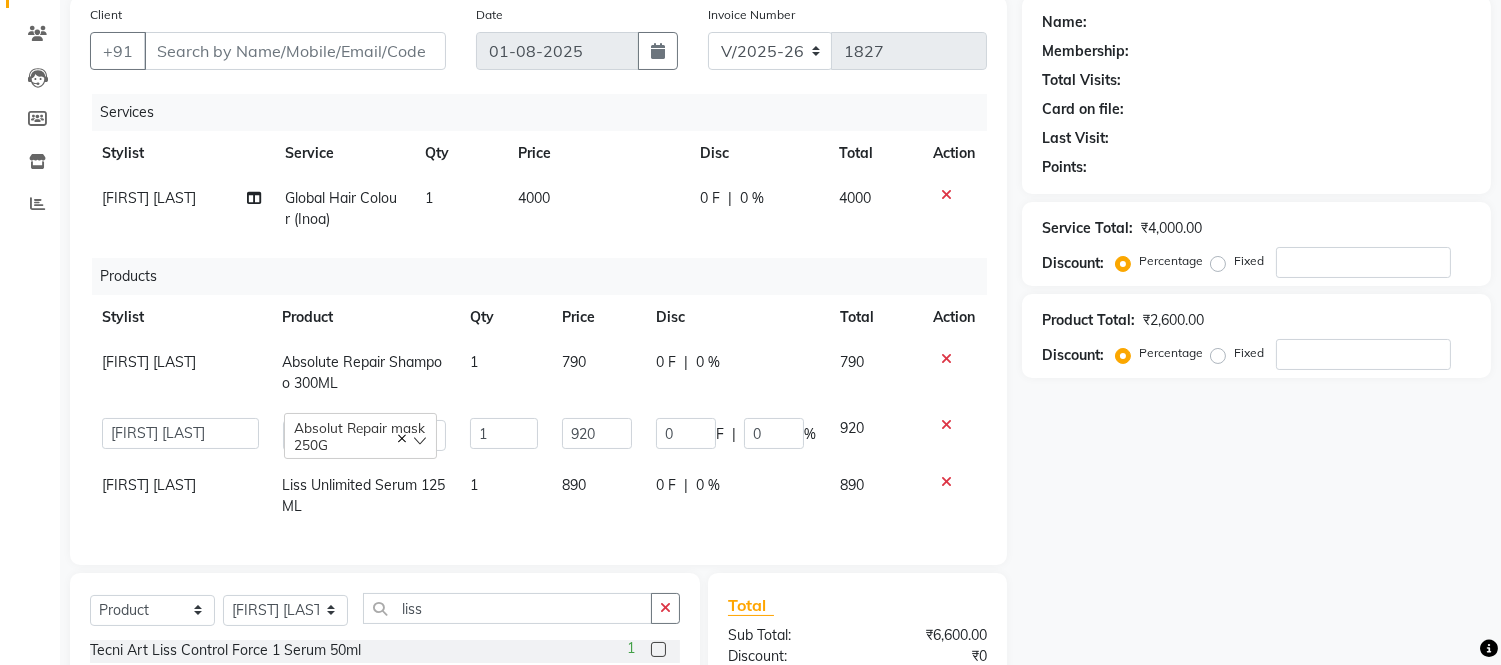 select on "77350" 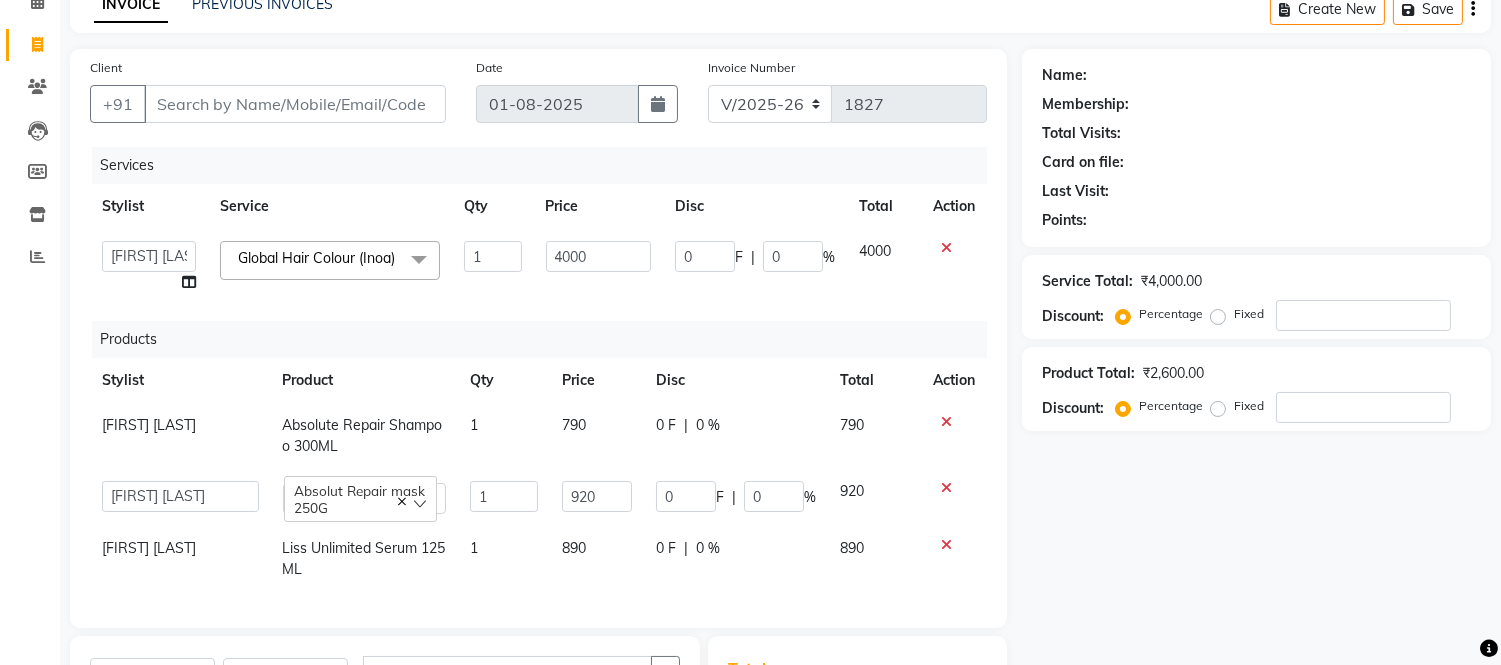 scroll, scrollTop: 62, scrollLeft: 0, axis: vertical 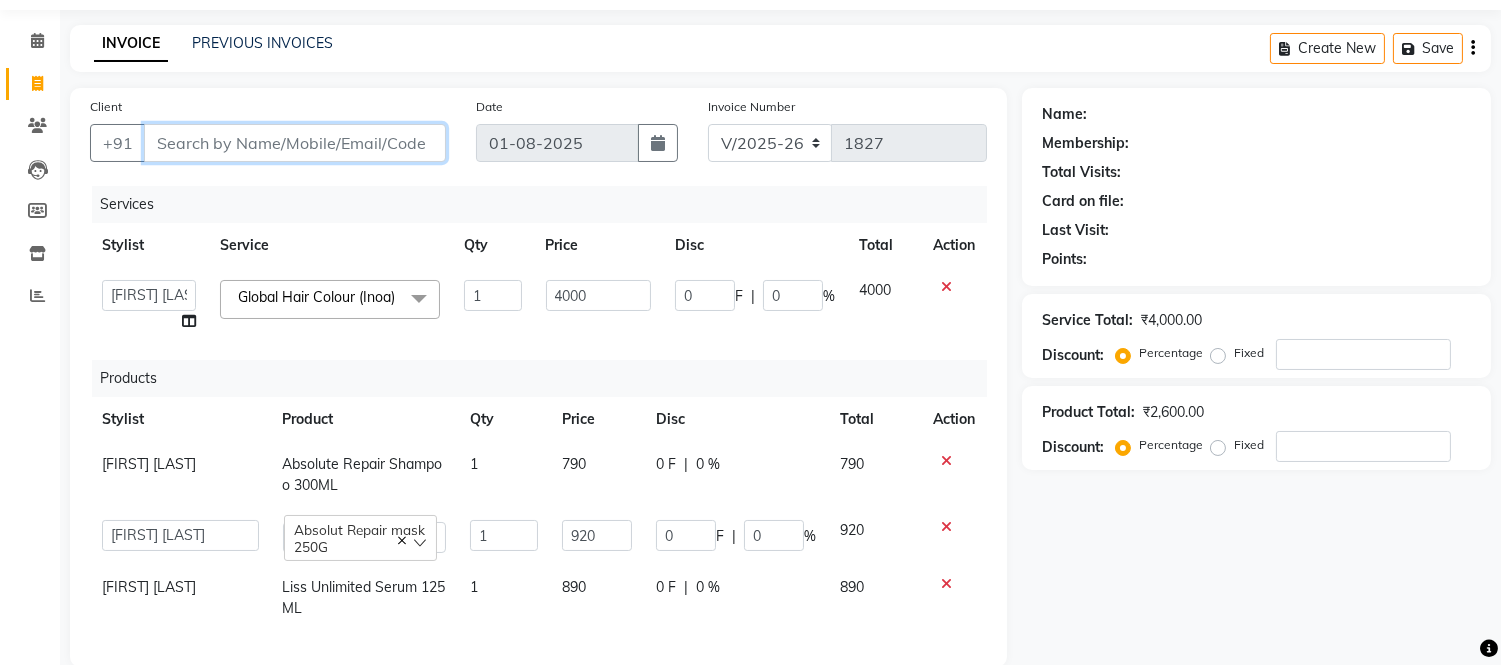 click on "Client" at bounding box center (295, 143) 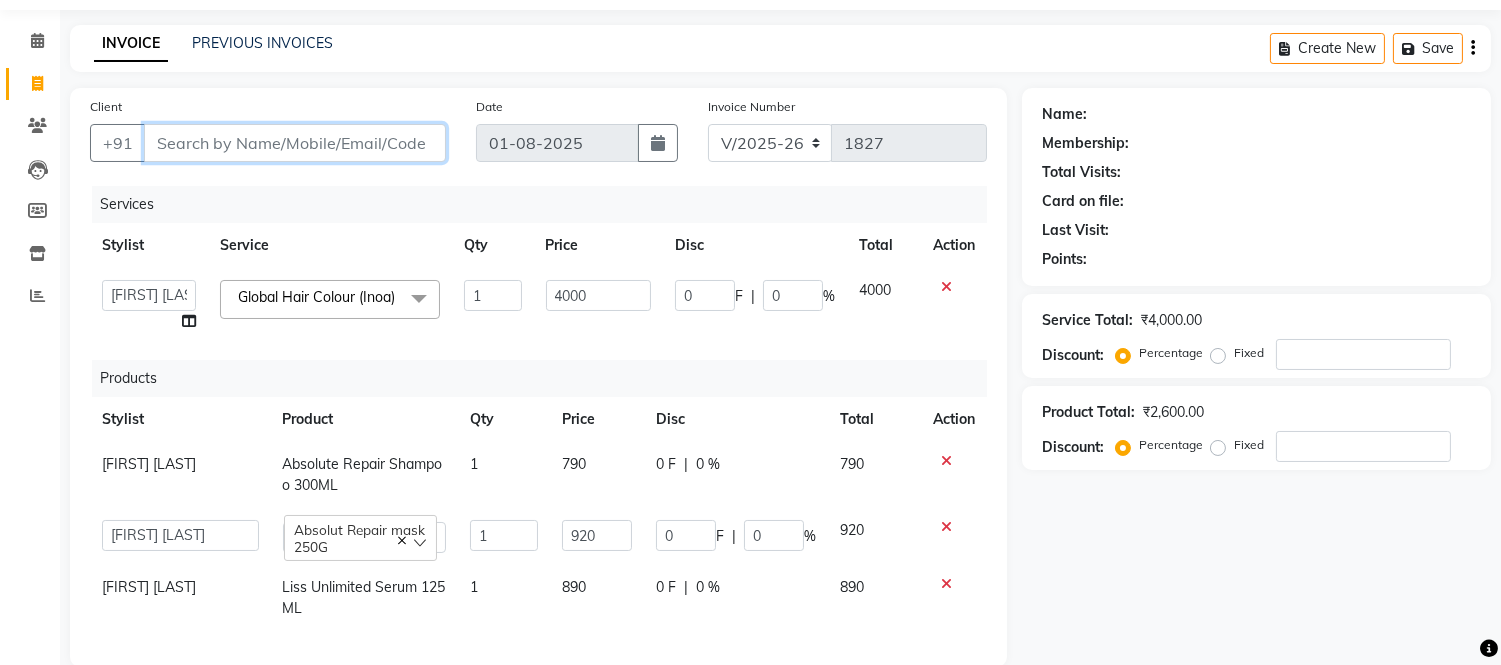 type on "9" 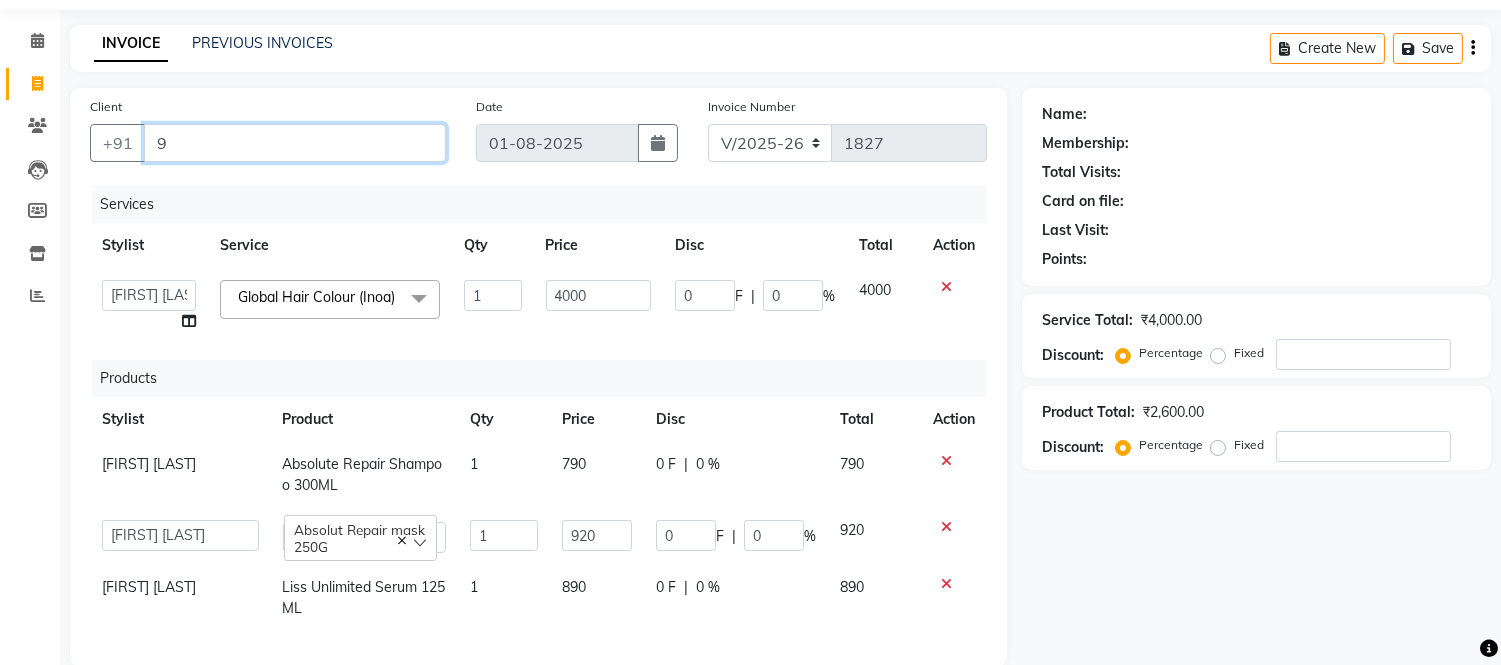 type on "0" 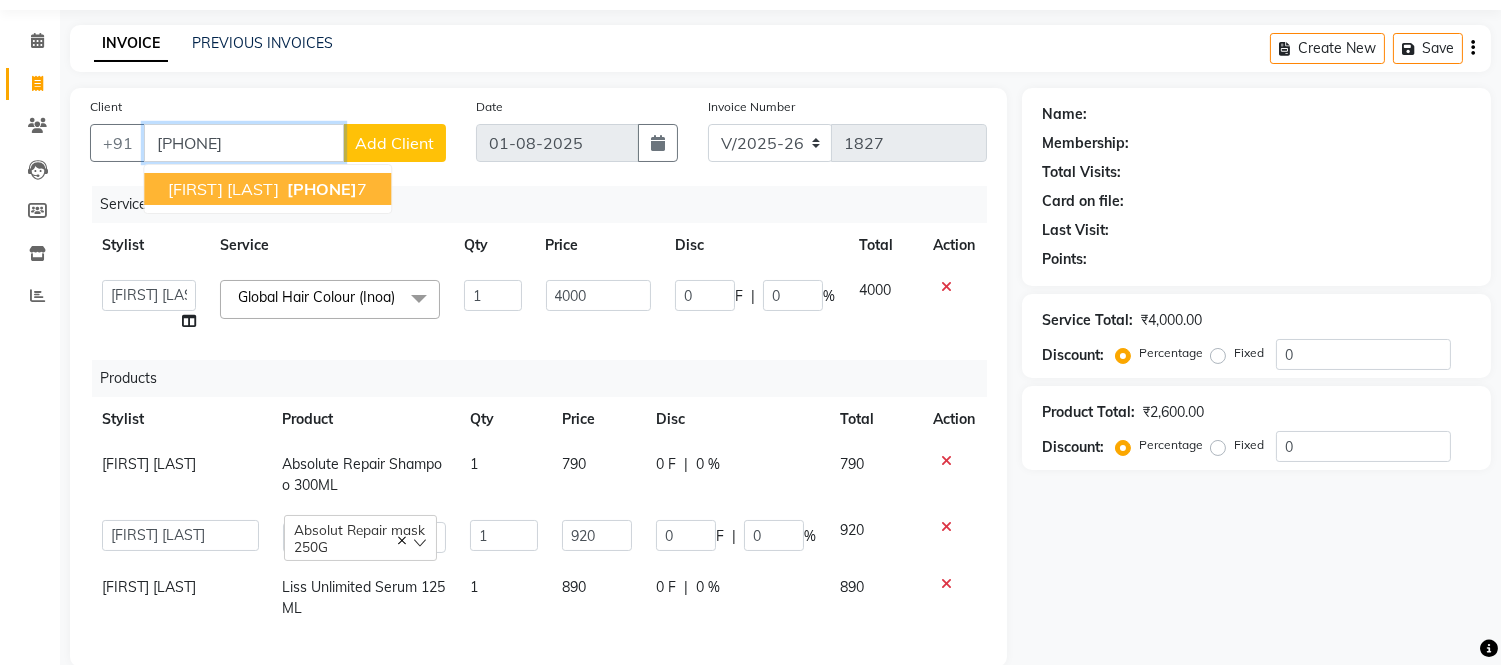 click on "[PHONE]" at bounding box center [325, 189] 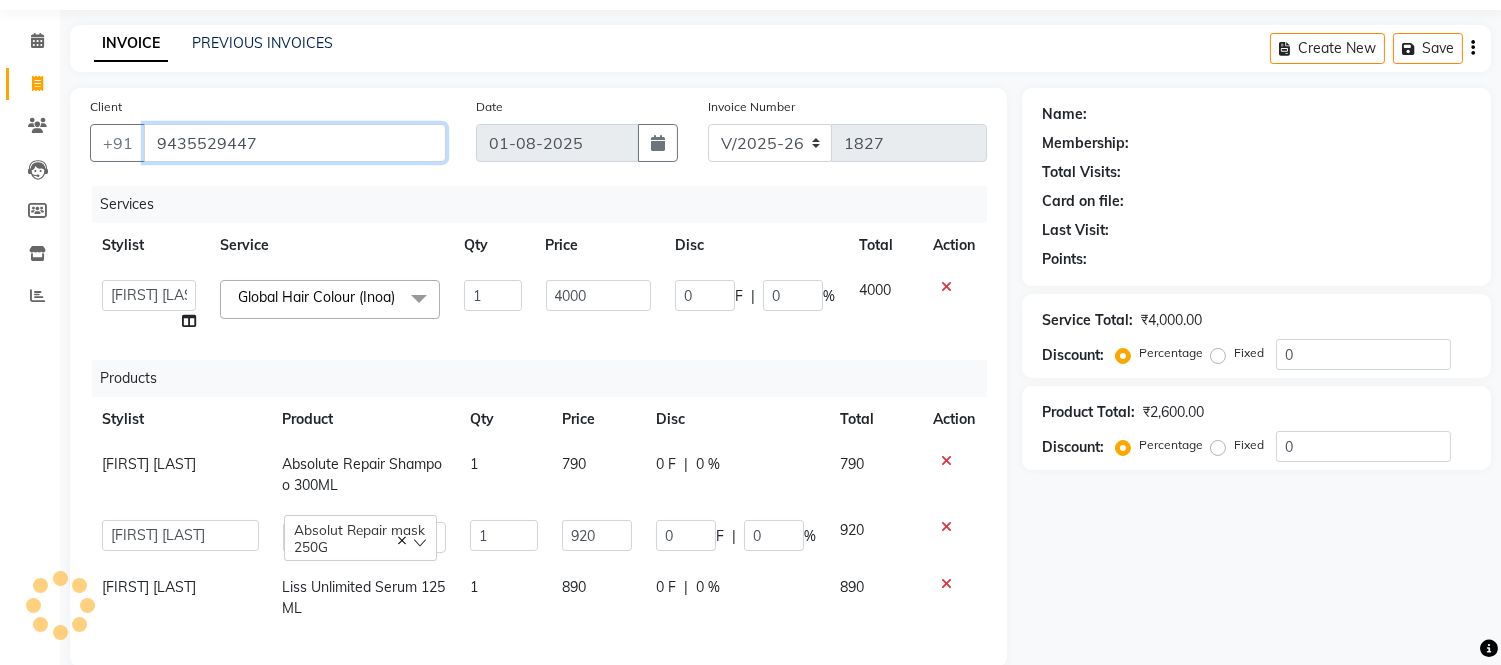 type on "9435529447" 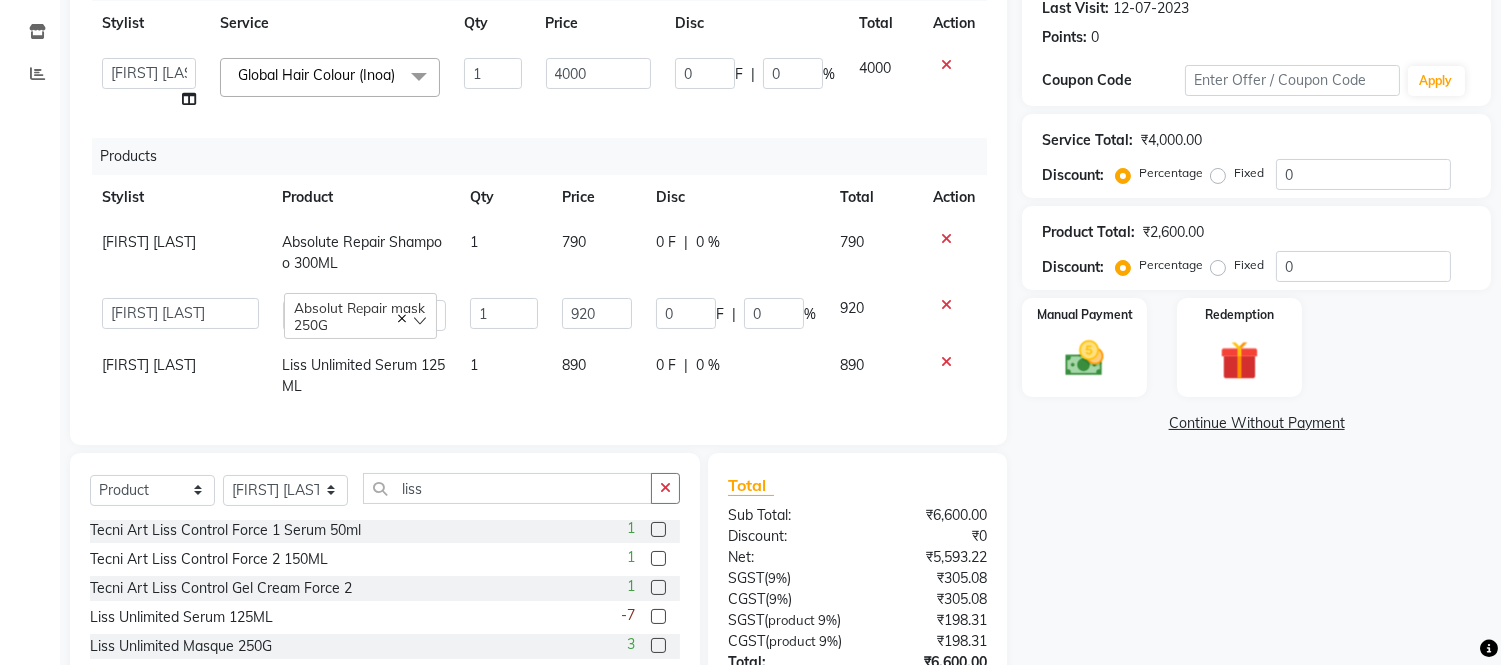 scroll, scrollTop: 0, scrollLeft: 0, axis: both 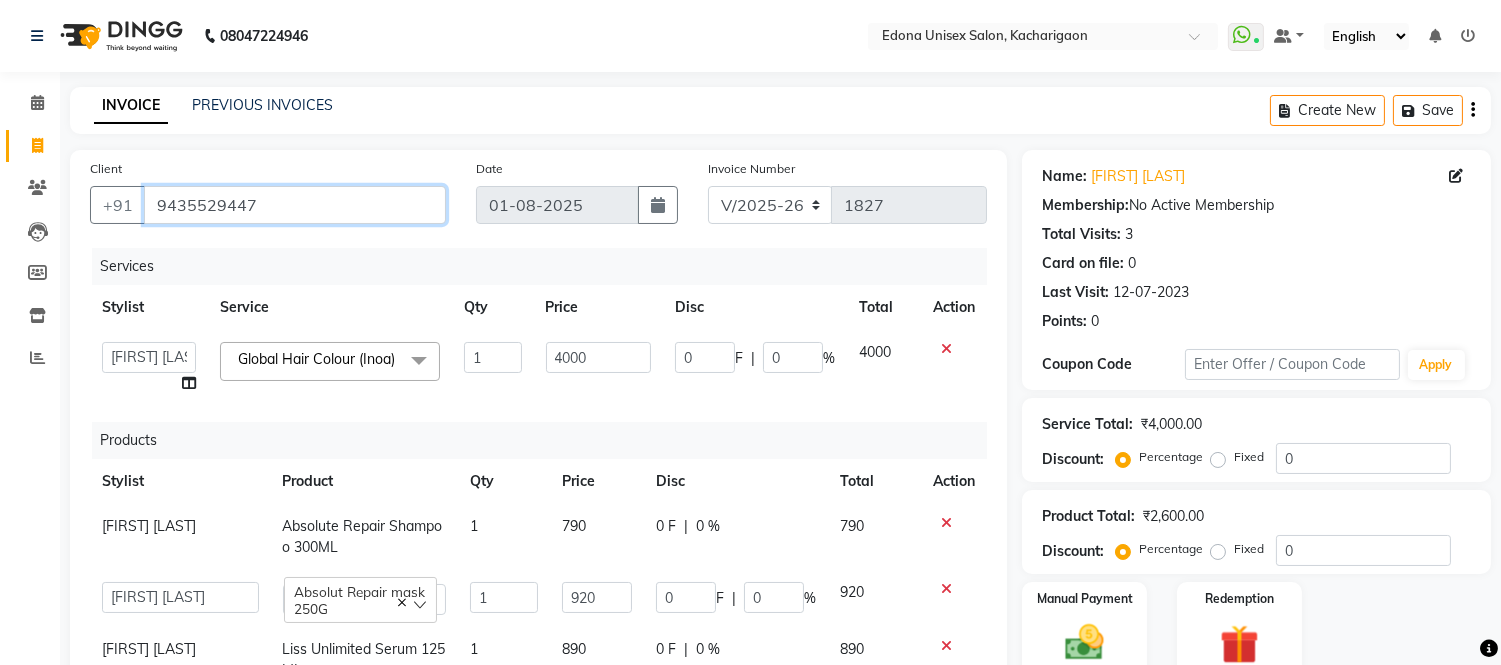 drag, startPoint x: 152, startPoint y: 207, endPoint x: 145, endPoint y: 188, distance: 20.248457 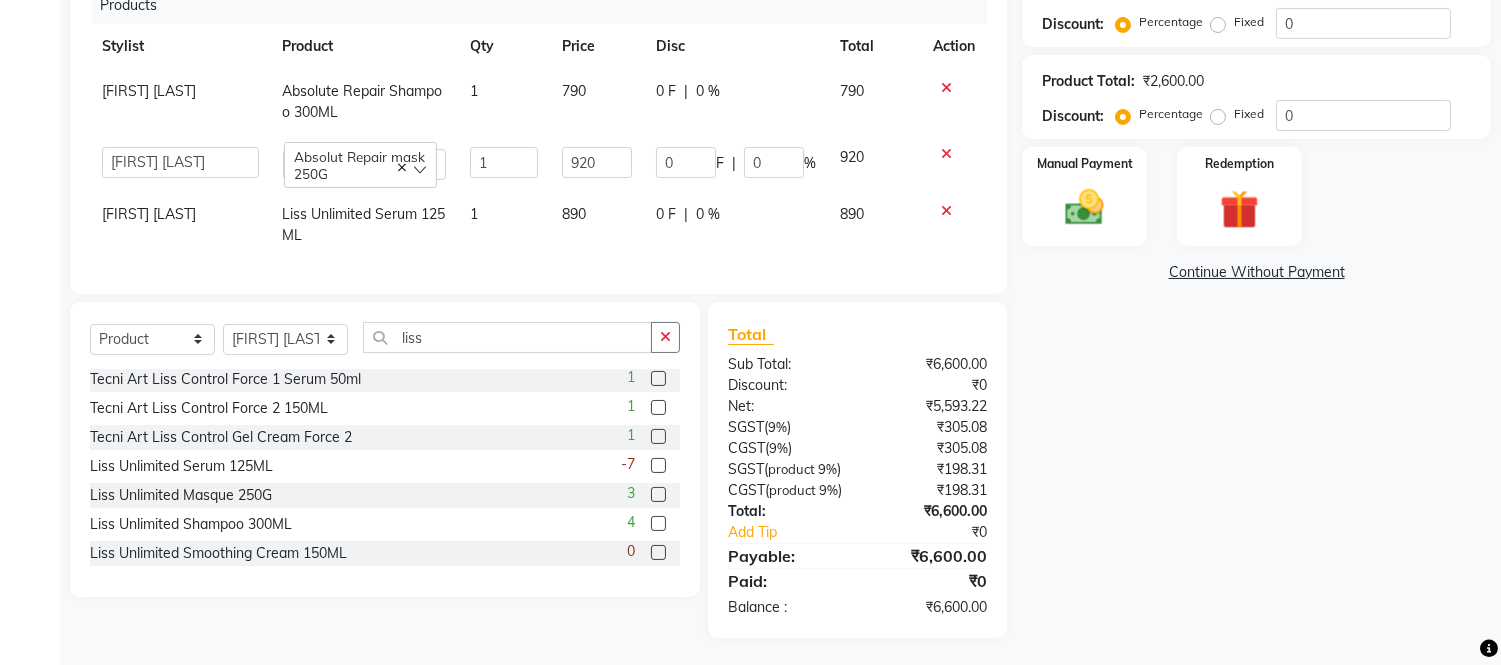 scroll, scrollTop: 506, scrollLeft: 0, axis: vertical 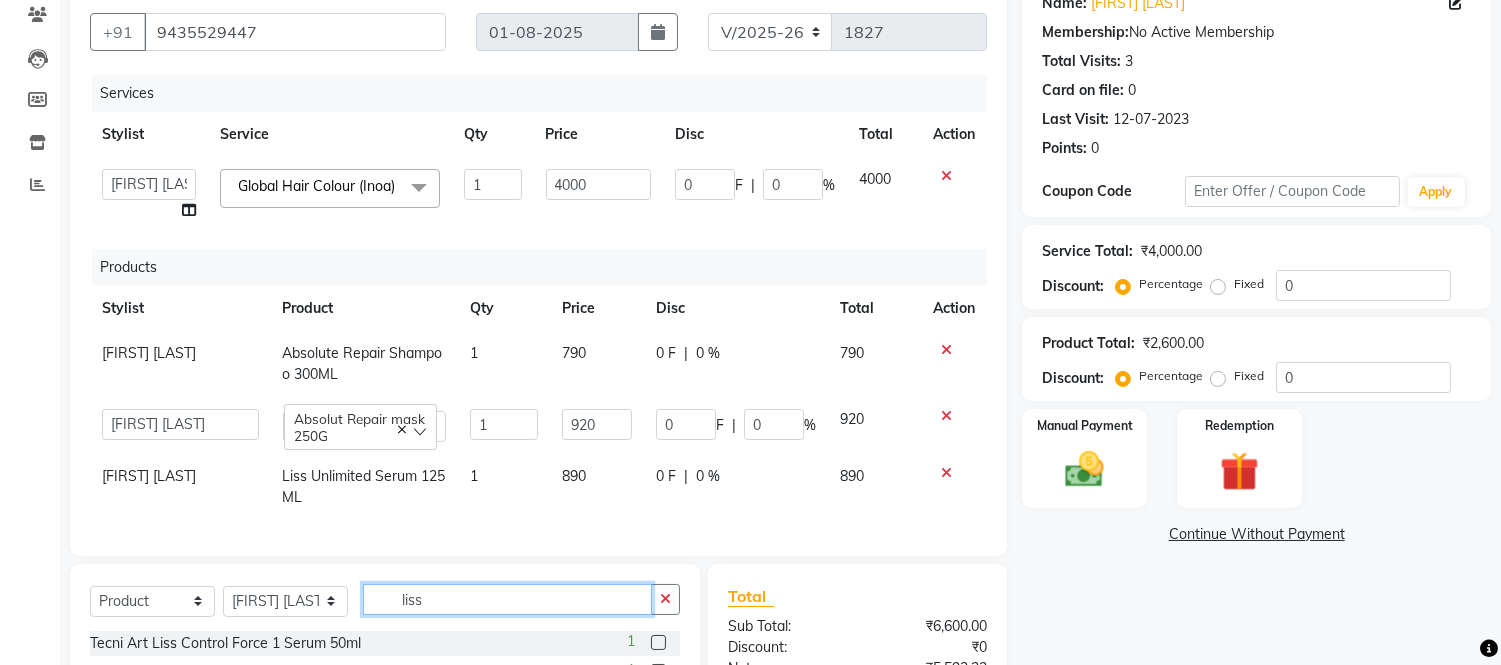 click on "liss" 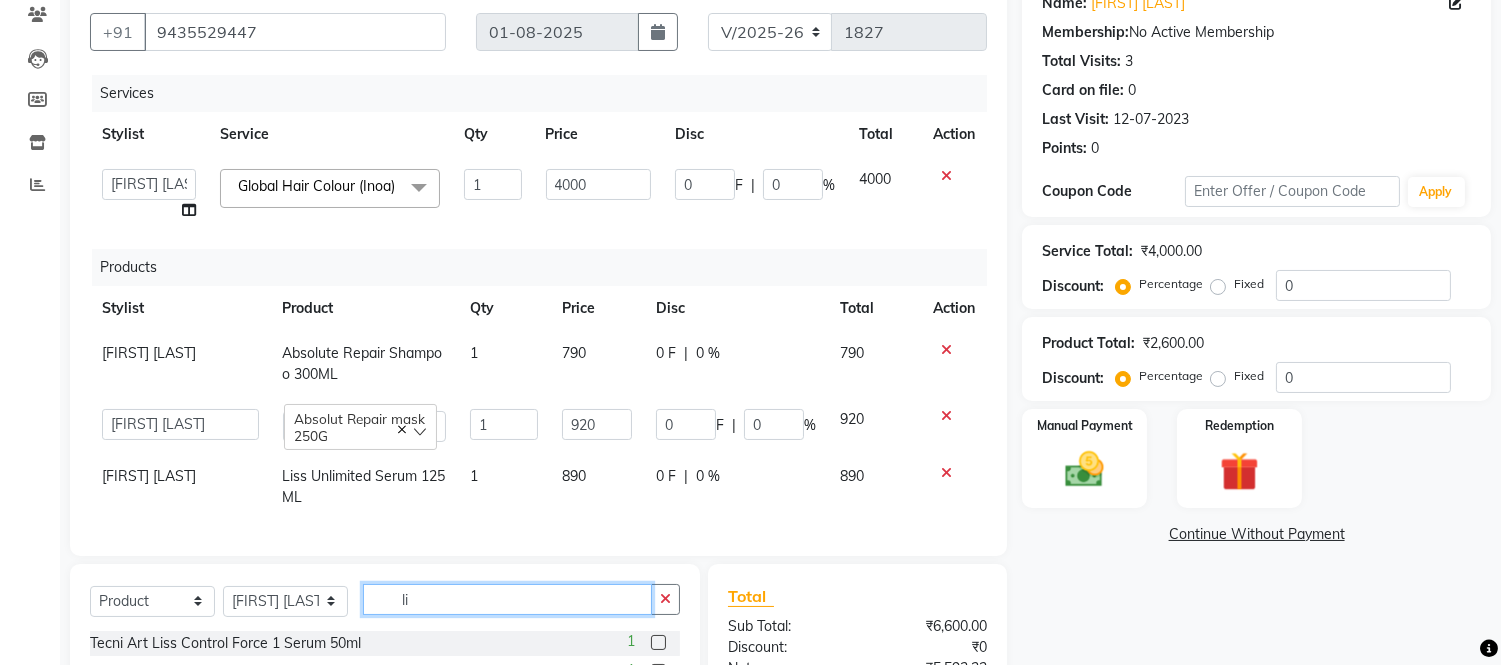 type on "l" 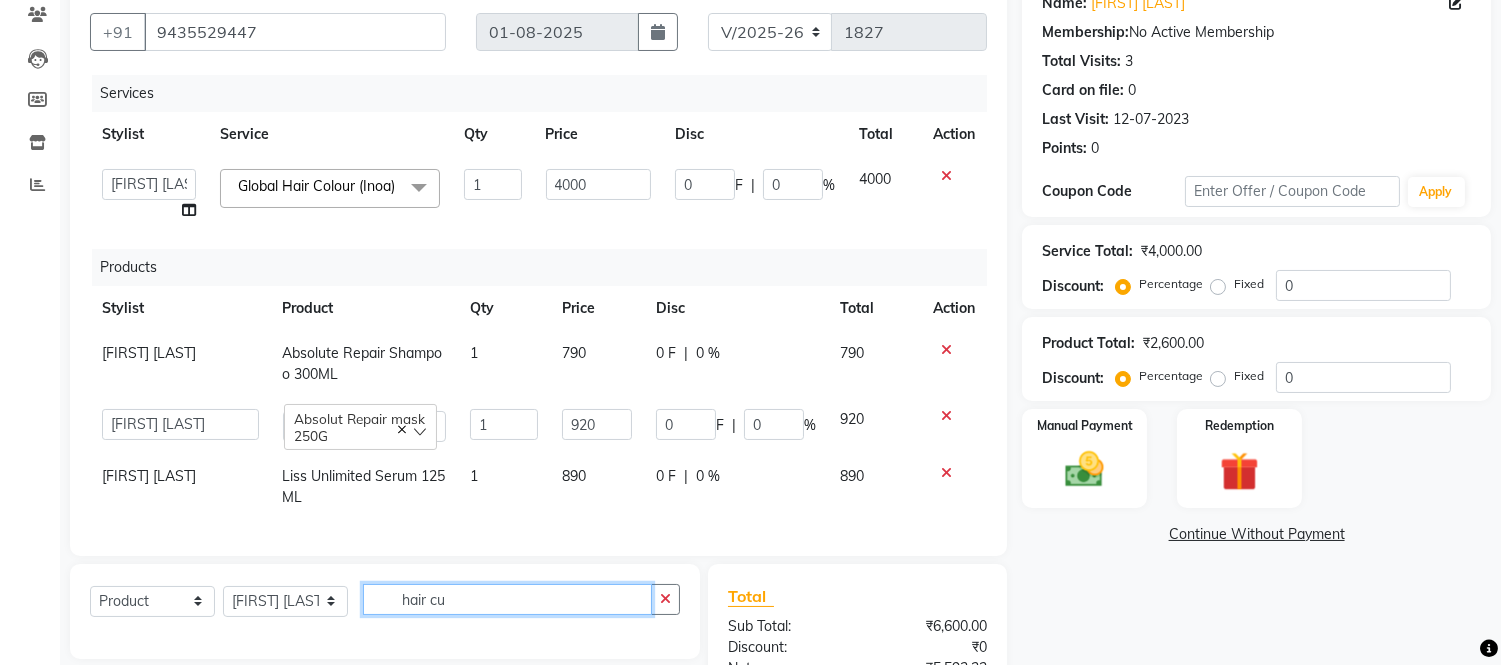 type on "hair cu" 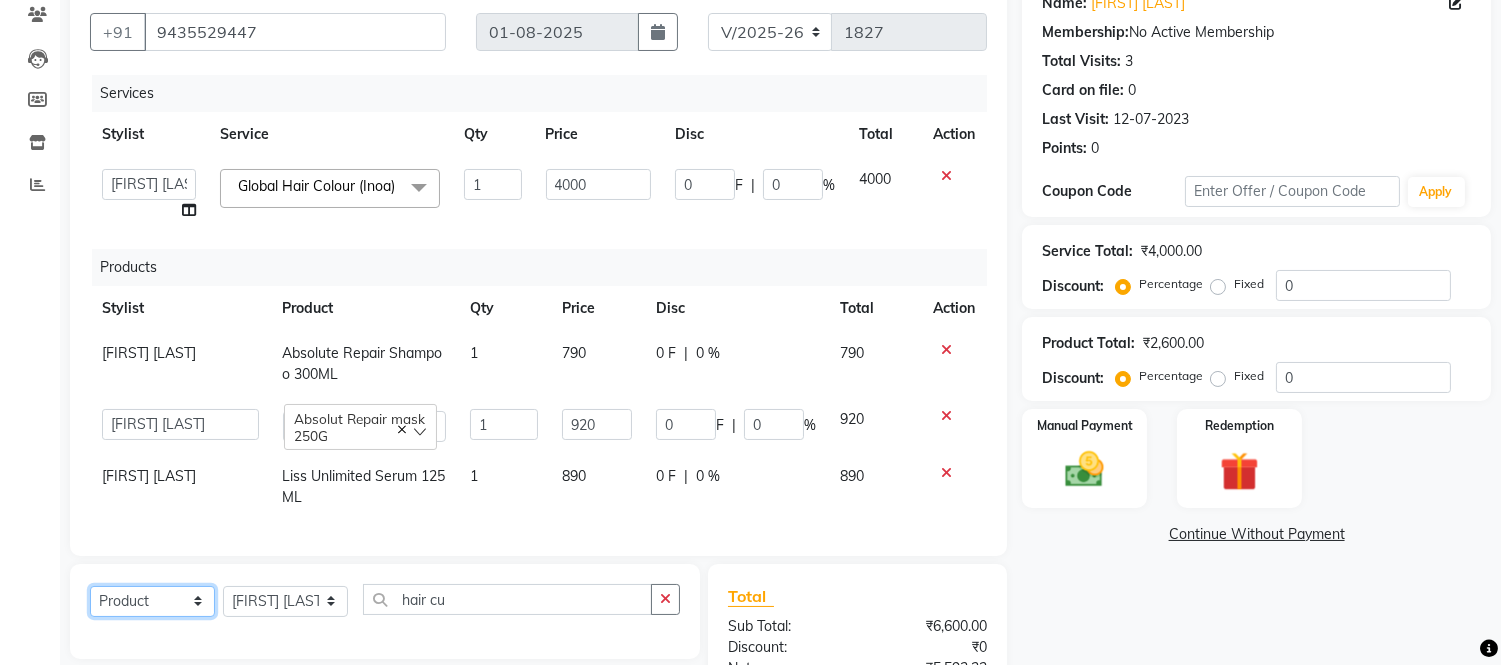 click on "Select  Service  Product  Membership  Package Voucher Prepaid Gift Card" 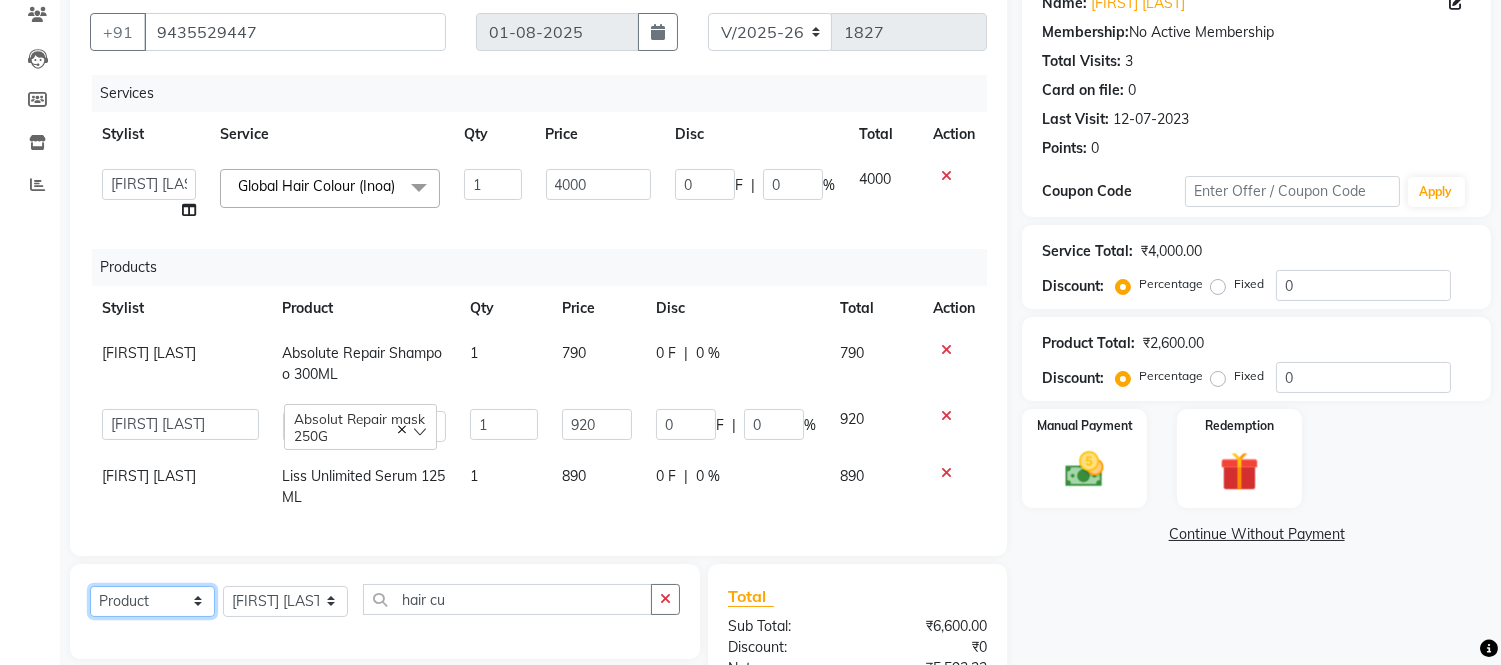 select on "service" 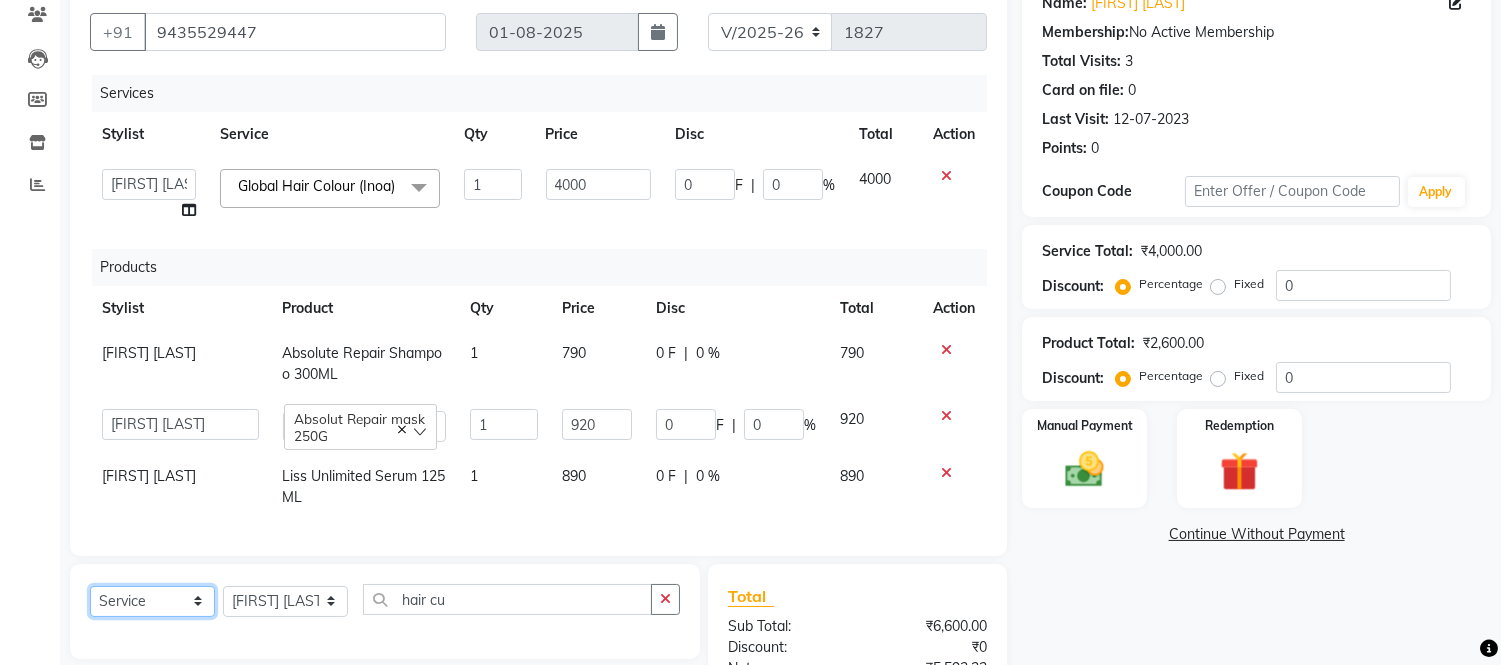 click on "Select  Service  Product  Membership  Package Voucher Prepaid Gift Card" 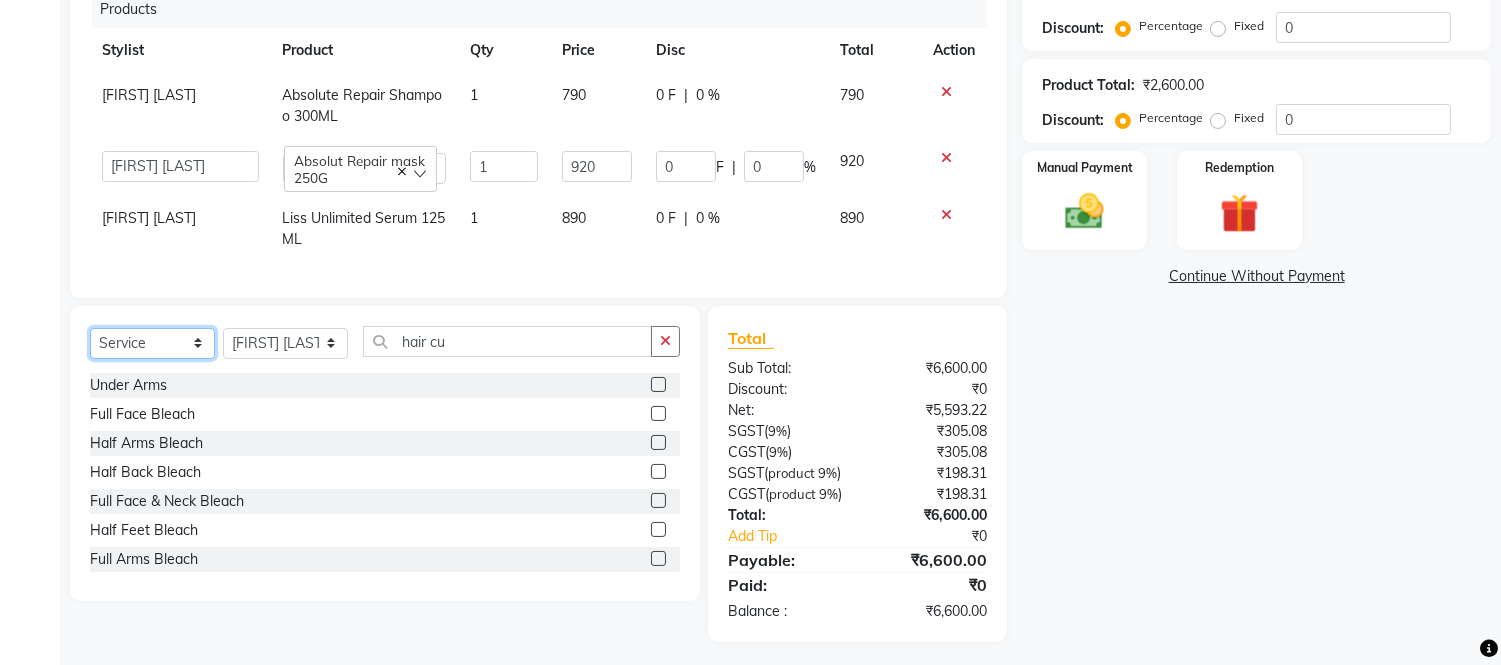 scroll, scrollTop: 506, scrollLeft: 0, axis: vertical 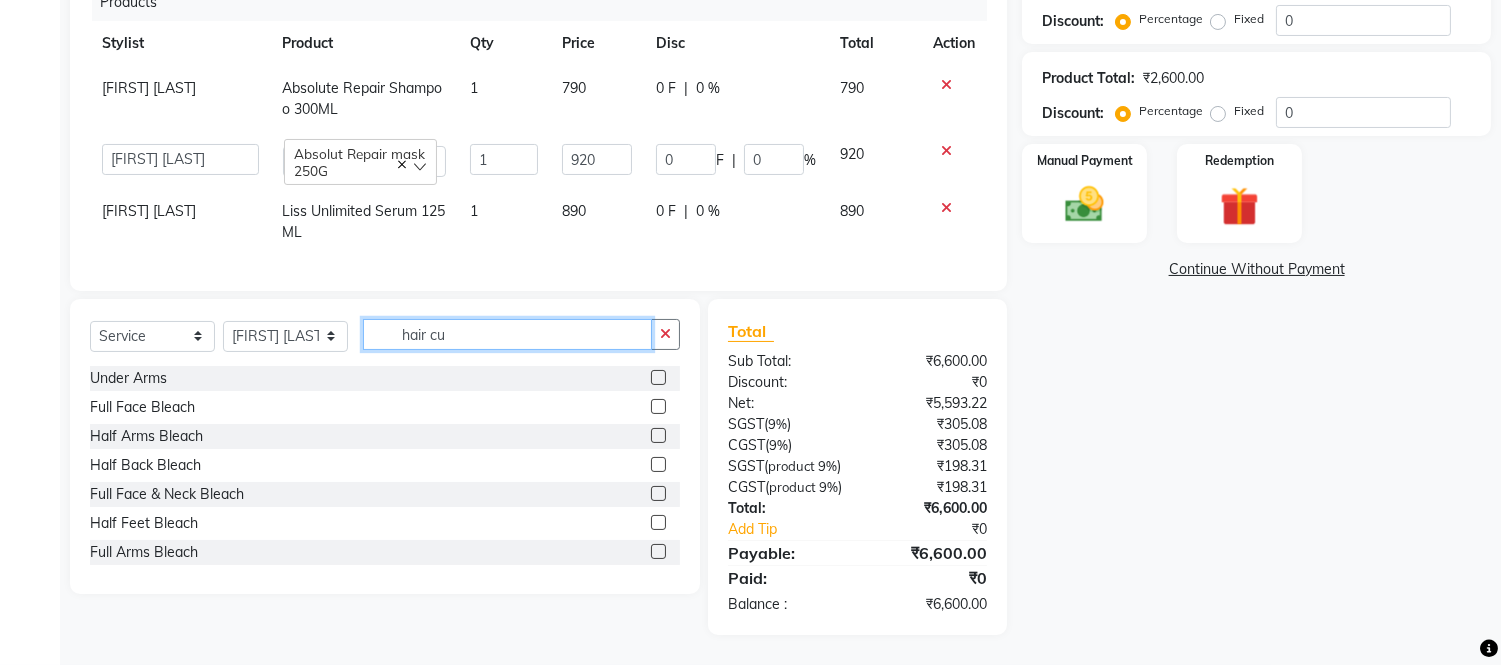 click on "hair cu" 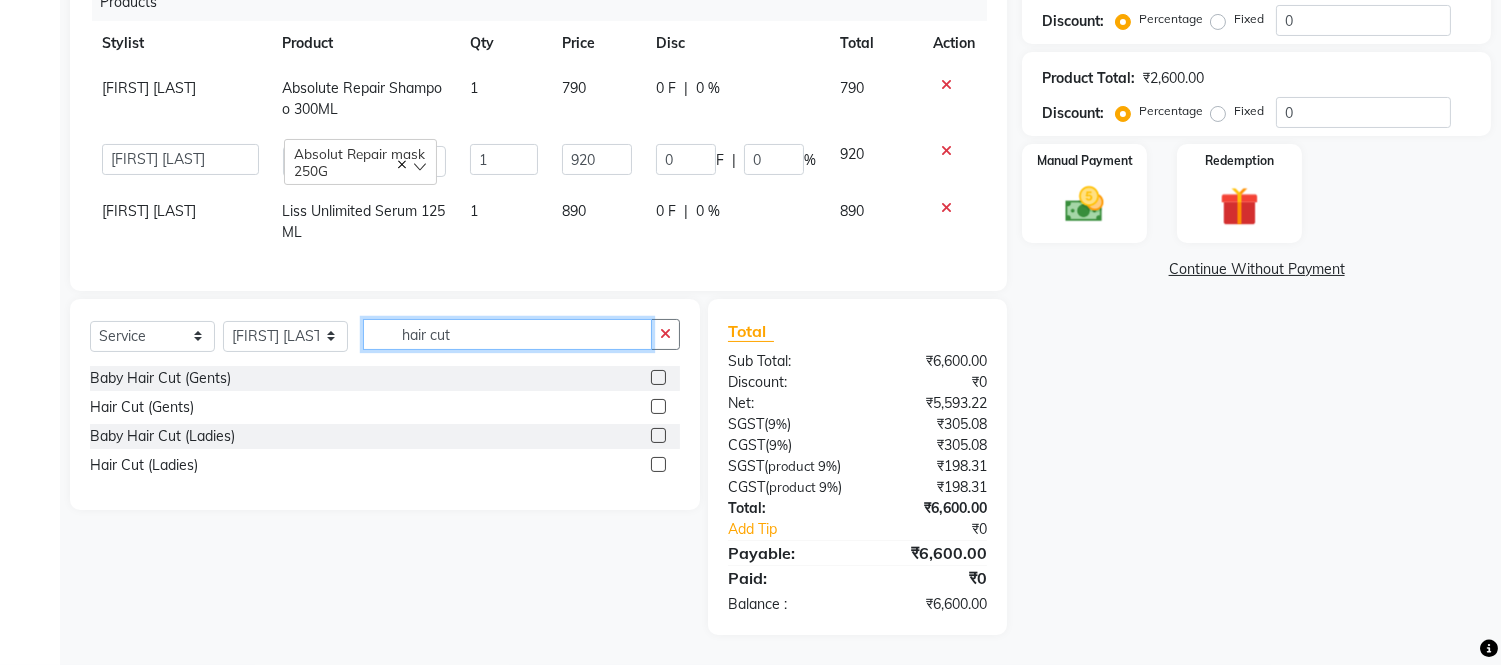 type on "hair cut" 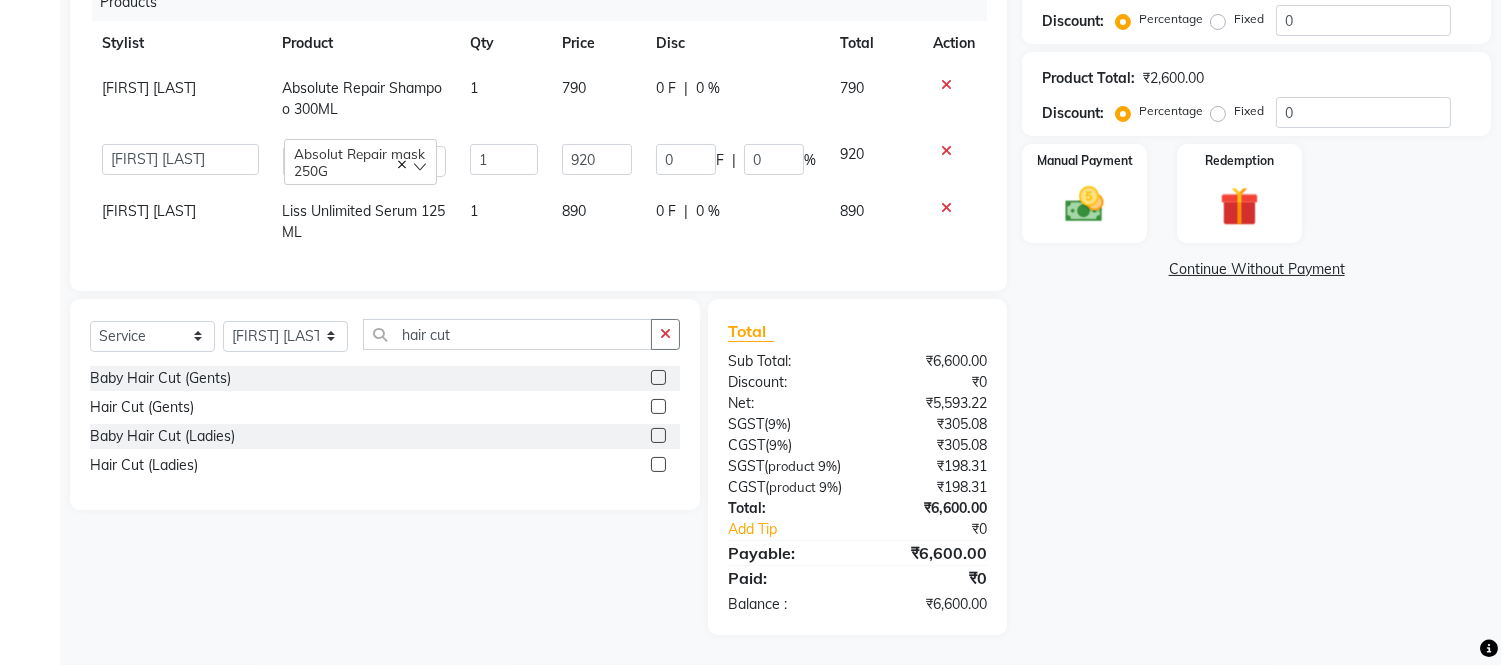 click 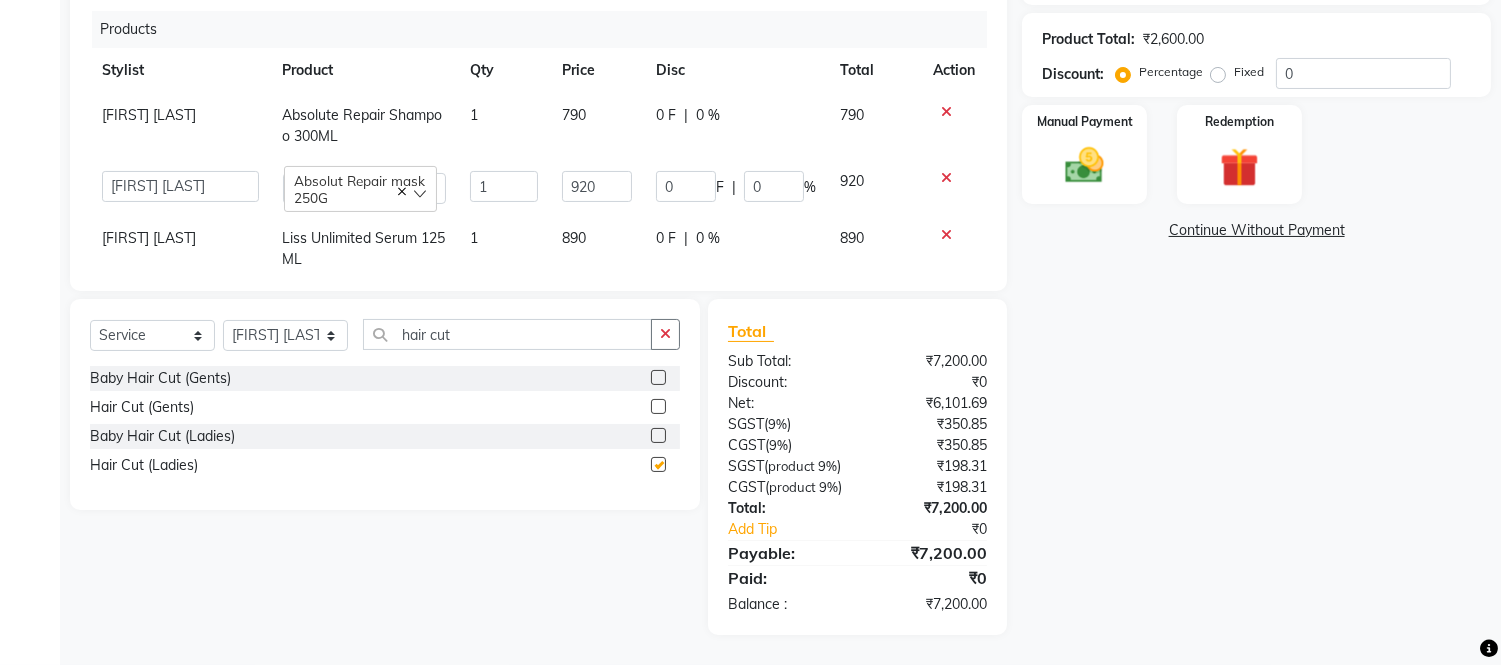 checkbox on "false" 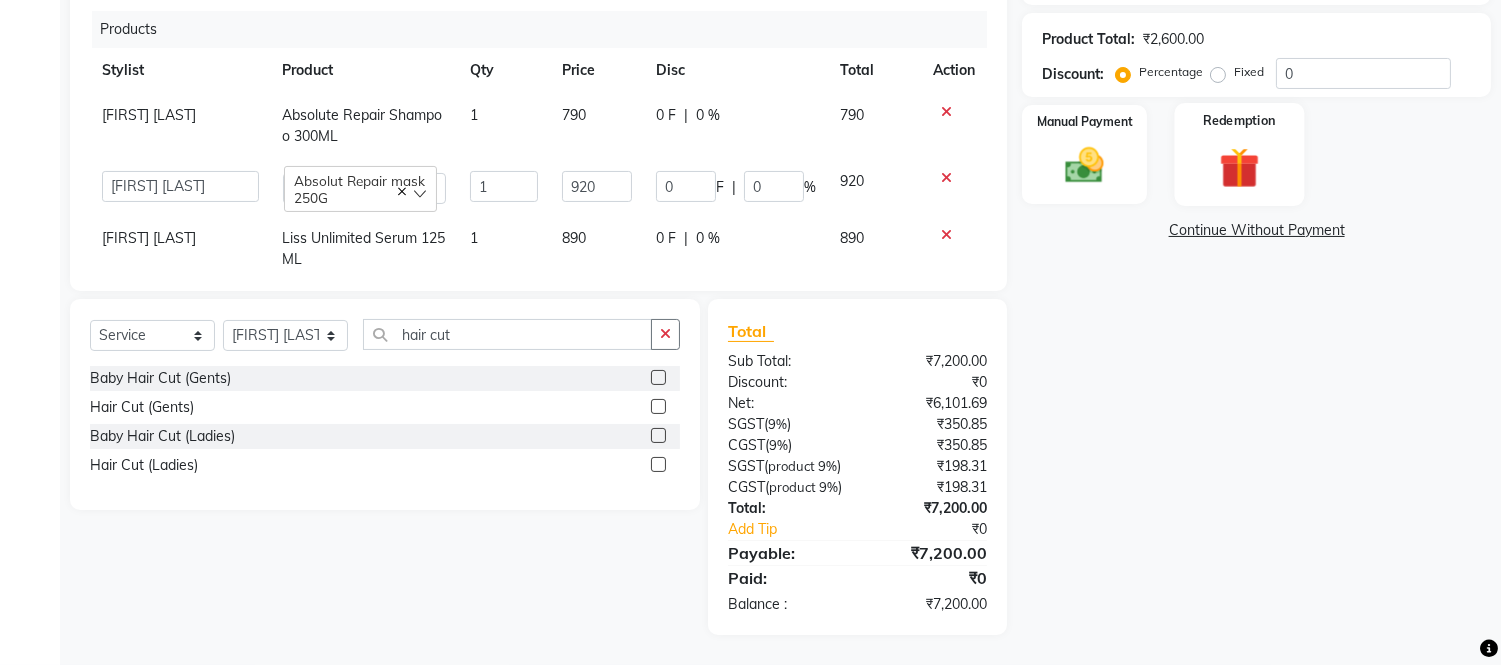 click 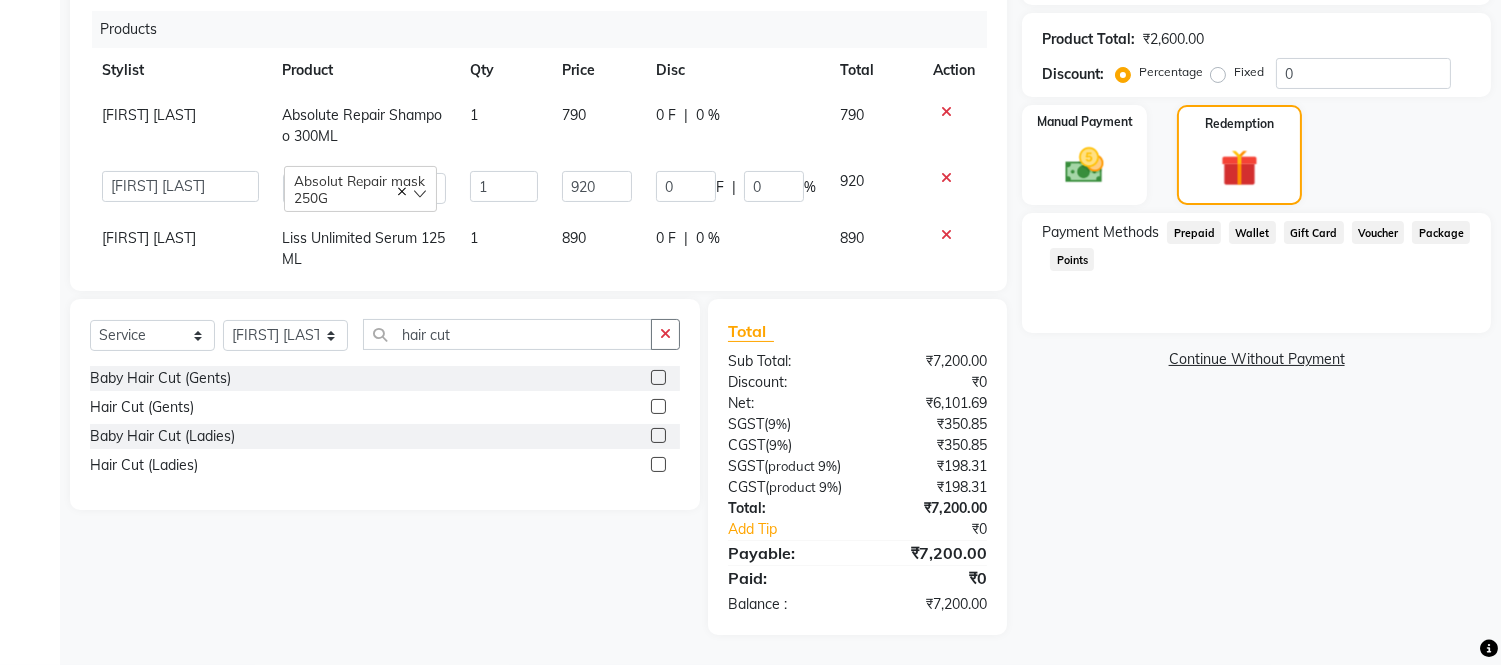 click on "Prepaid" 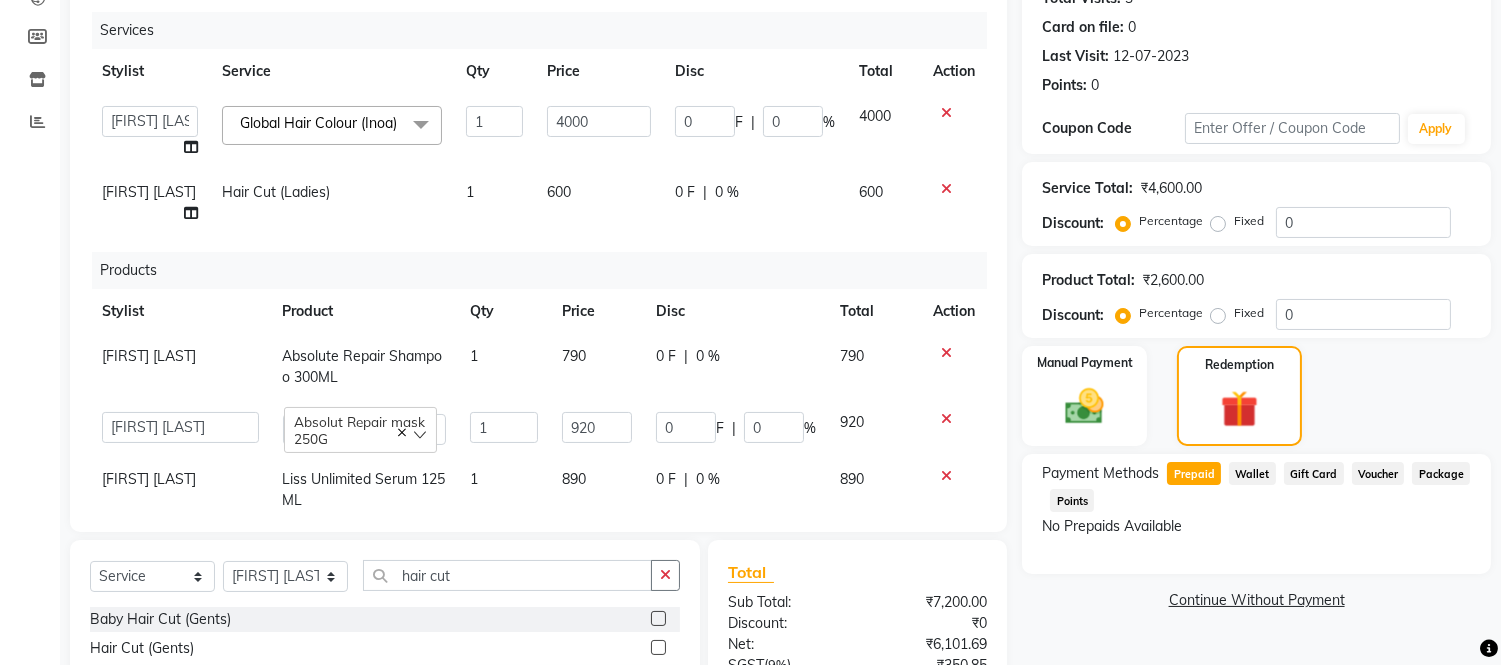 scroll, scrollTop: 173, scrollLeft: 0, axis: vertical 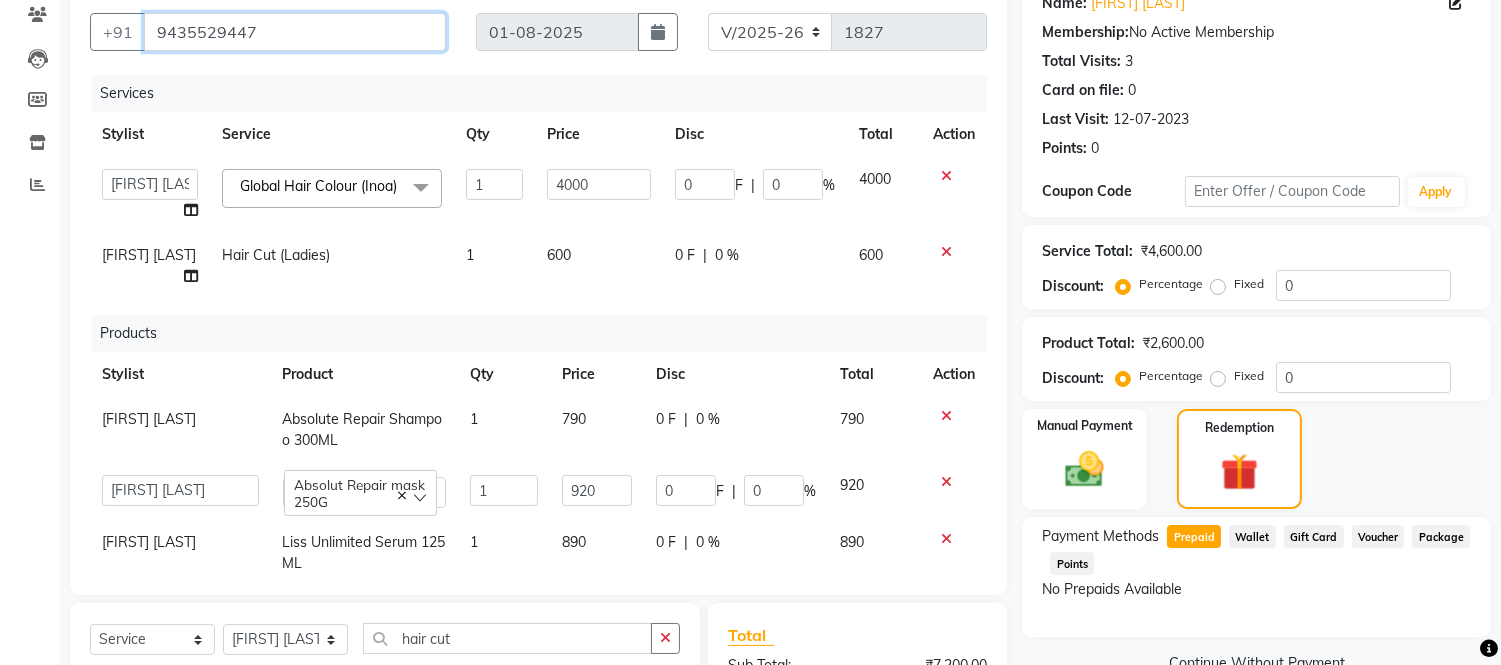 click on "9435529447" at bounding box center [295, 32] 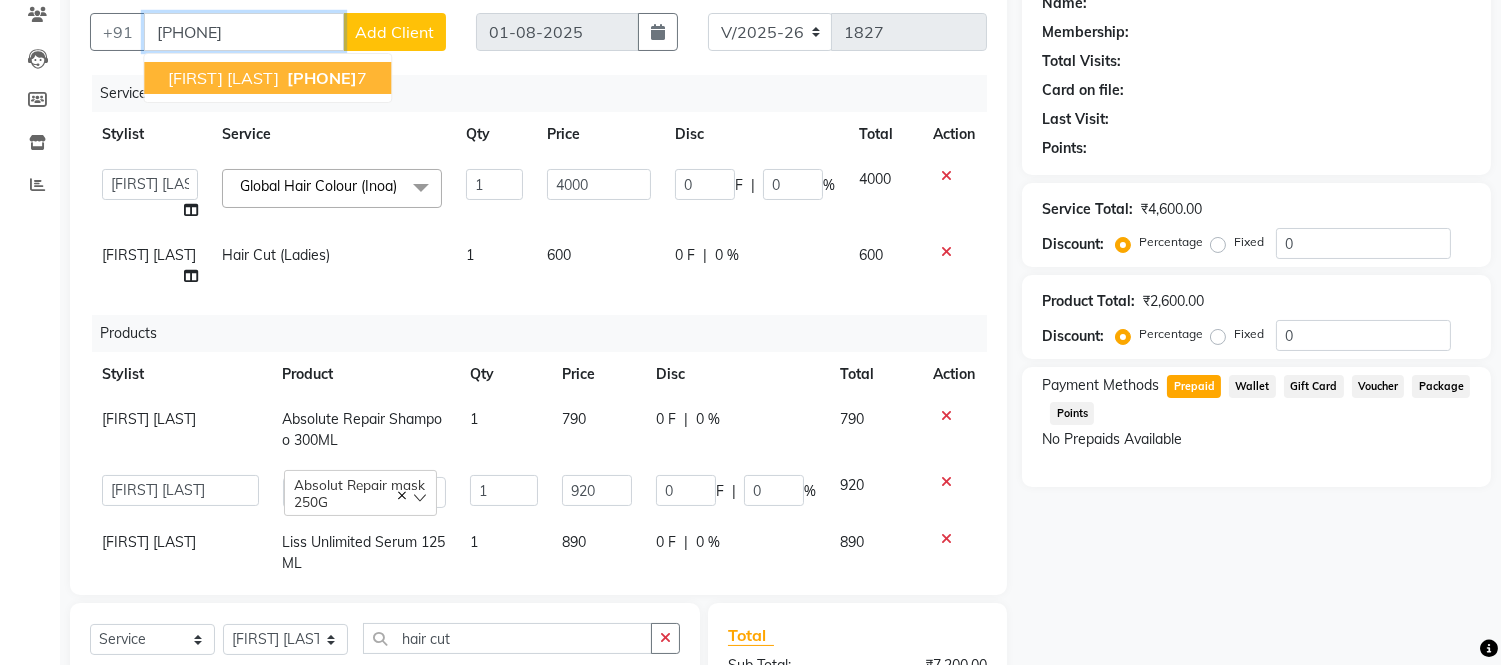click on "[PHONE]" at bounding box center (322, 78) 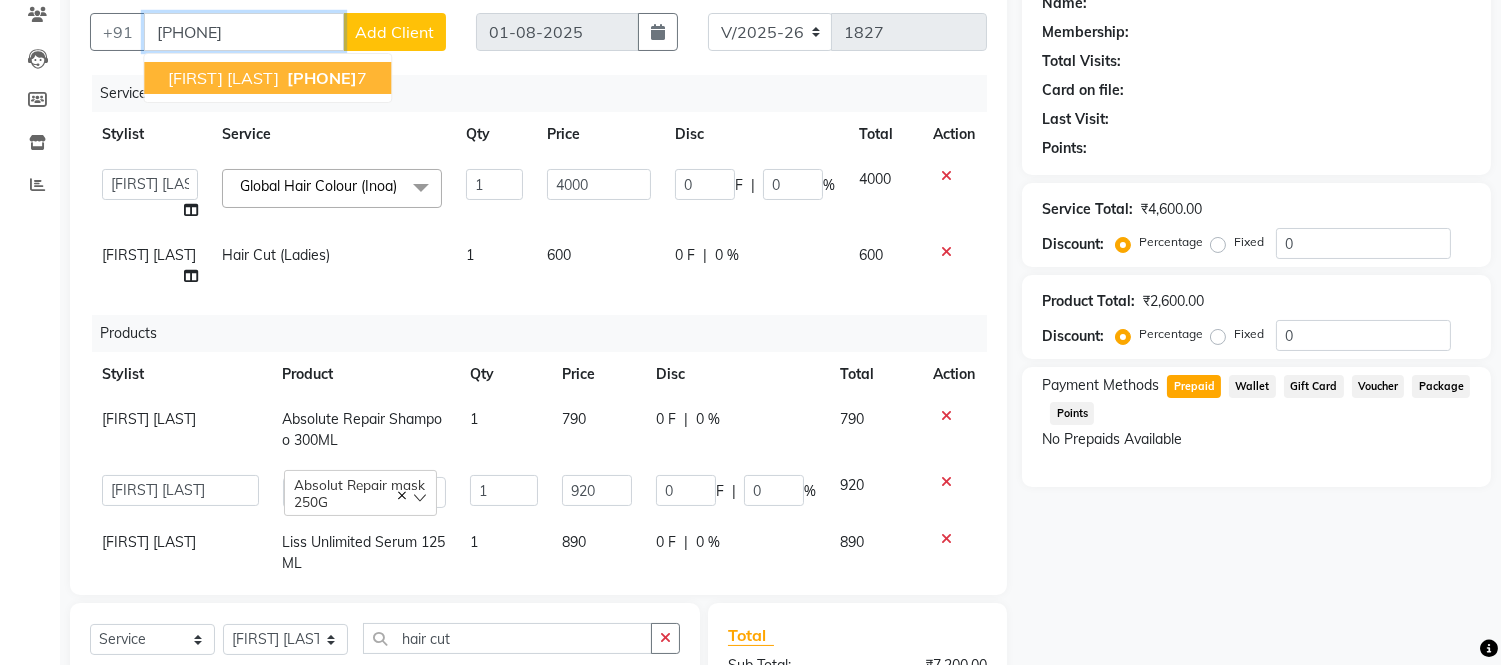 type on "9435529447" 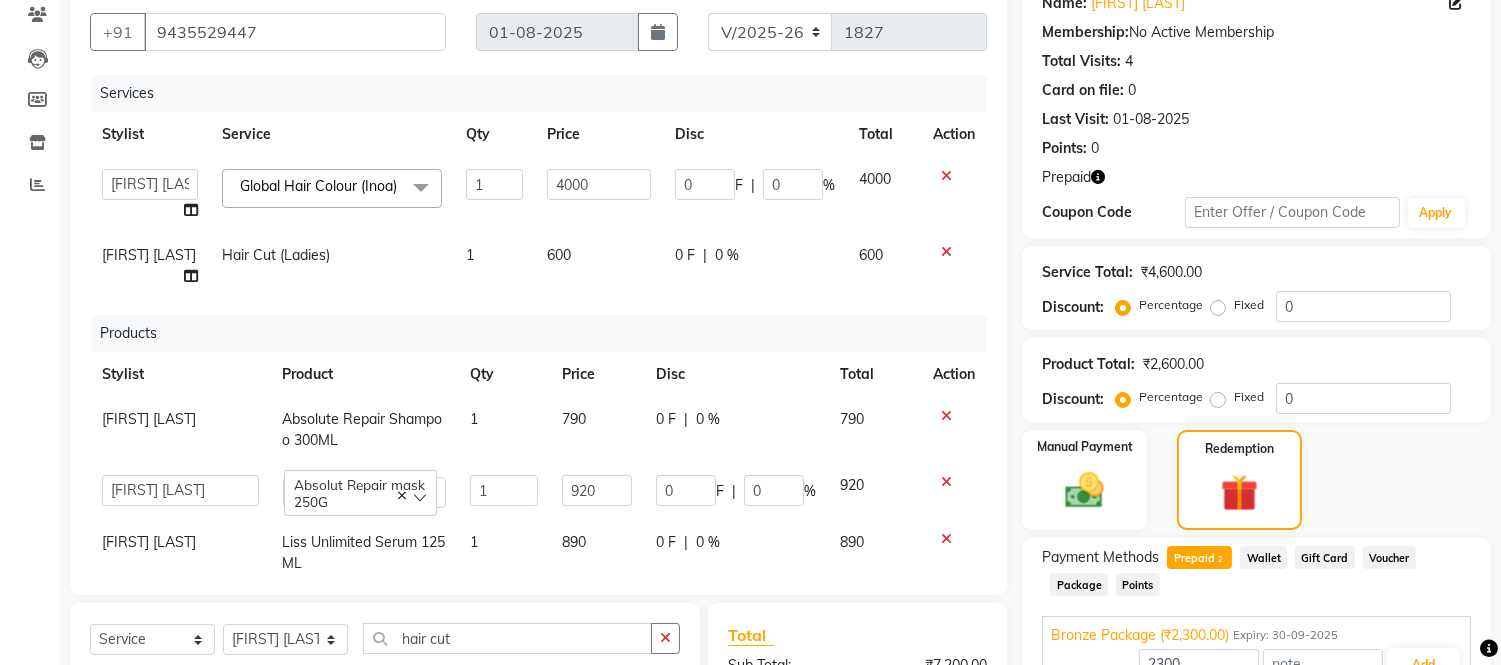 click on "Wallet" 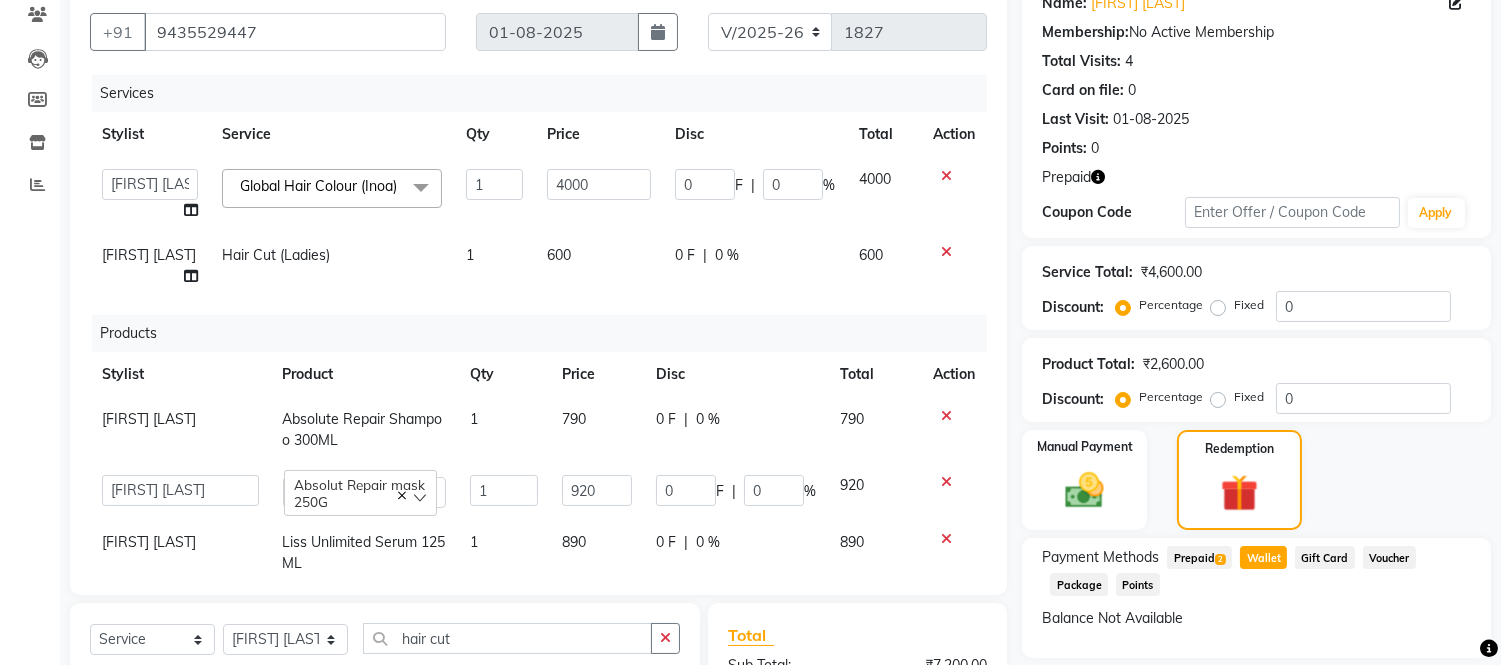 click on "Prepaid  2" 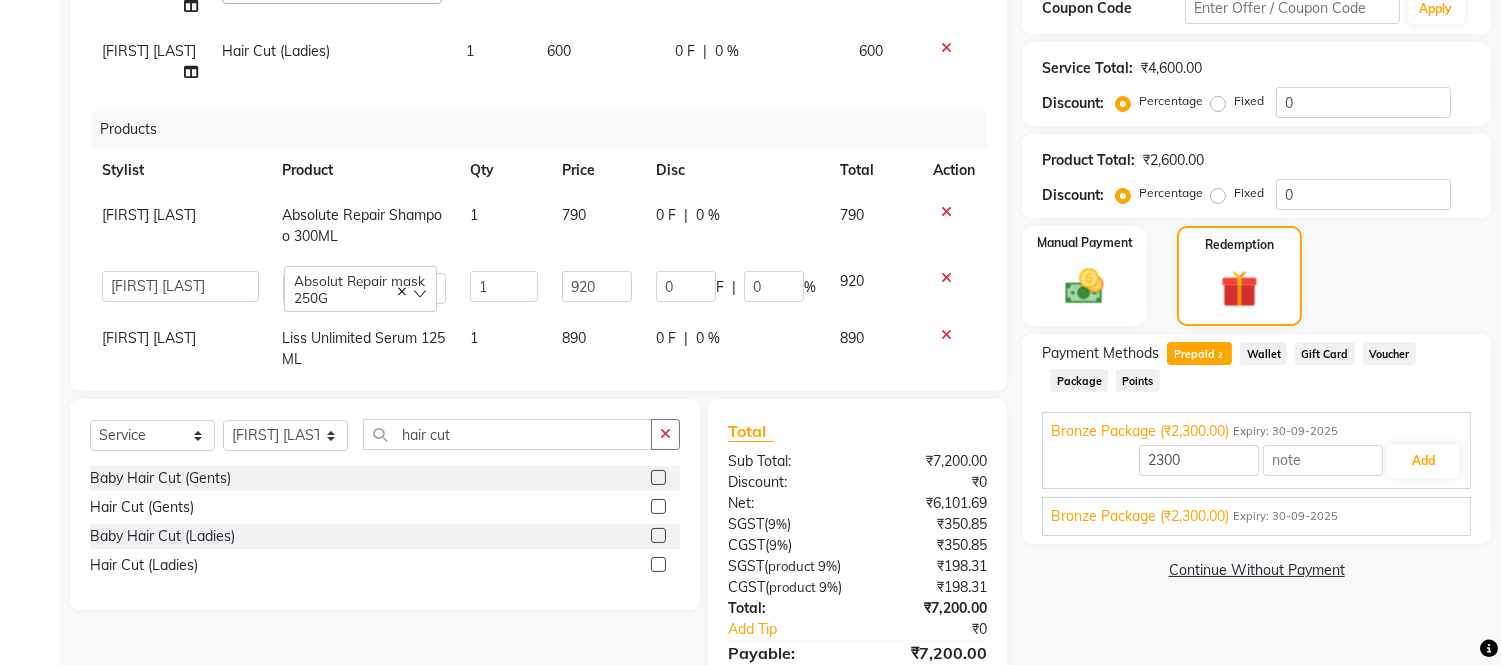 scroll, scrollTop: 518, scrollLeft: 0, axis: vertical 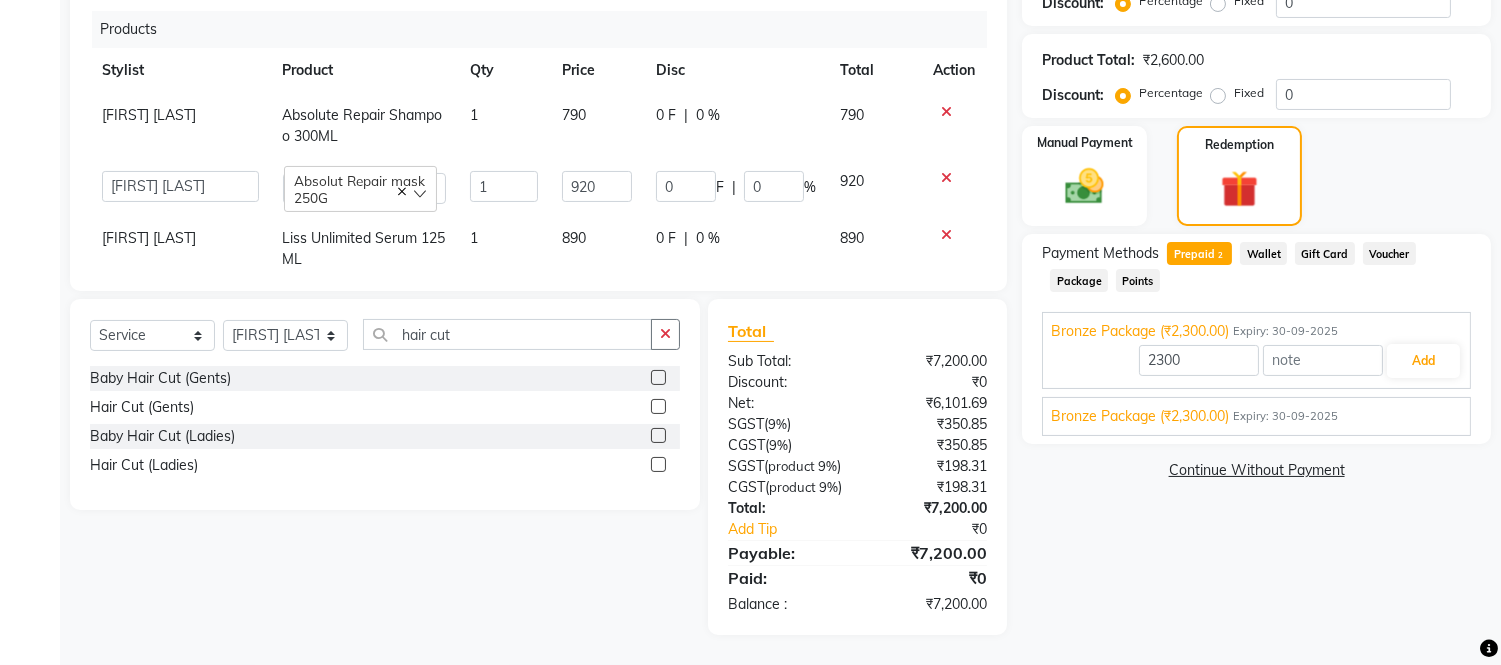 click on "Bronze Package (₹2,300.00) Expiry: 30-09-2025" at bounding box center (1256, 416) 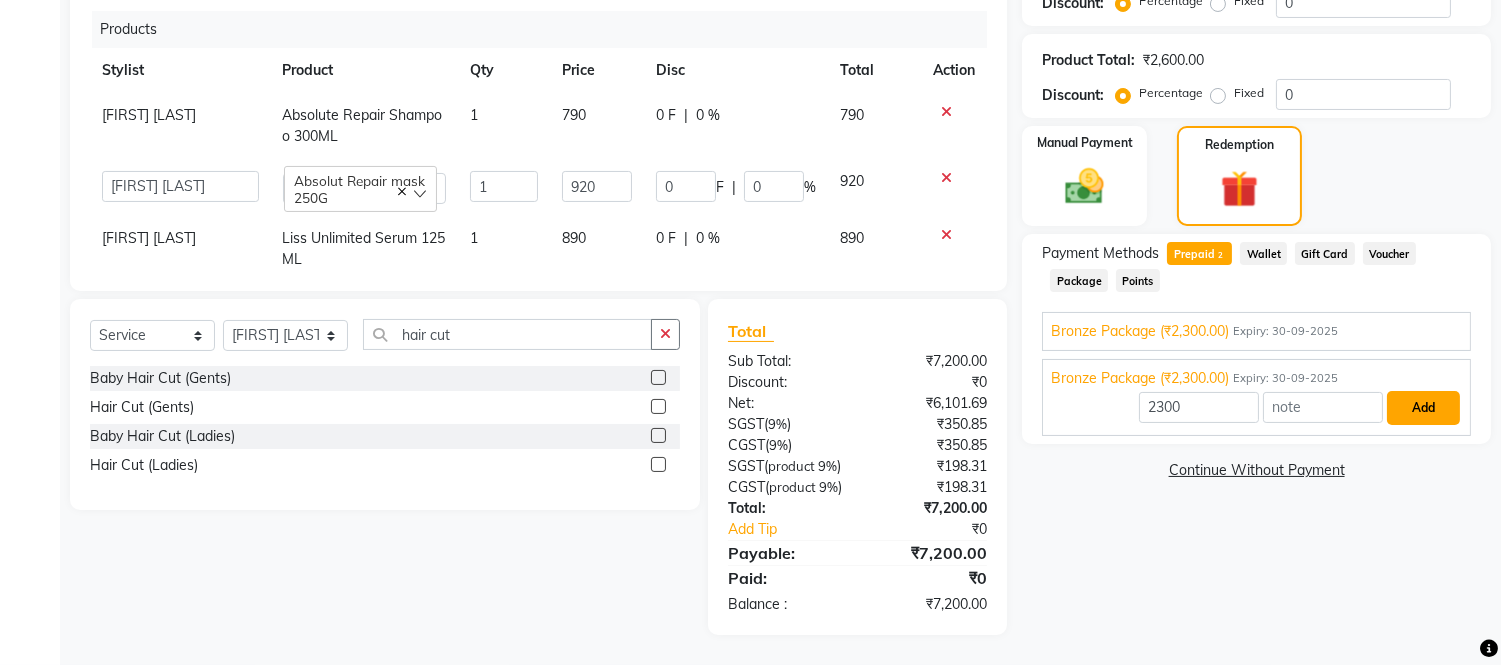 click on "Add" at bounding box center (1423, 408) 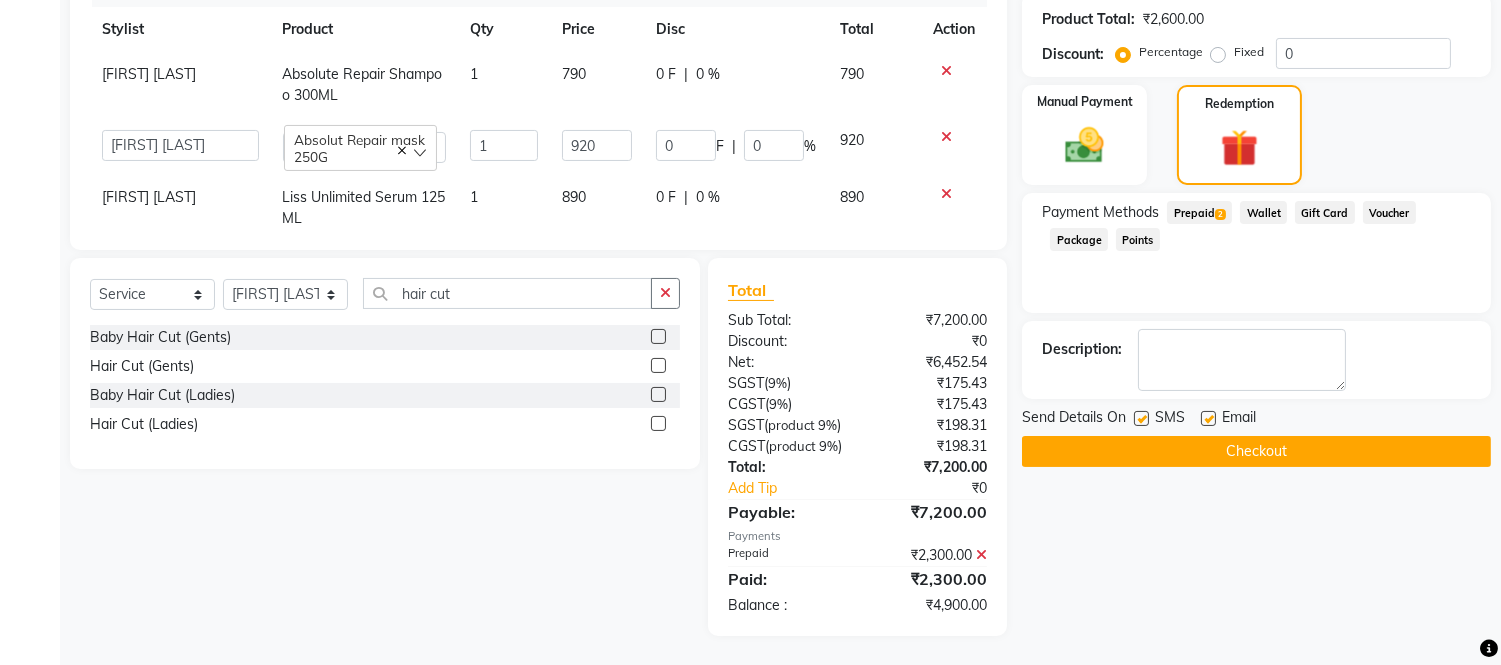 click on "Prepaid  2" 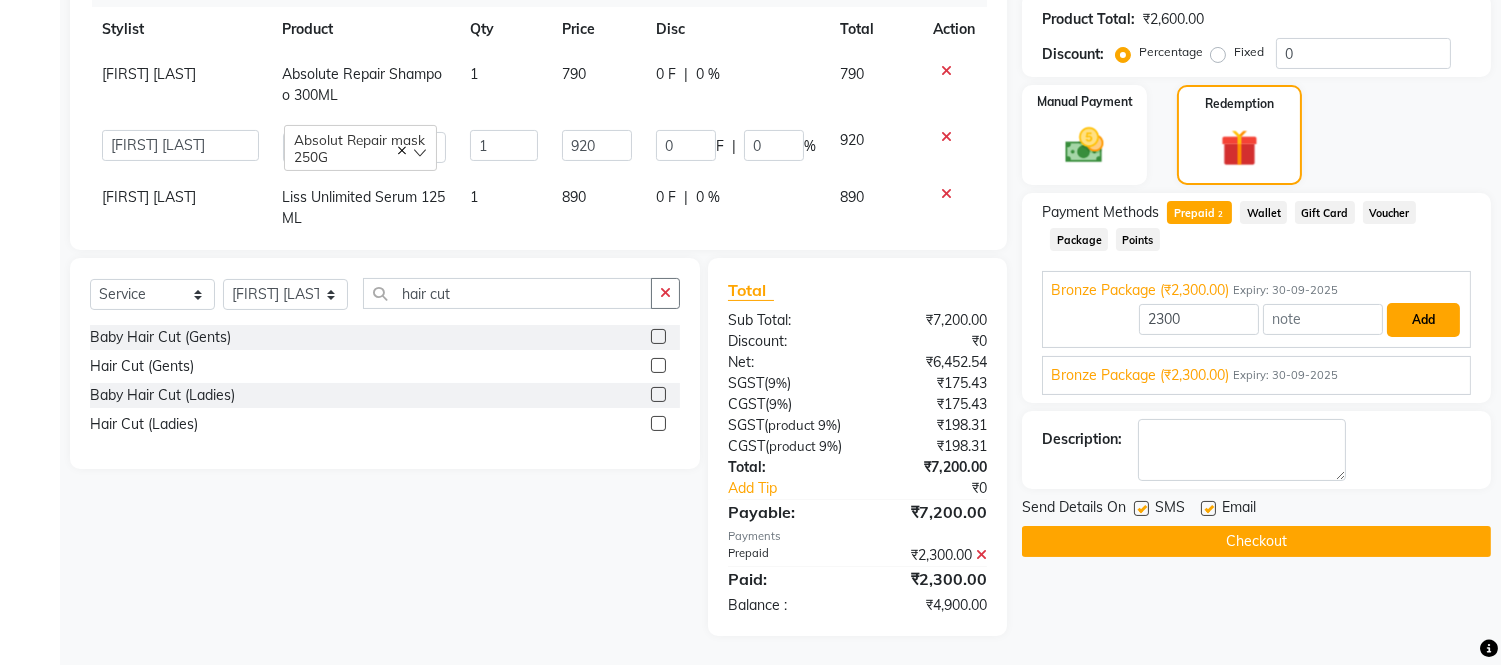 click on "Add" at bounding box center [1423, 320] 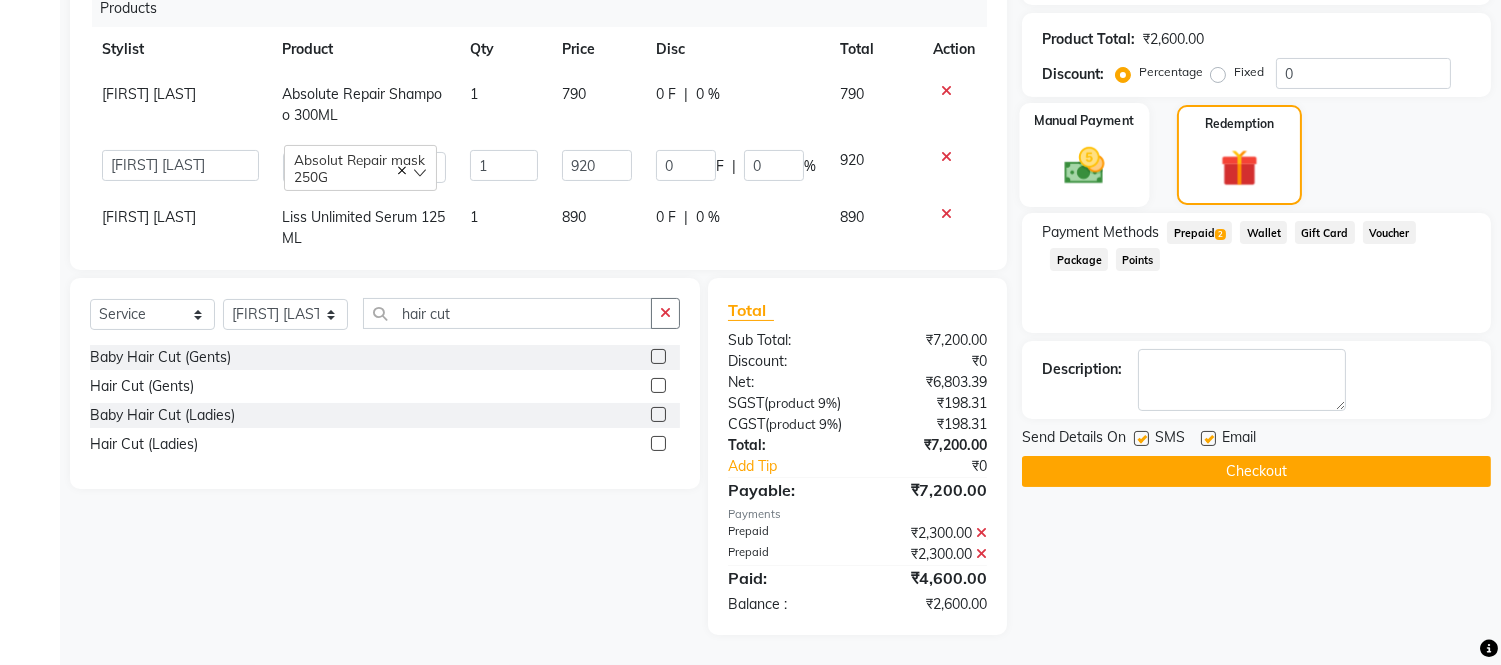 click 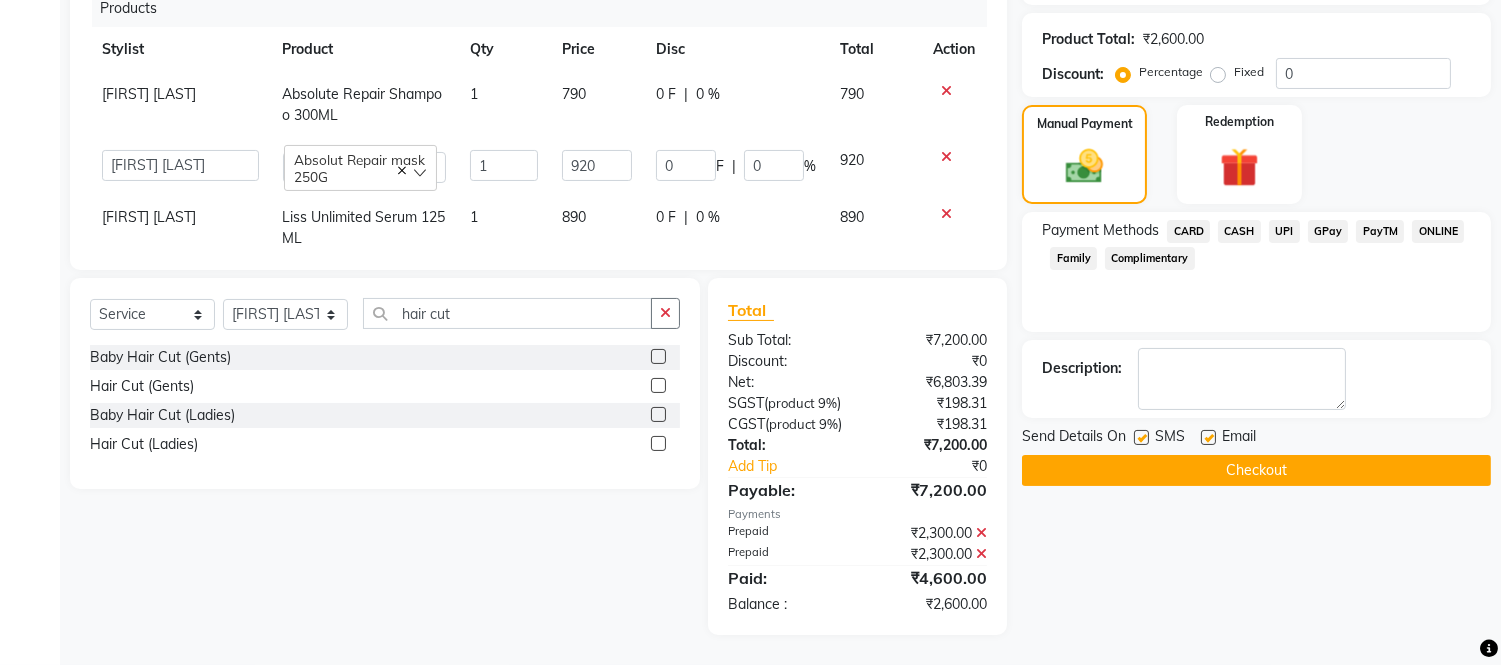 click on "UPI" 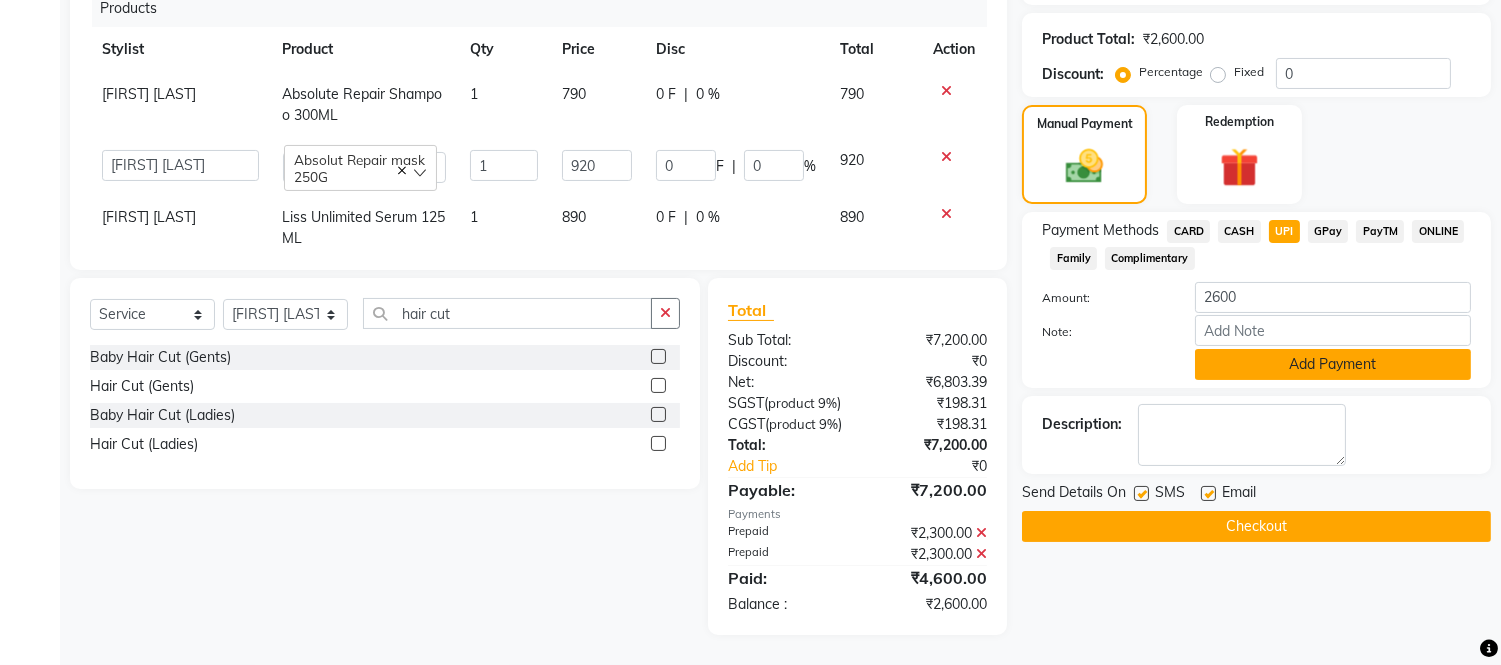 click on "Add Payment" 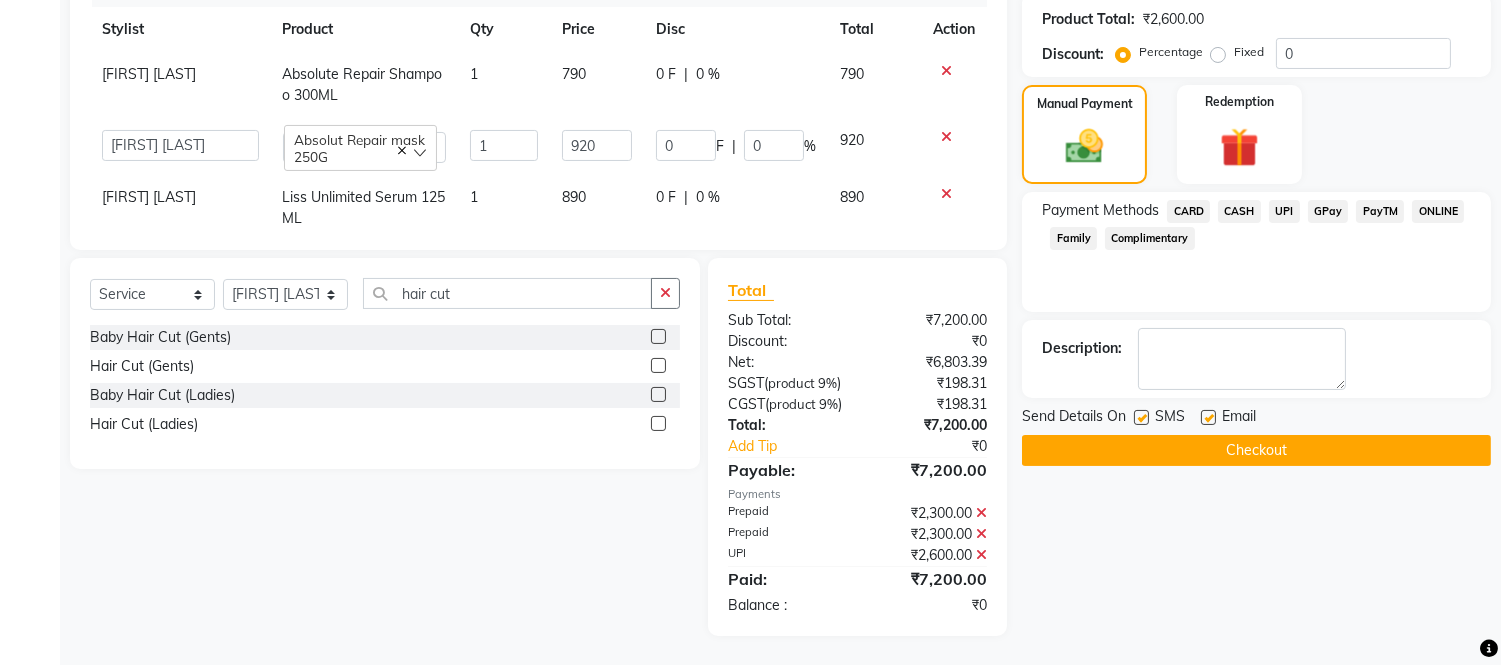 click 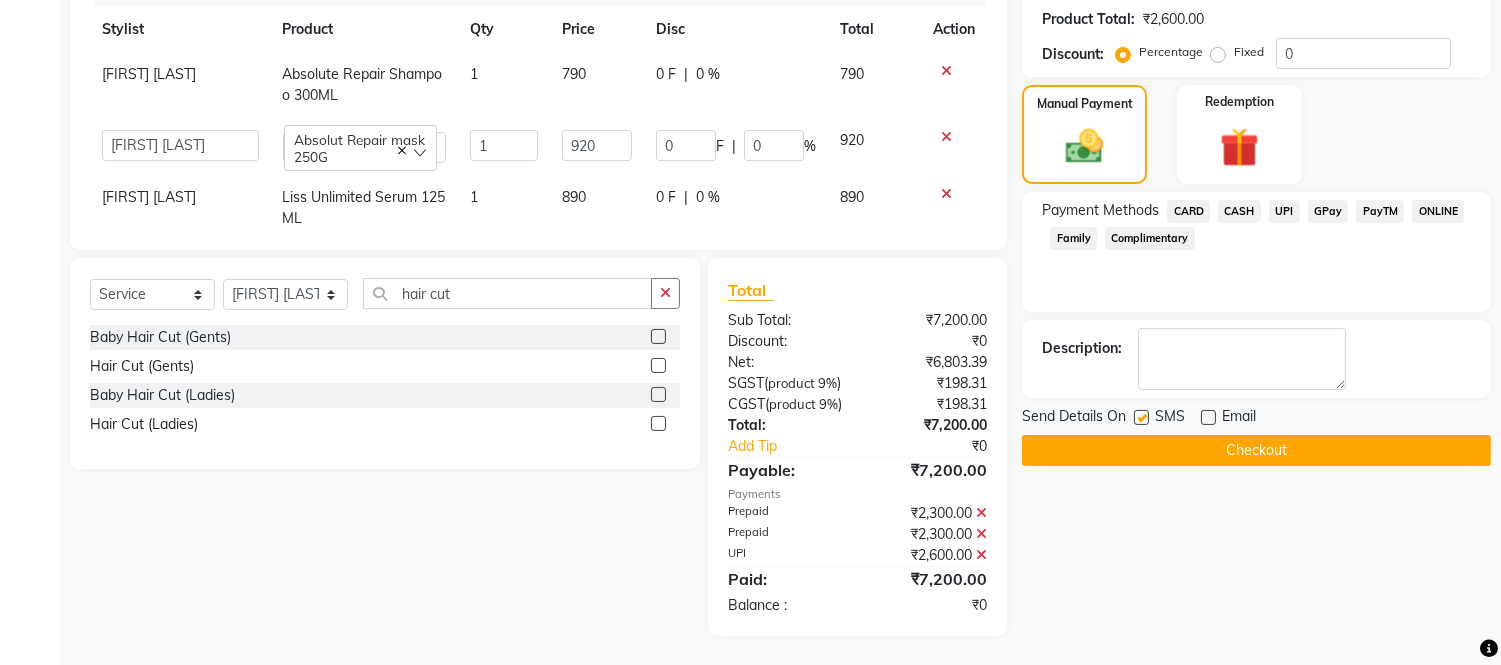 click 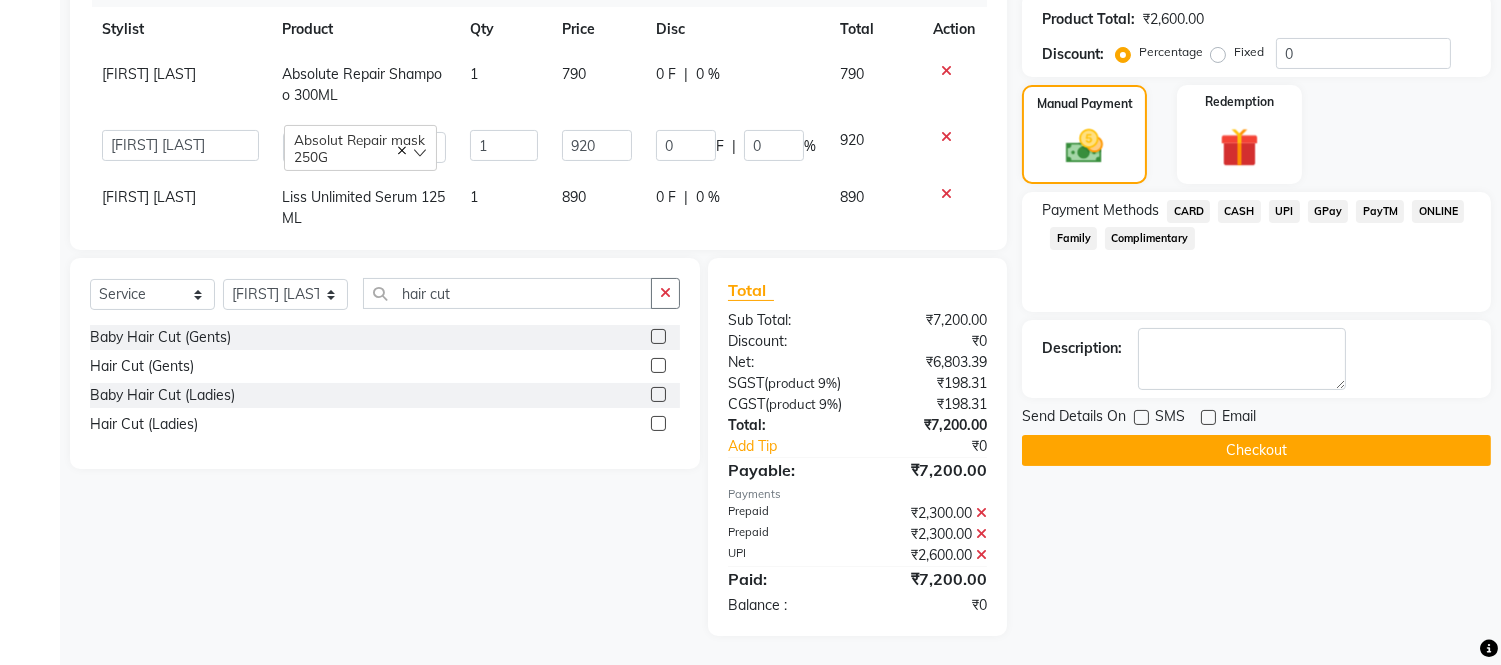 click on "Checkout" 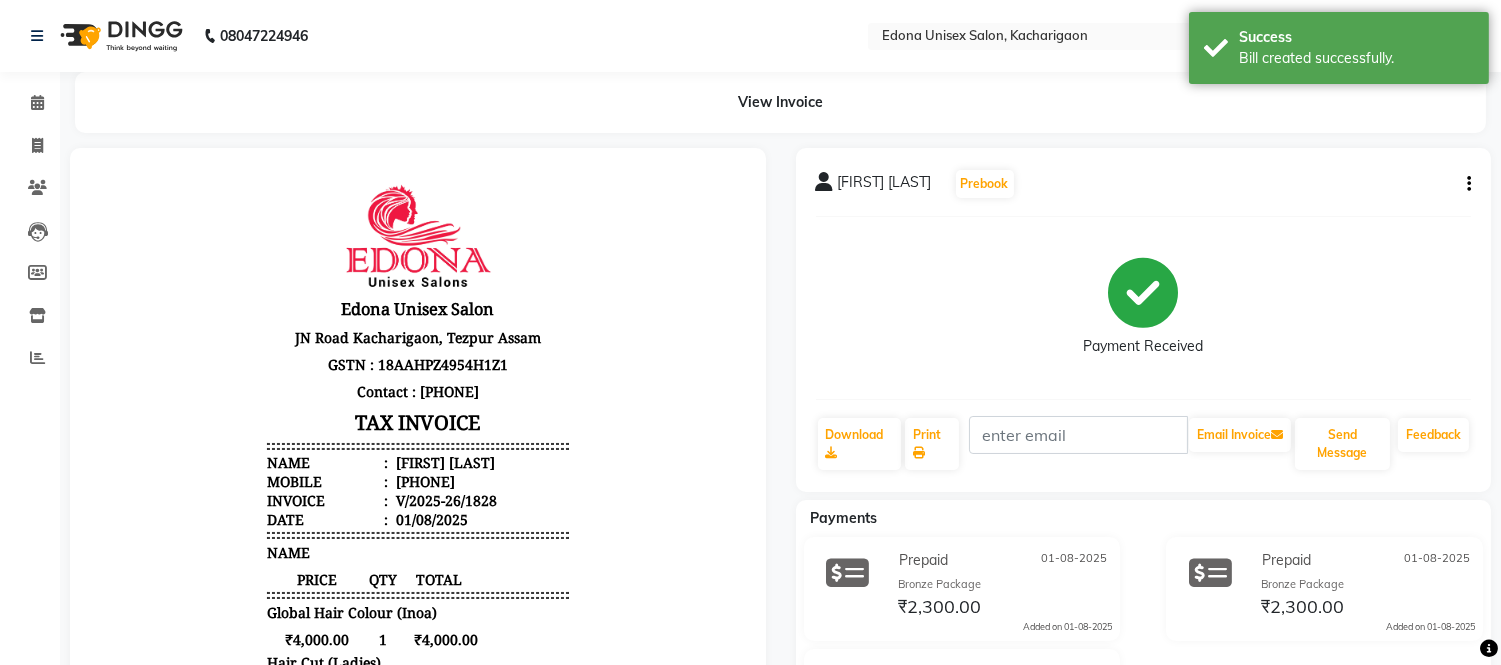 scroll, scrollTop: 0, scrollLeft: 0, axis: both 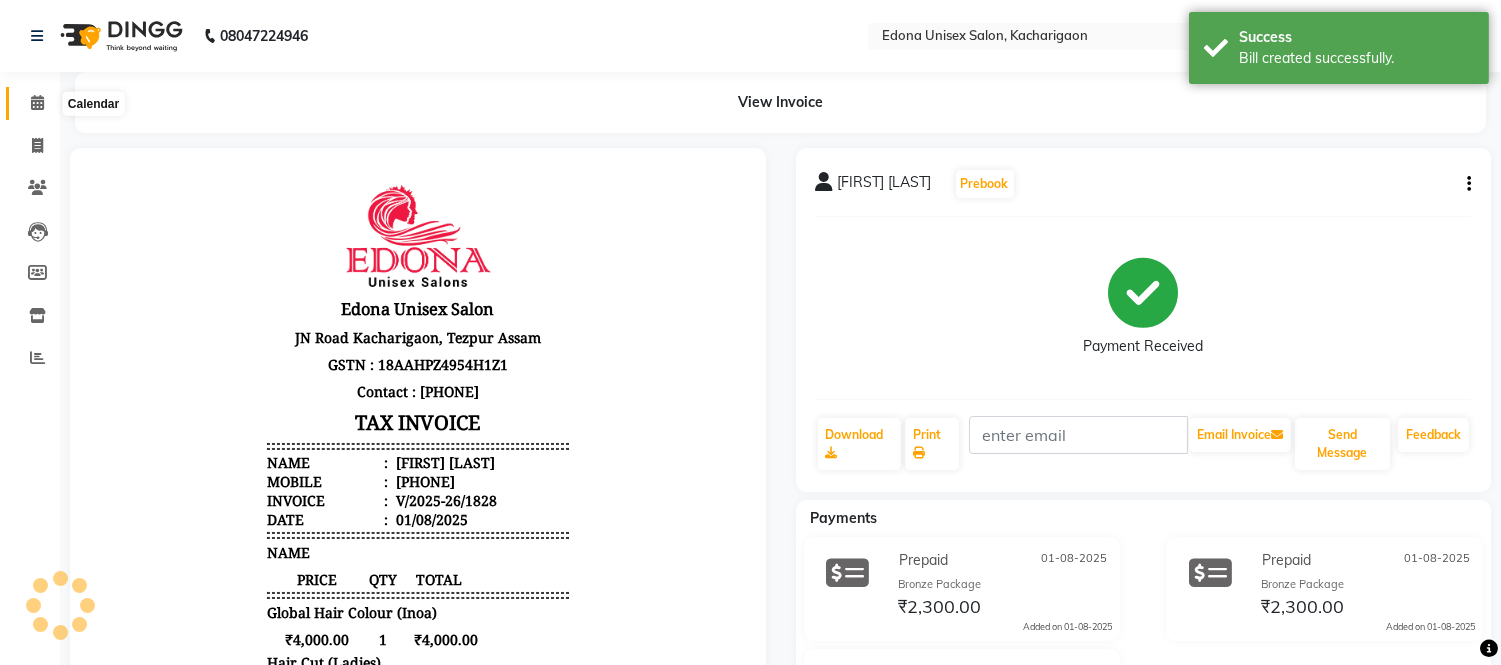 click 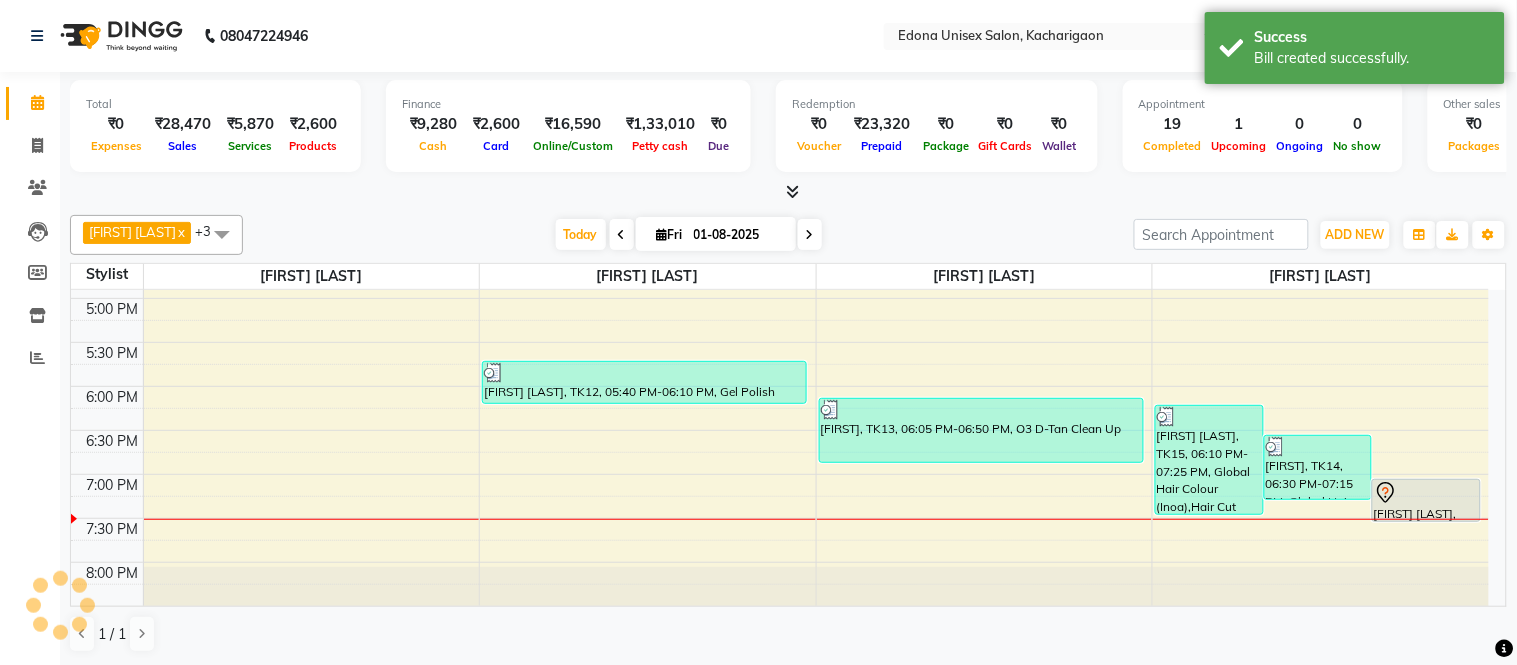 scroll, scrollTop: 0, scrollLeft: 0, axis: both 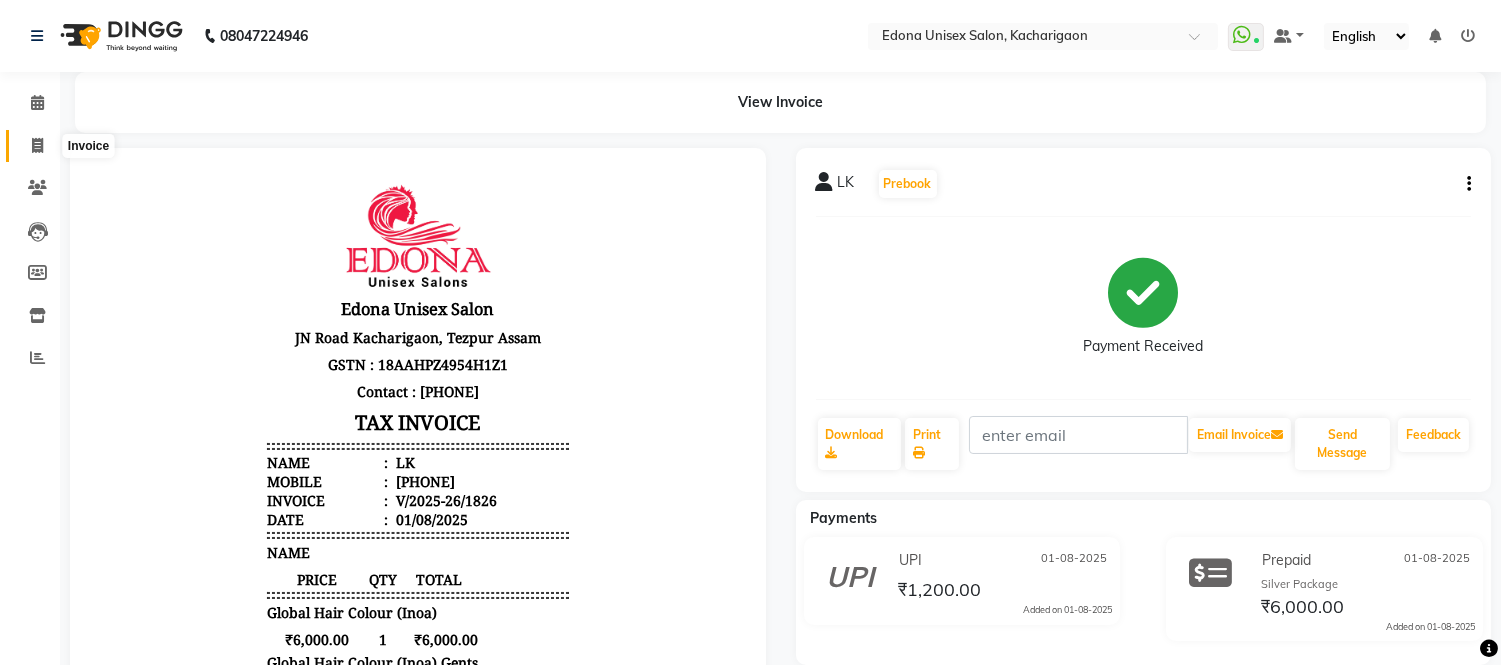 click 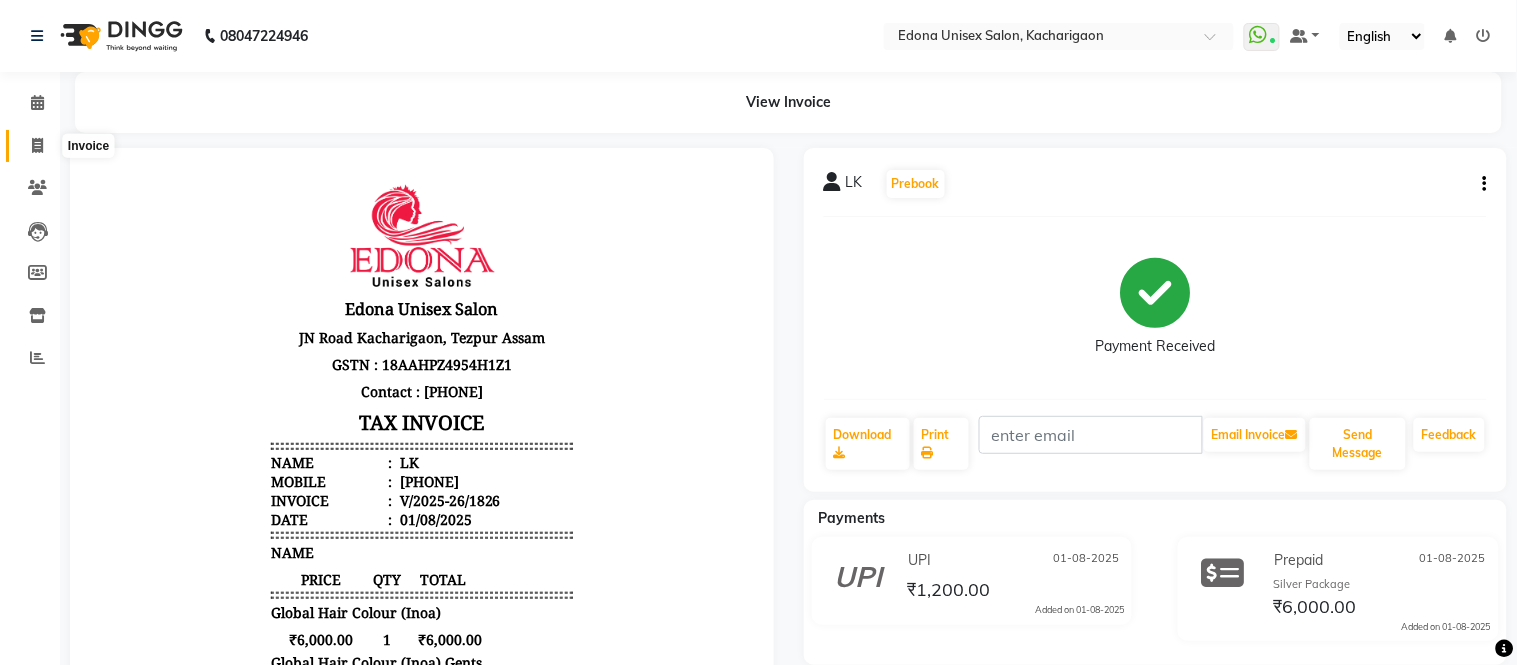 select on "service" 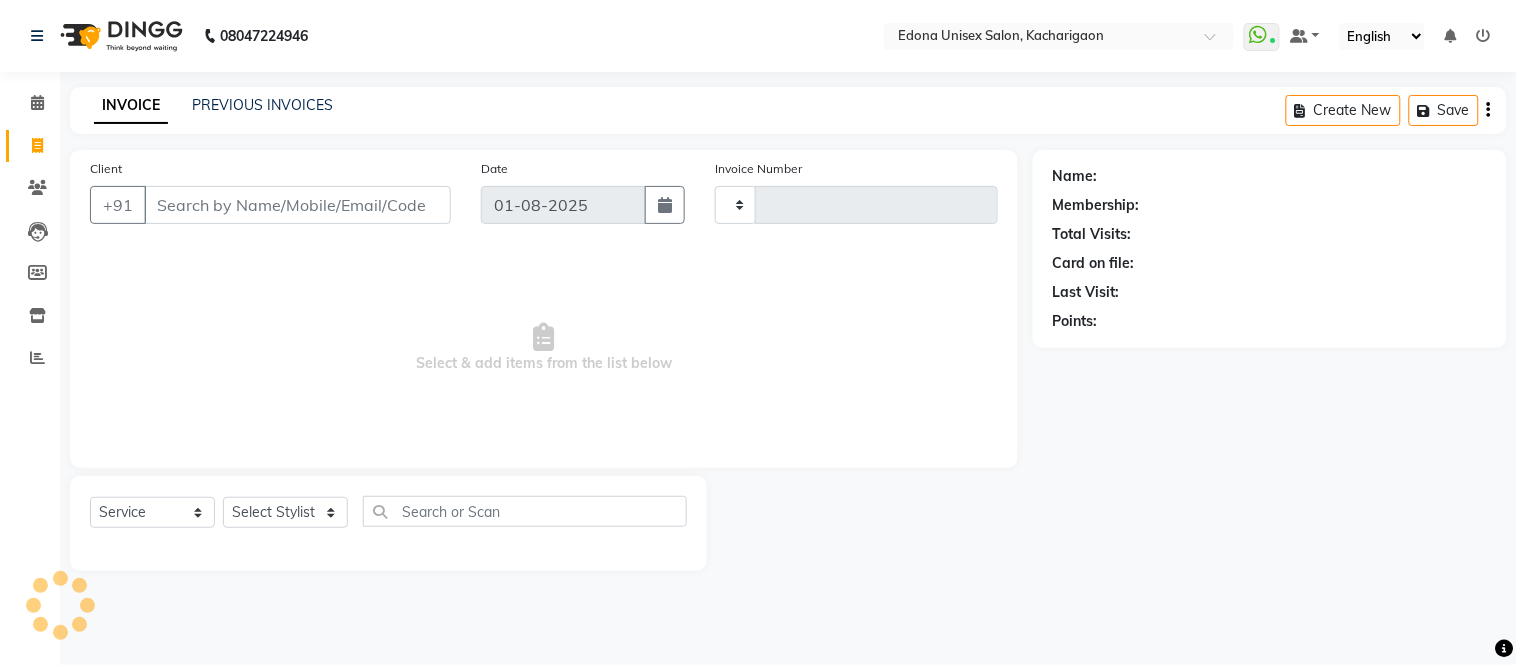 type on "1827" 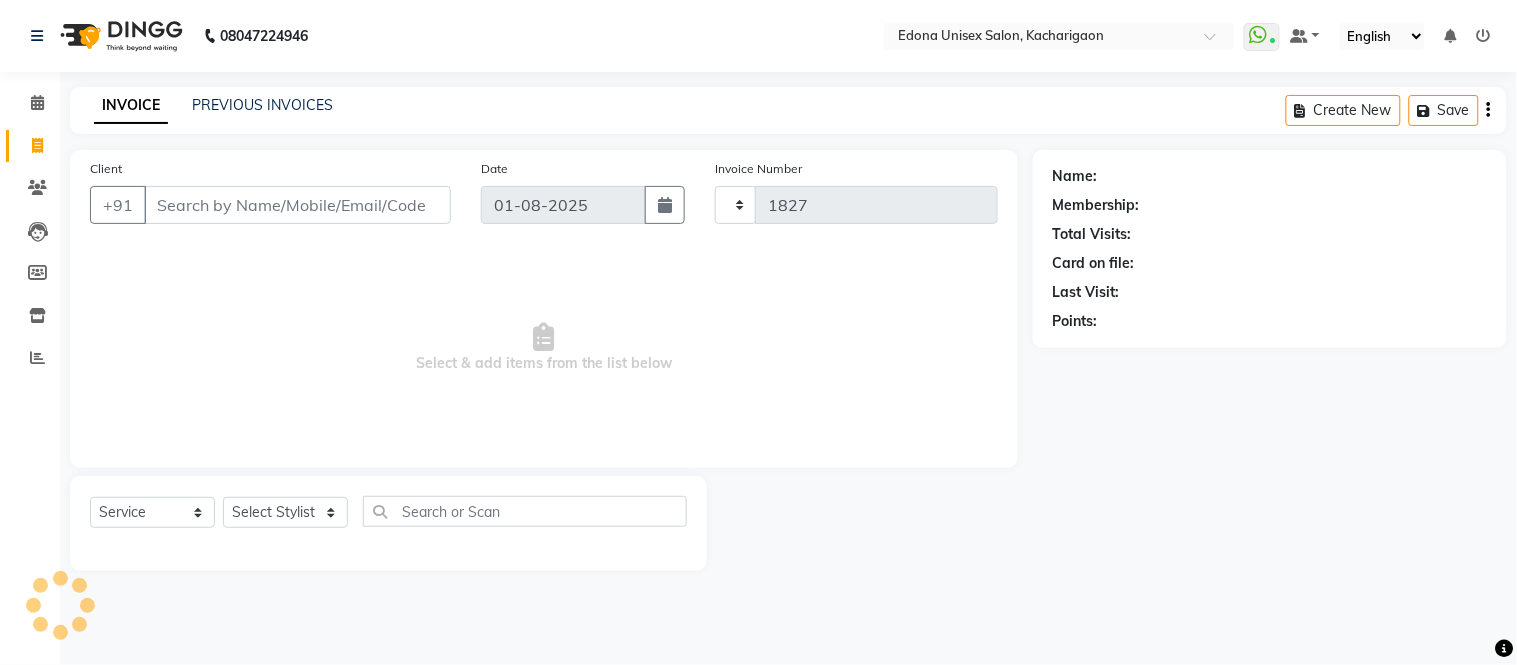 select on "5389" 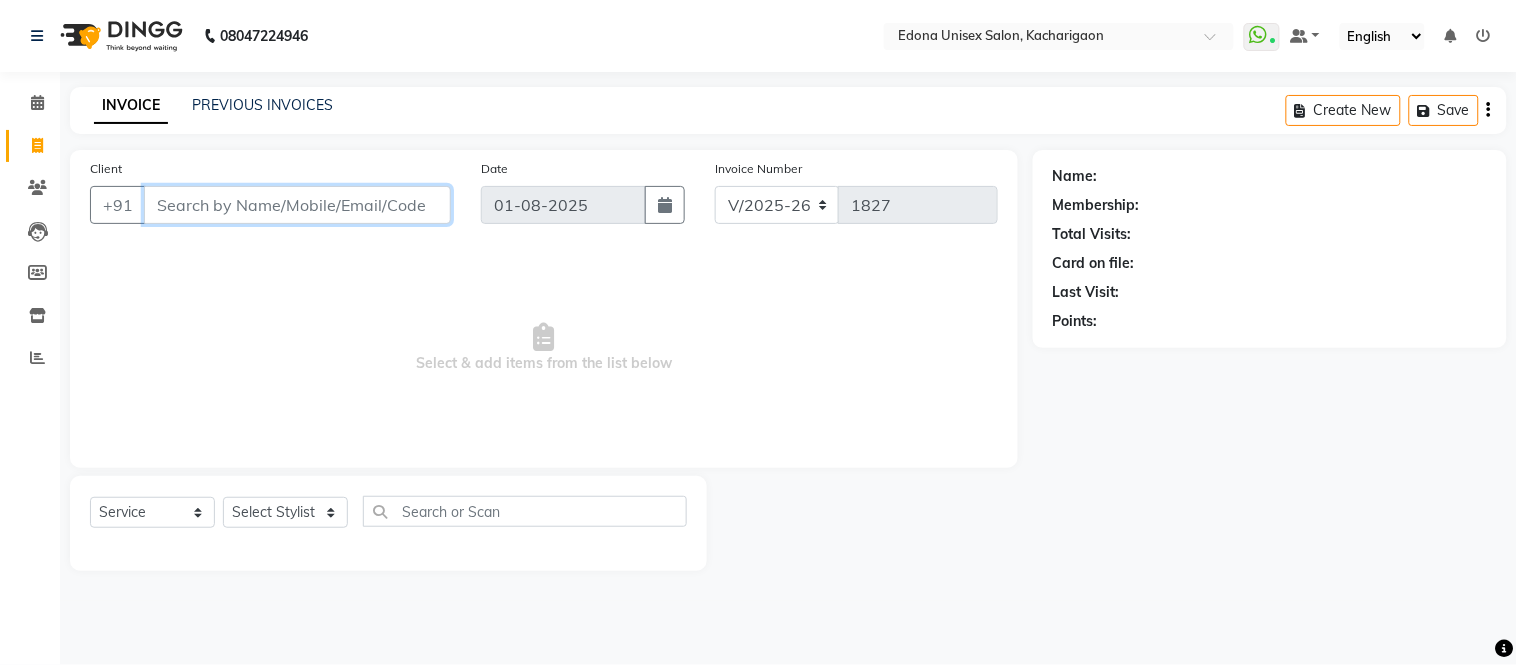 paste on "9435529447" 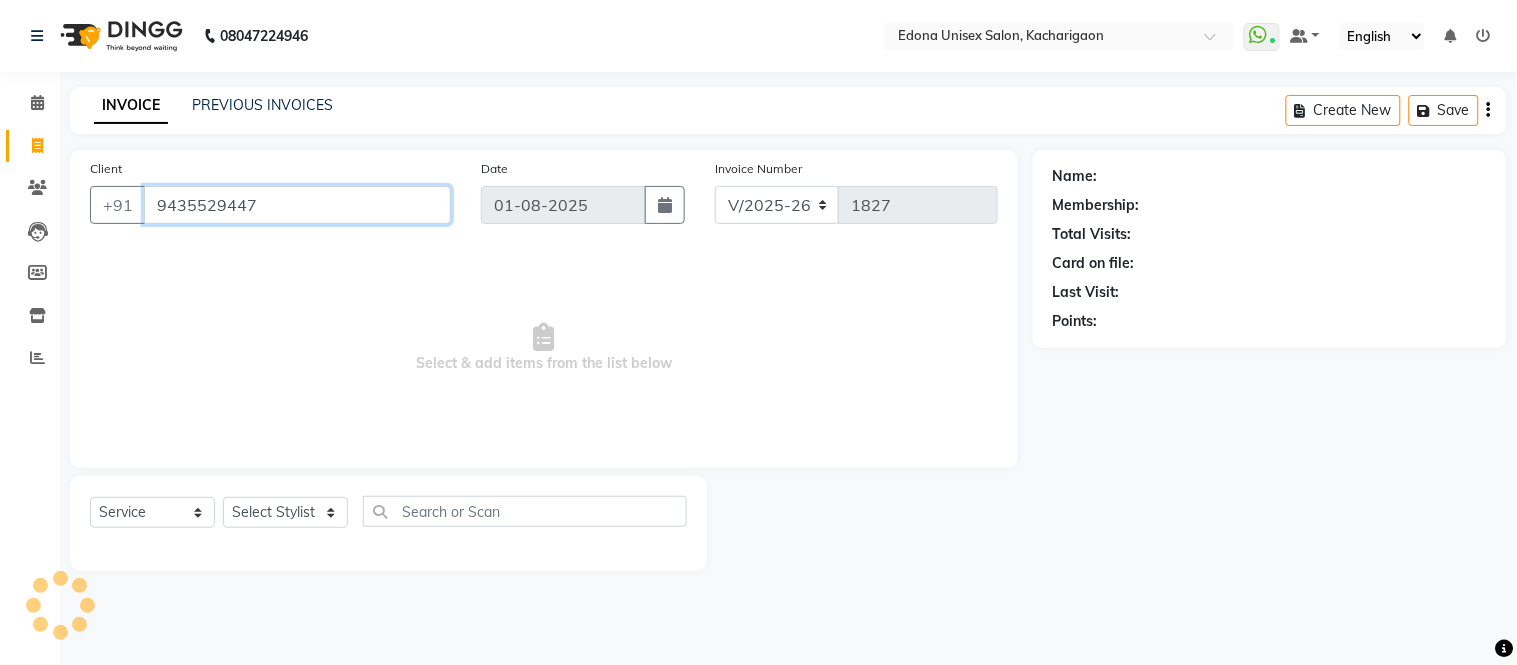 type on "9435529447" 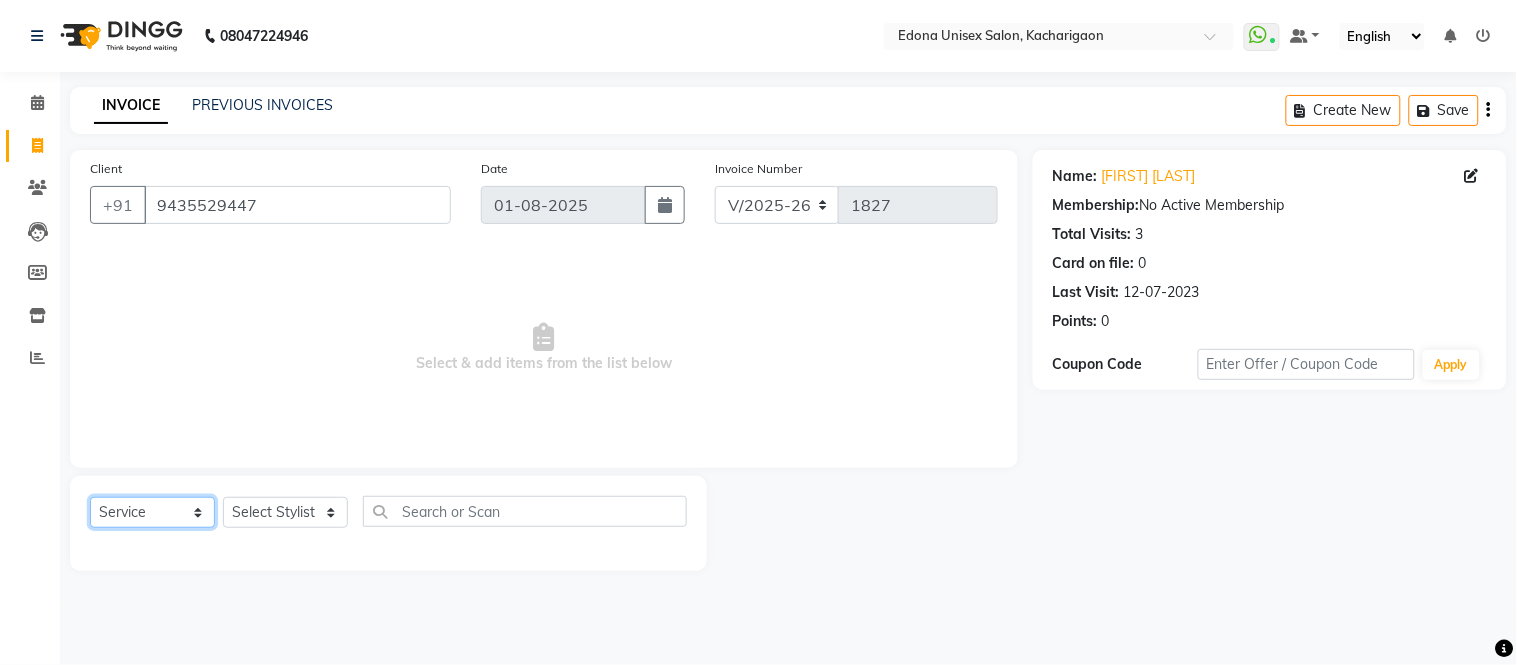 click on "Select  Service  Product  Membership  Package Voucher Prepaid Gift Card" 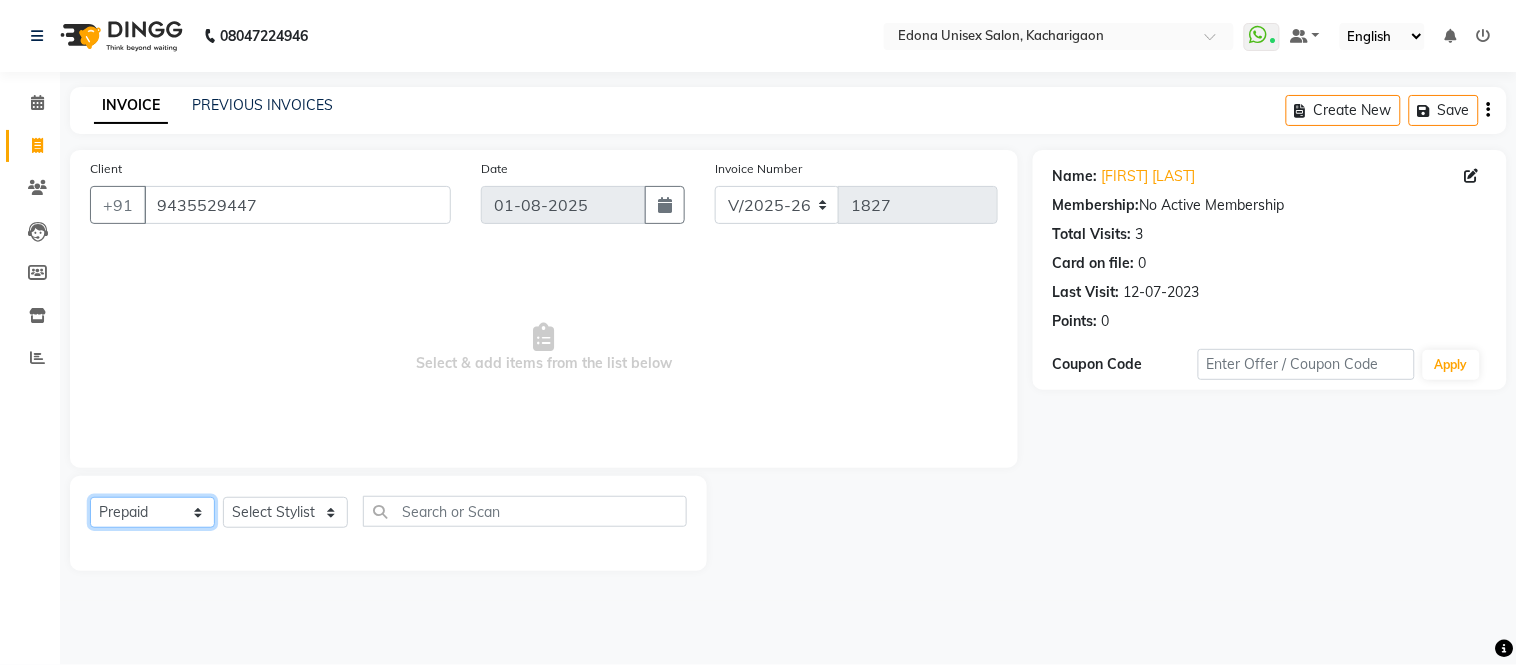 click on "Select  Service  Product  Membership  Package Voucher Prepaid Gift Card" 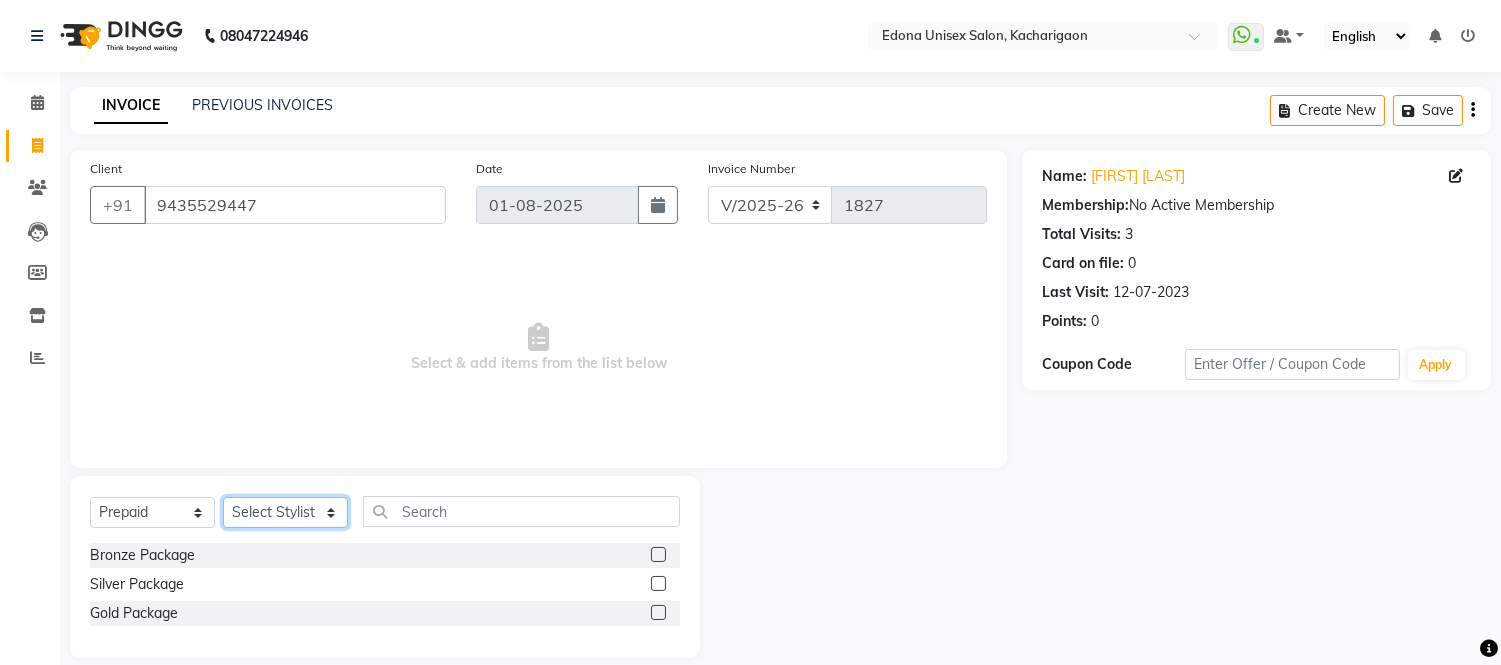 click on "Select Stylist Admin Anju Sonar Bir Basumtary Bishal Bharma Hemen Daimari Hombr Jogi Jenny Kayina Kriti Lokesh Verma Mithiser Bodo Monisha Goyari Neha Sonar Pahi Prabir Das Rashmi Basumtary Reshma Sultana Roselin Basumtary Sumitra Subba" 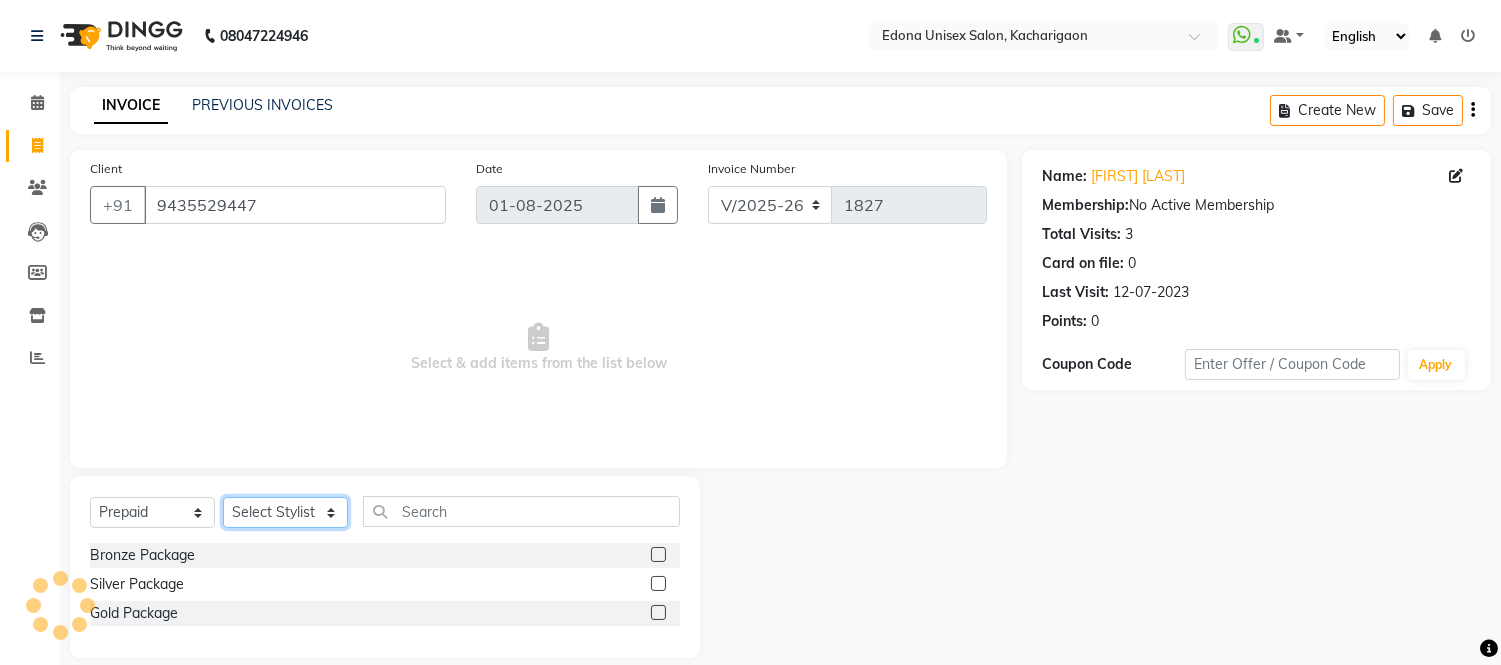 select on "35927" 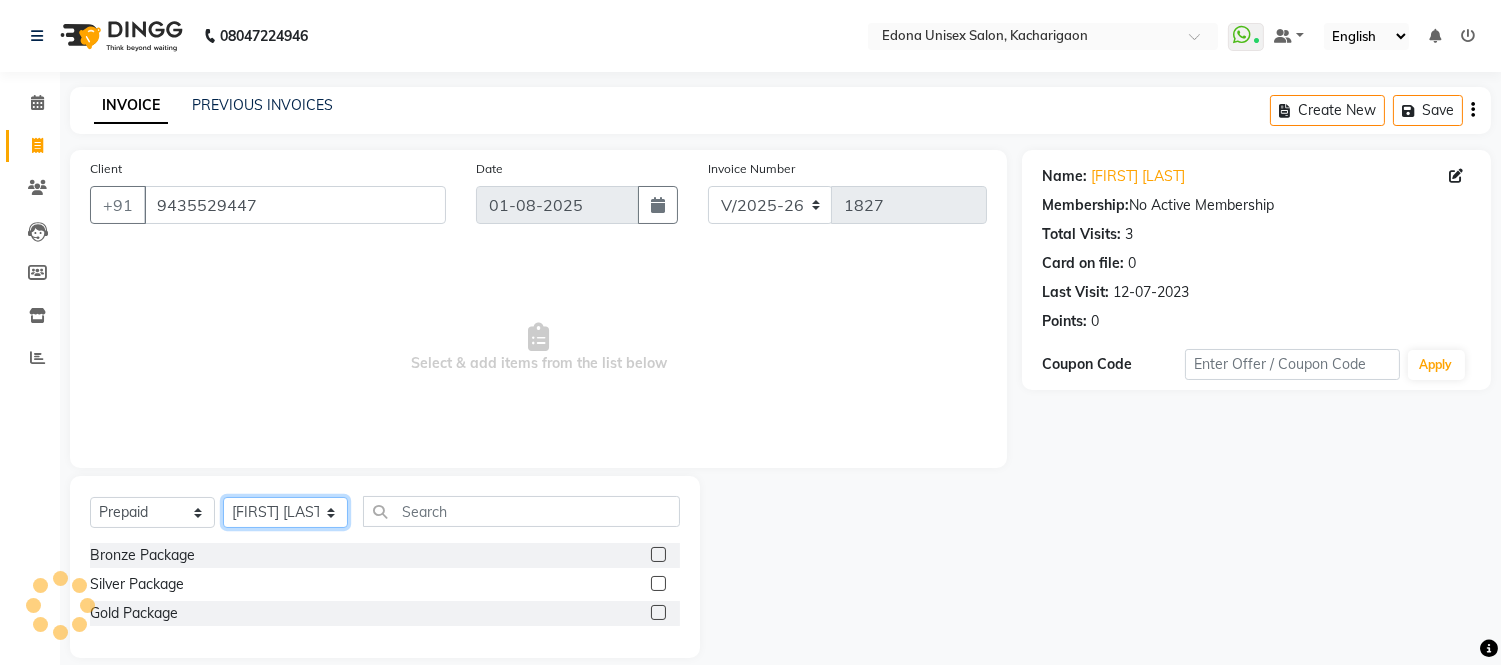 click on "Select Stylist Admin Anju Sonar Bir Basumtary Bishal Bharma Hemen Daimari Hombr Jogi Jenny Kayina Kriti Lokesh Verma Mithiser Bodo Monisha Goyari Neha Sonar Pahi Prabir Das Rashmi Basumtary Reshma Sultana Roselin Basumtary Sumitra Subba" 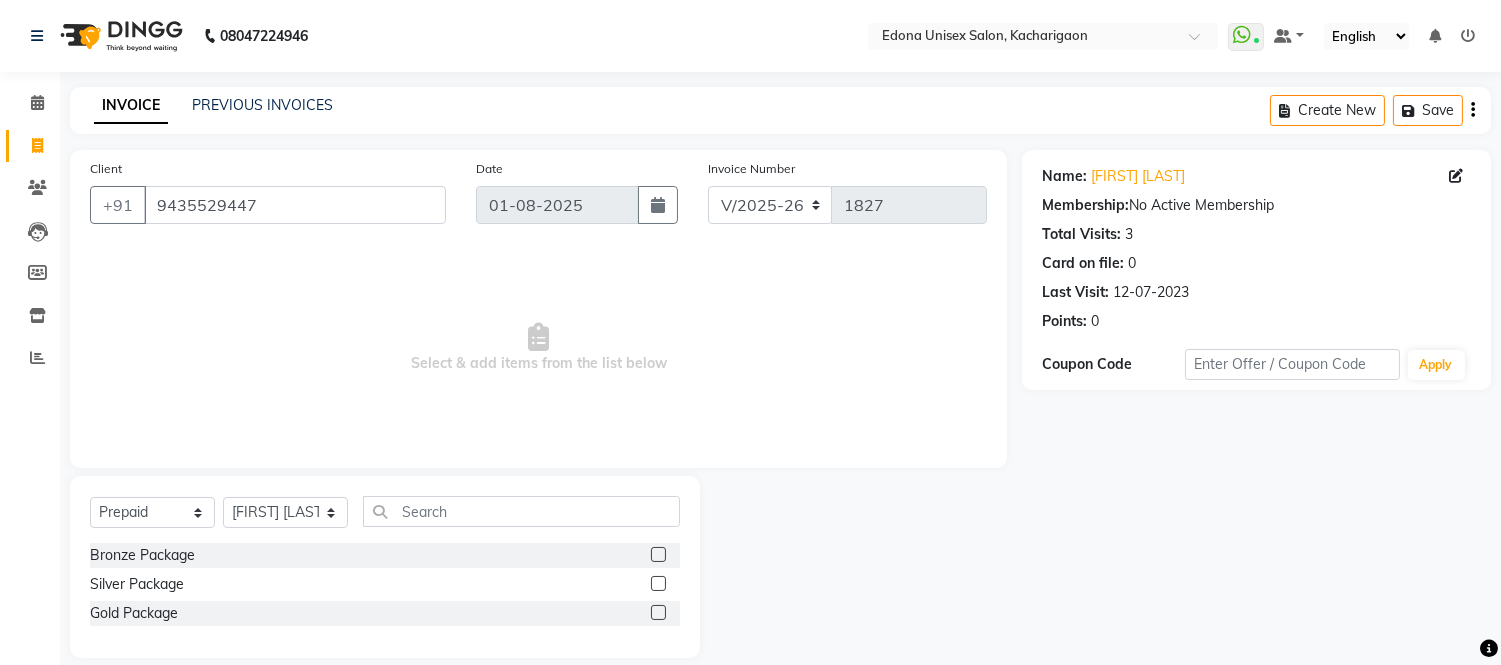 click 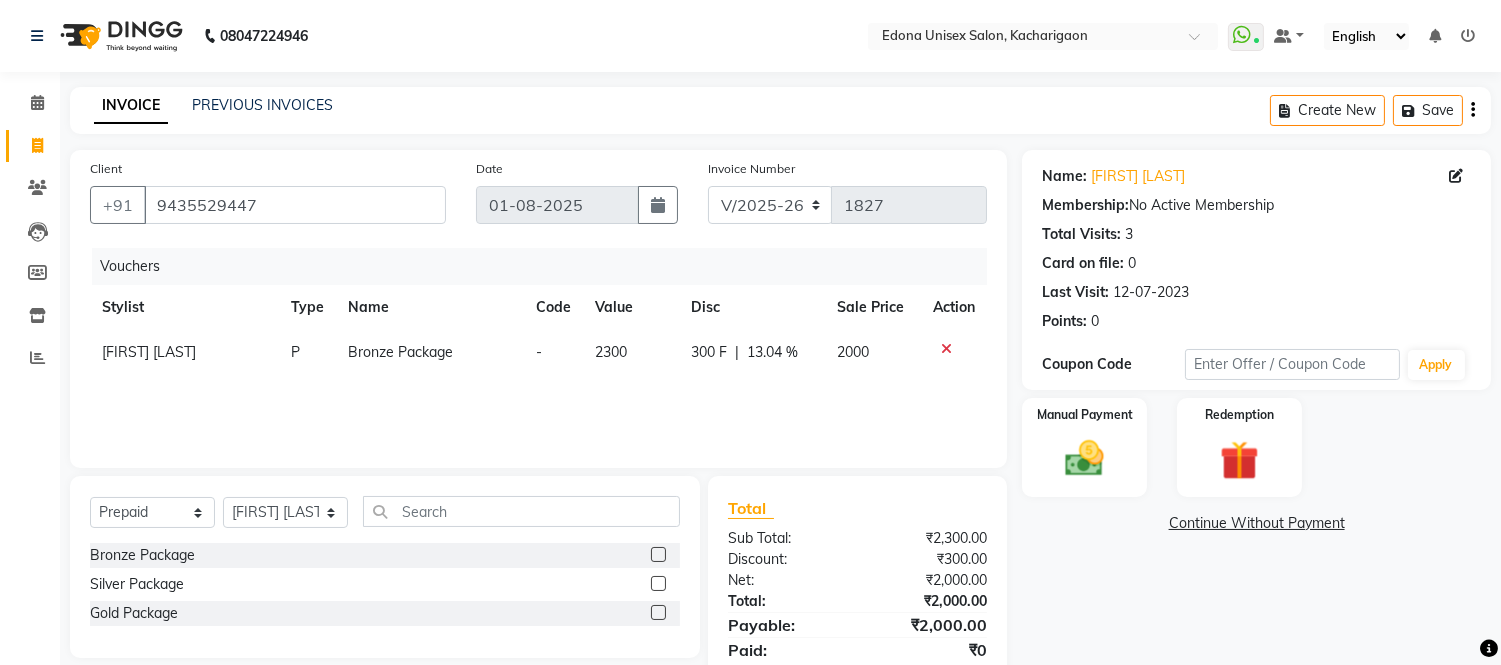 click 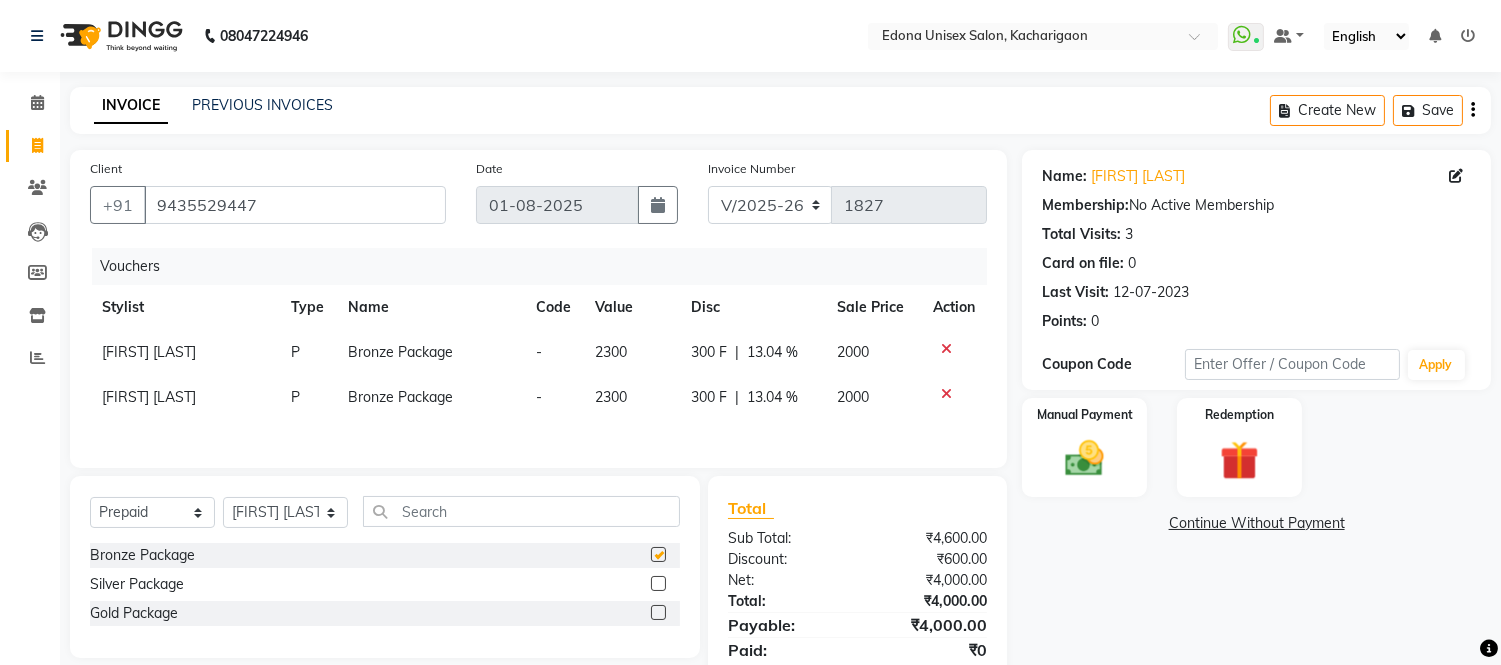 checkbox on "false" 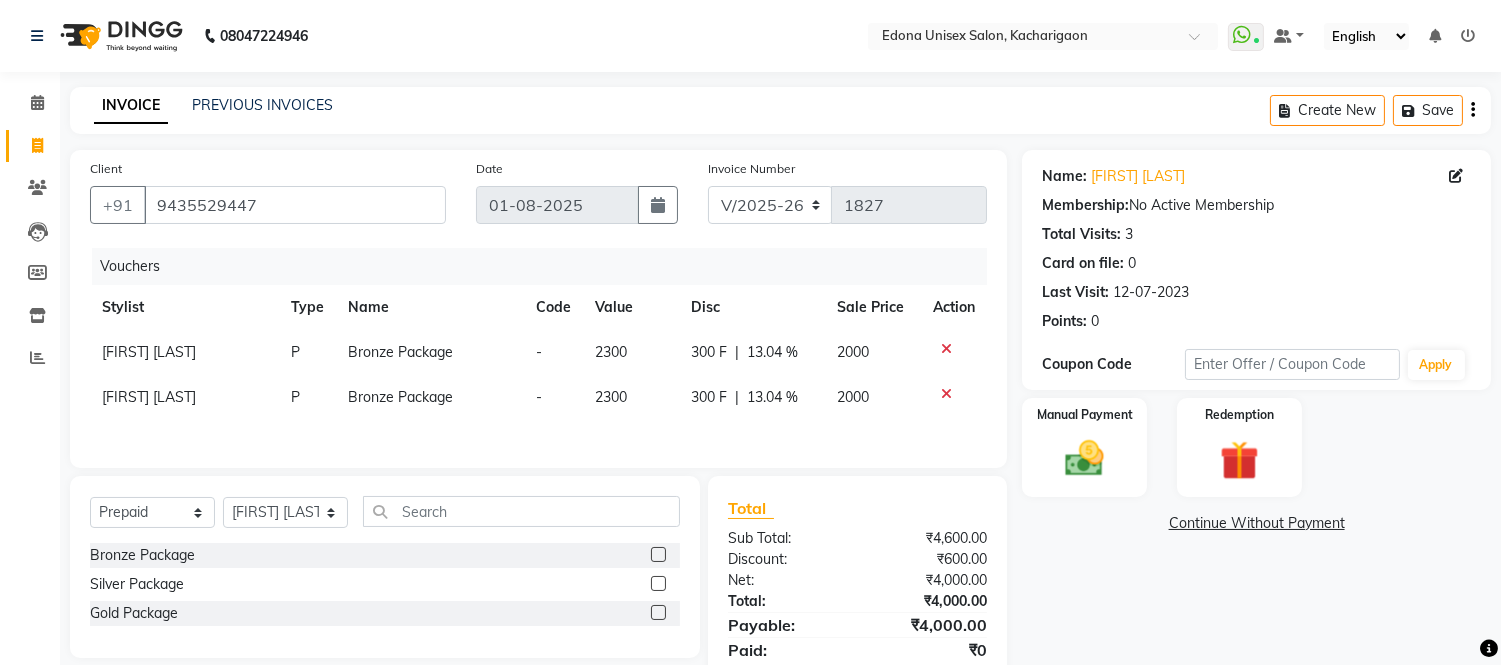click on "[FIRST] [LAST]" 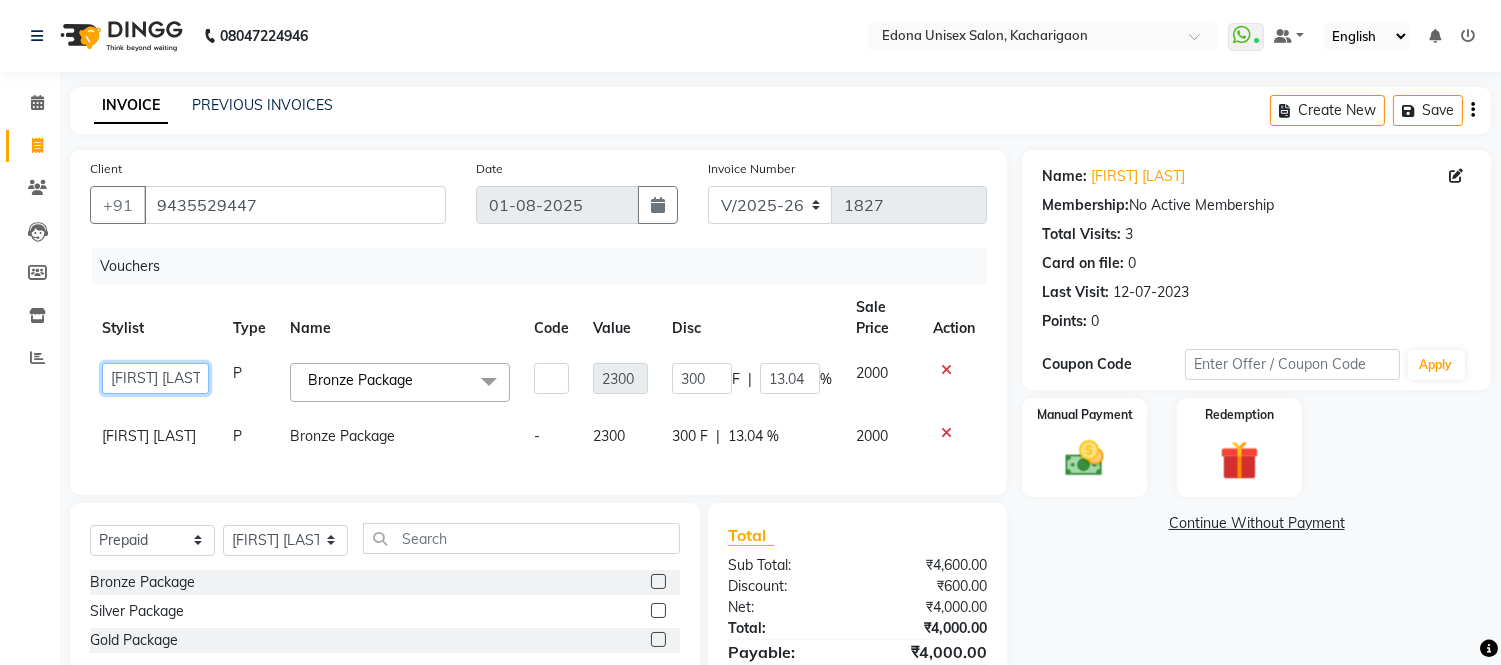 click on "Admin   Anju Sonar   Bir Basumtary   Bishal Bharma   Hemen Daimari   Hombr Jogi   Jenny Kayina   Kriti   Lokesh Verma   Mithiser Bodo   Monisha Goyari   Neha Sonar   Pahi   Prabir Das   Rashmi Basumtary   Reshma Sultana   Roselin Basumtary   Sumitra Subba" 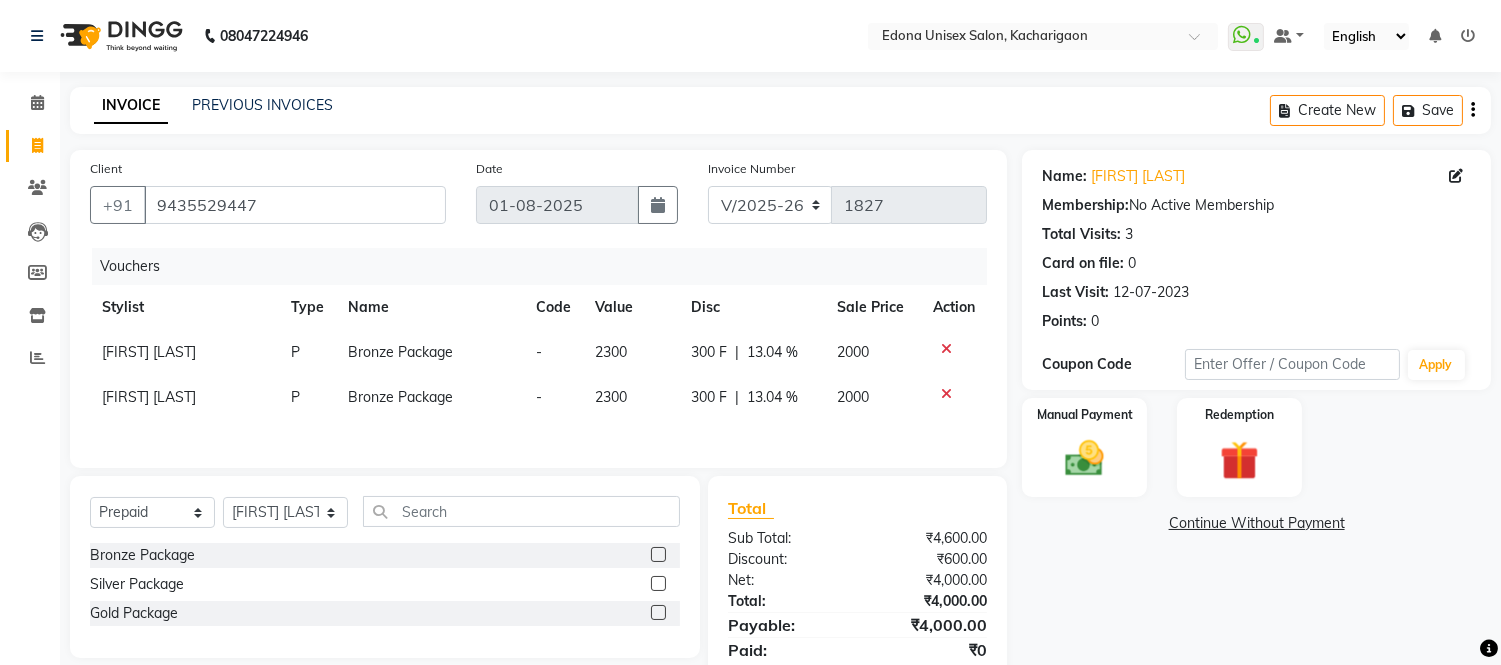 click on "[FIRST] [LAST]" 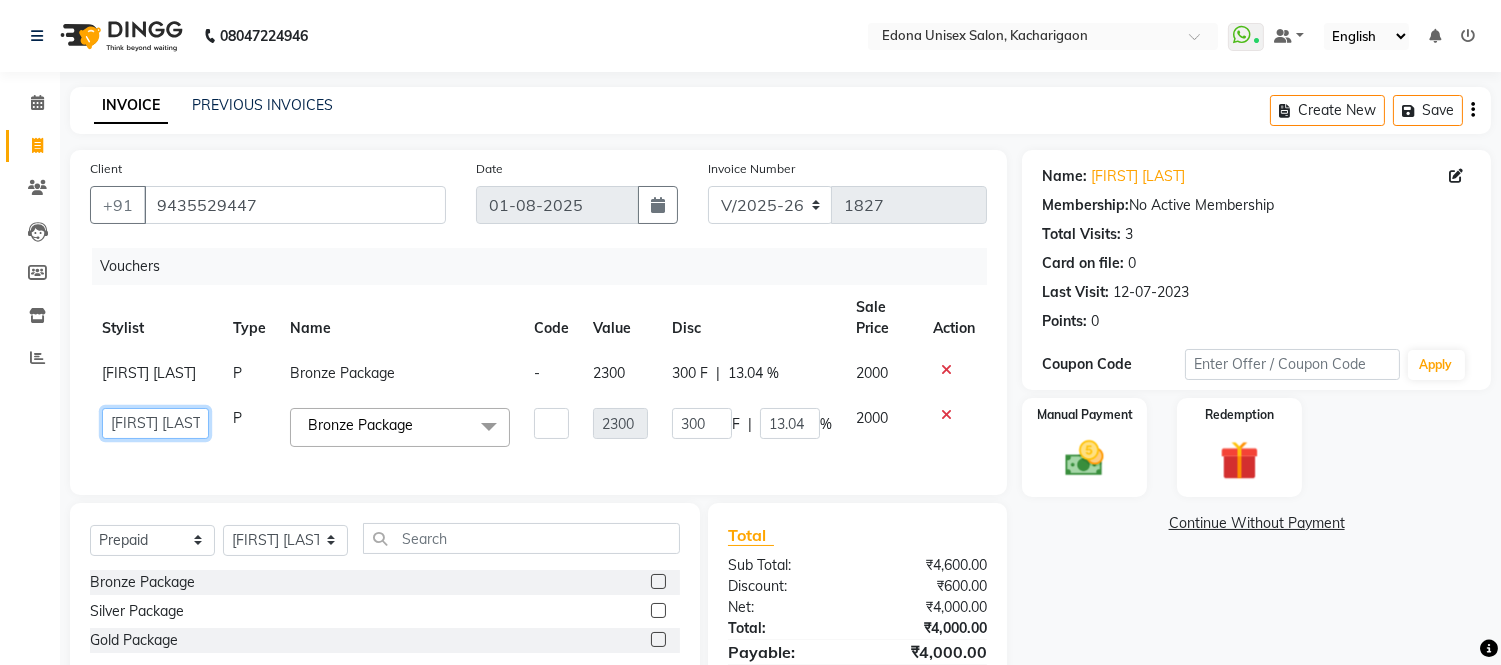 click on "Admin   Anju Sonar   Bir Basumtary   Bishal Bharma   Hemen Daimari   Hombr Jogi   Jenny Kayina   Kriti   Lokesh Verma   Mithiser Bodo   Monisha Goyari   Neha Sonar   Pahi   Prabir Das   Rashmi Basumtary   Reshma Sultana   Roselin Basumtary   Sumitra Subba" 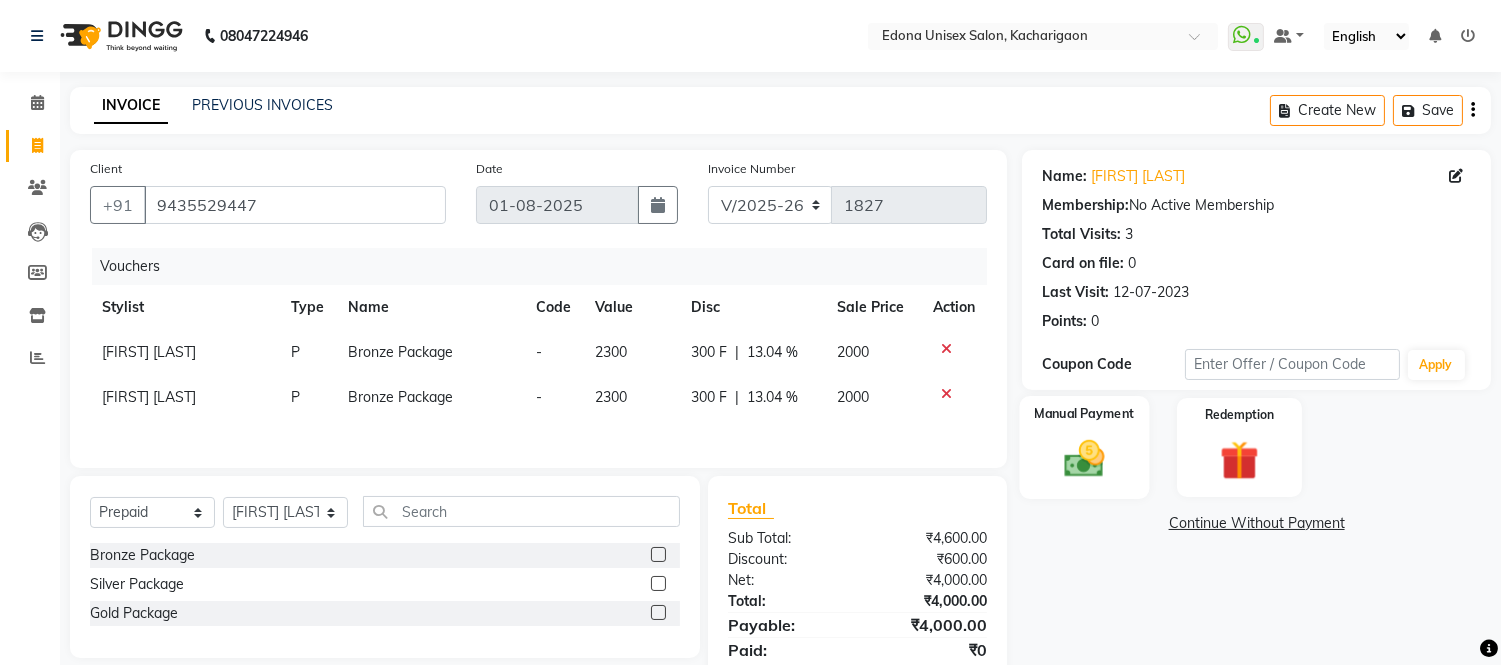 click 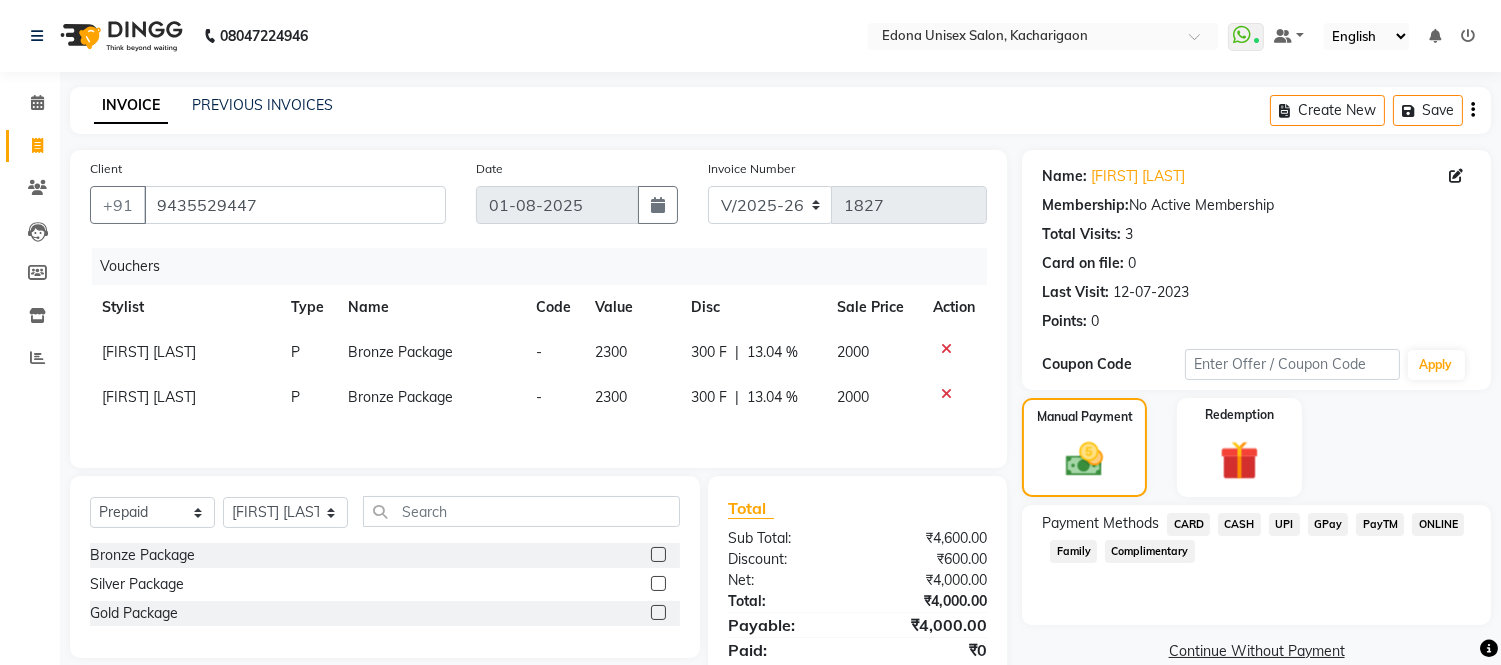 click on "UPI" 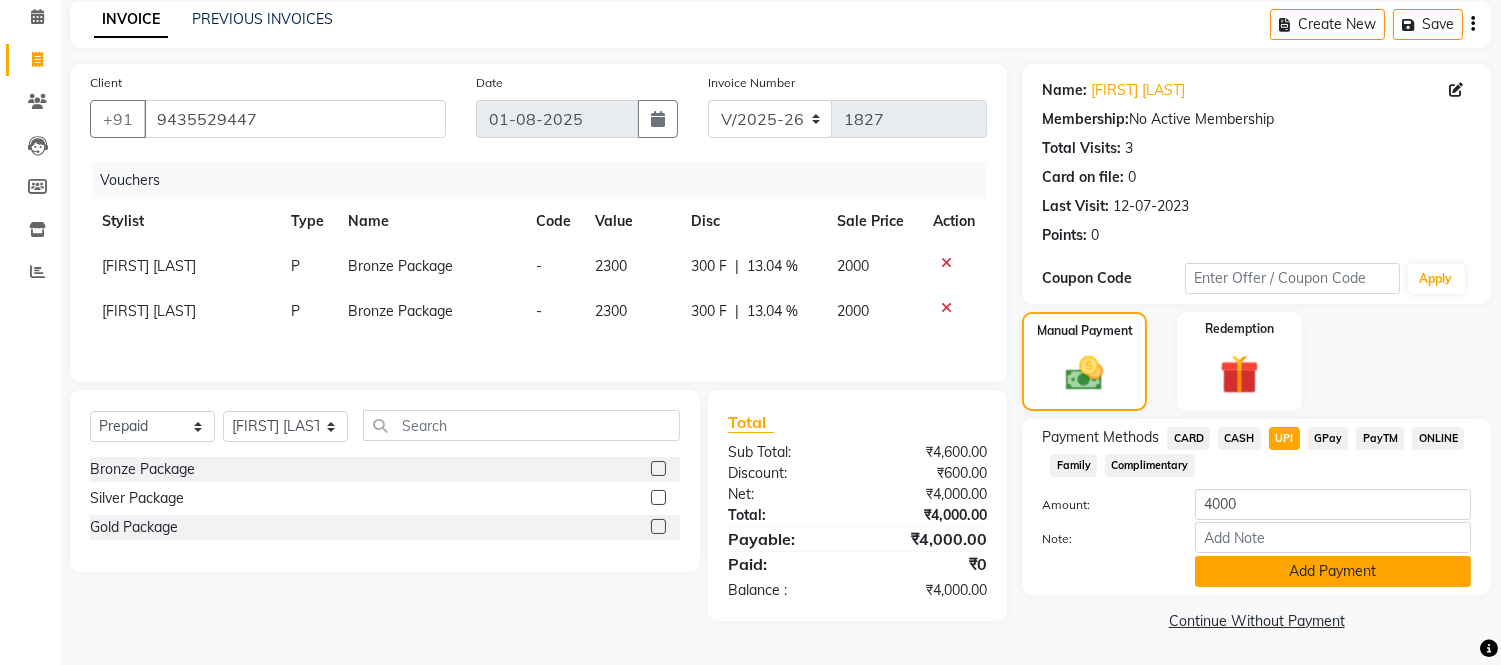 click on "Add Payment" 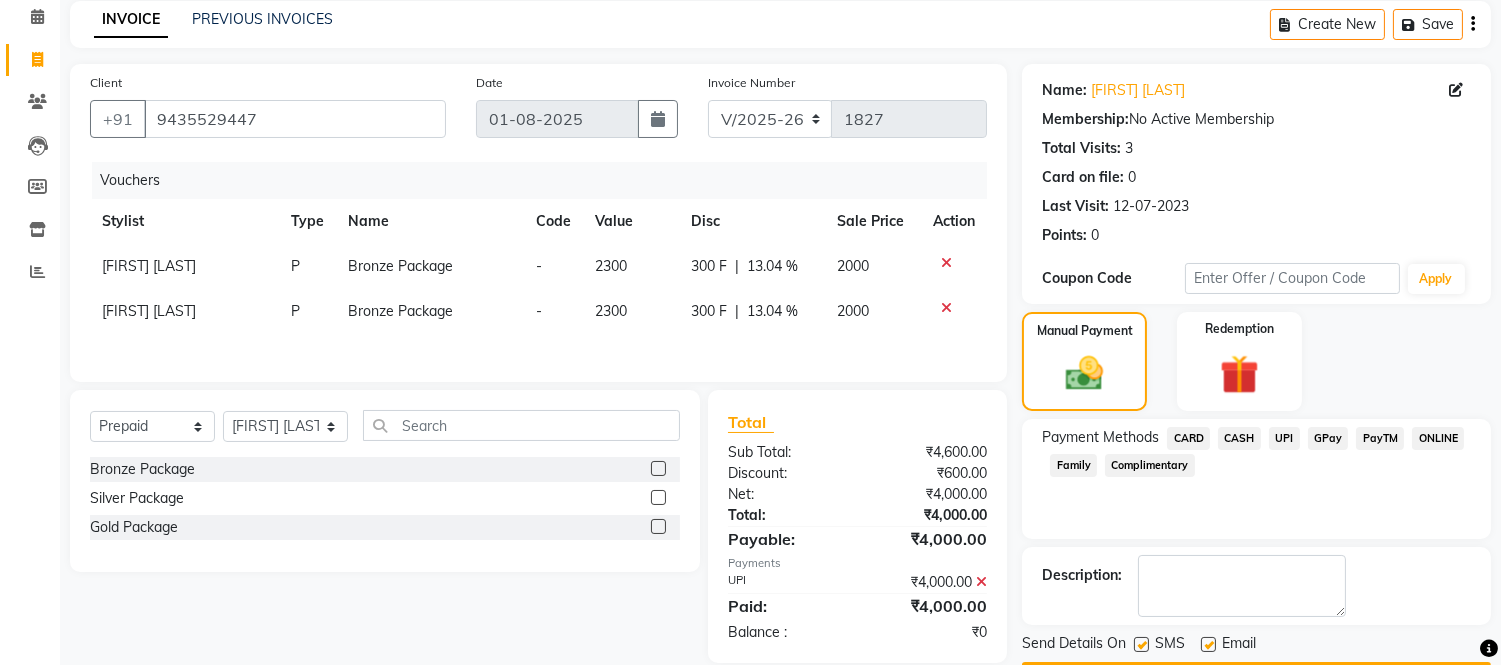 scroll, scrollTop: 143, scrollLeft: 0, axis: vertical 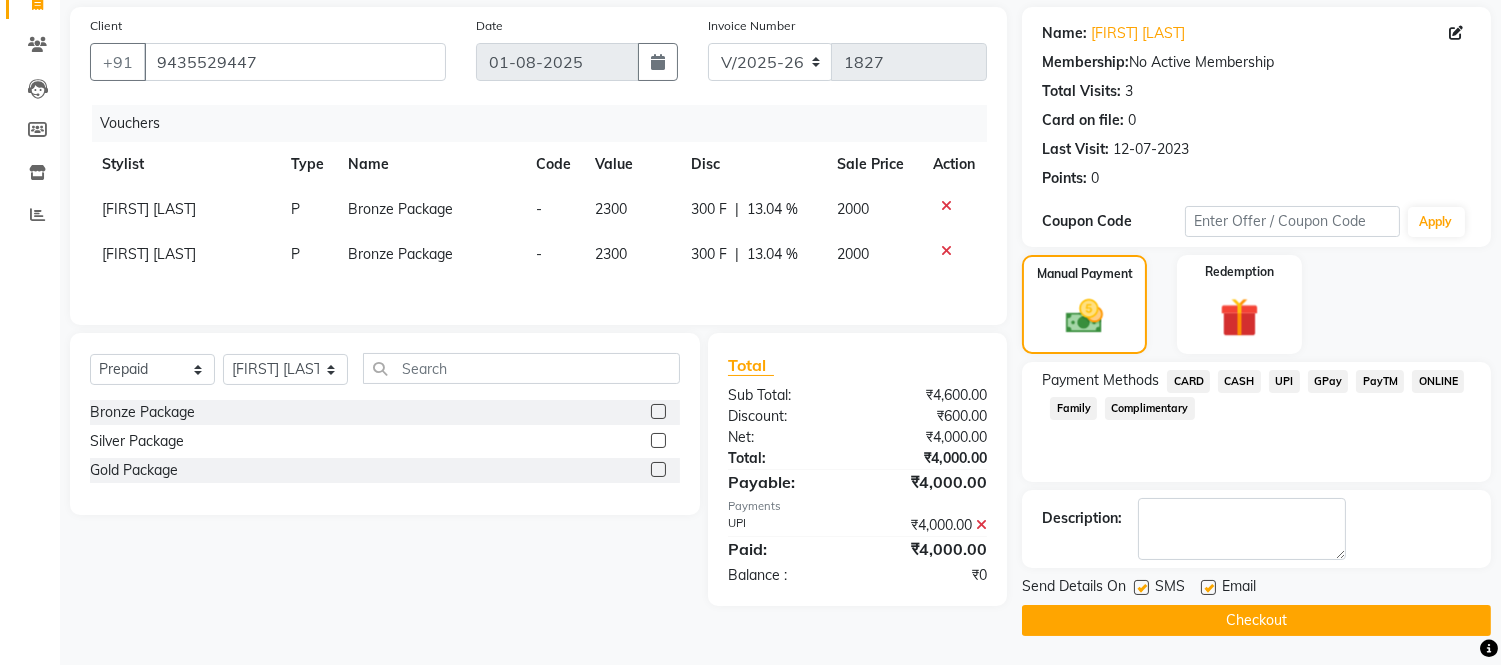 click 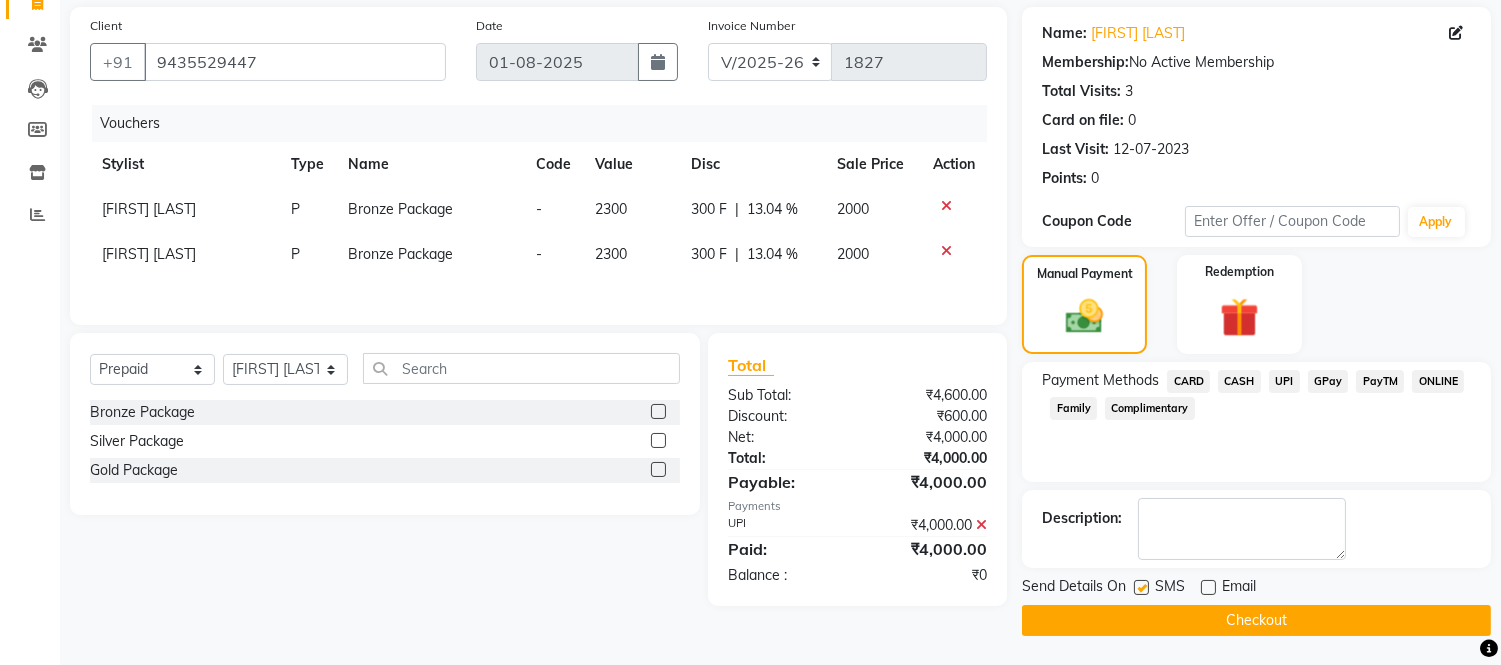 click 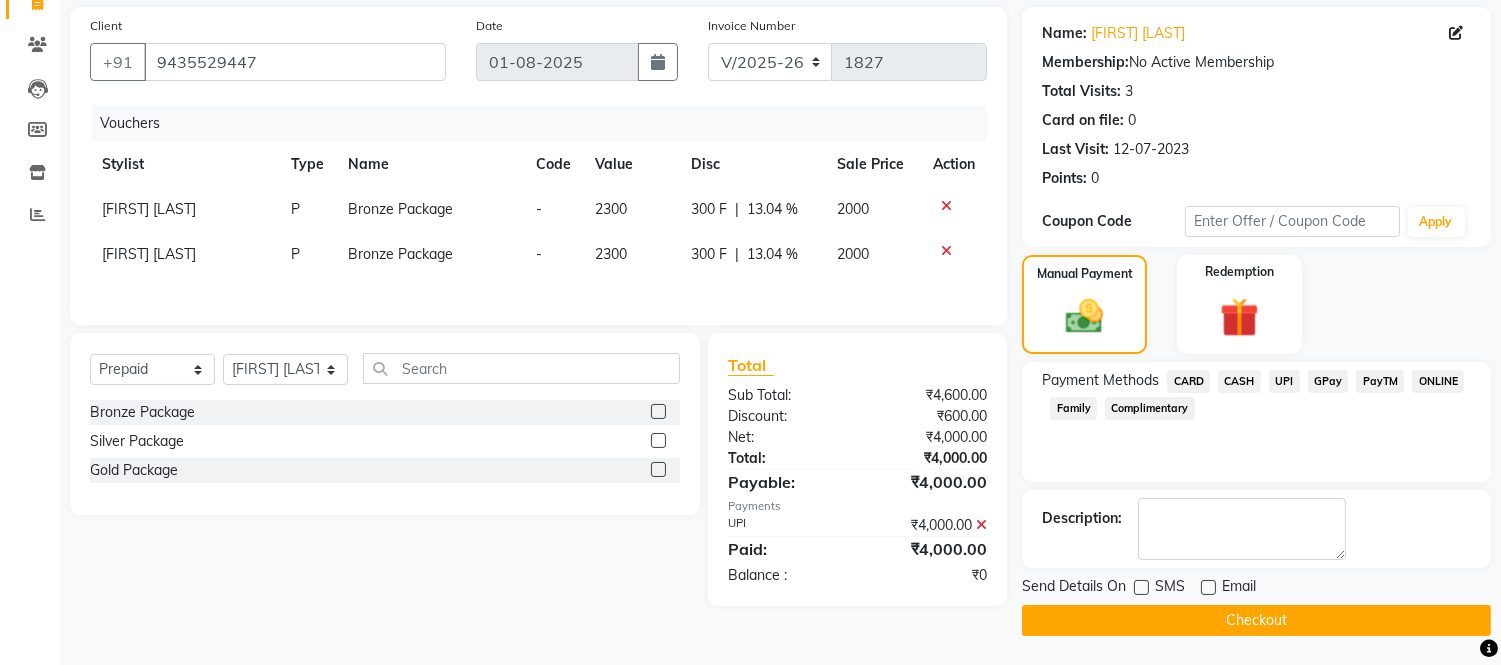 click on "Checkout" 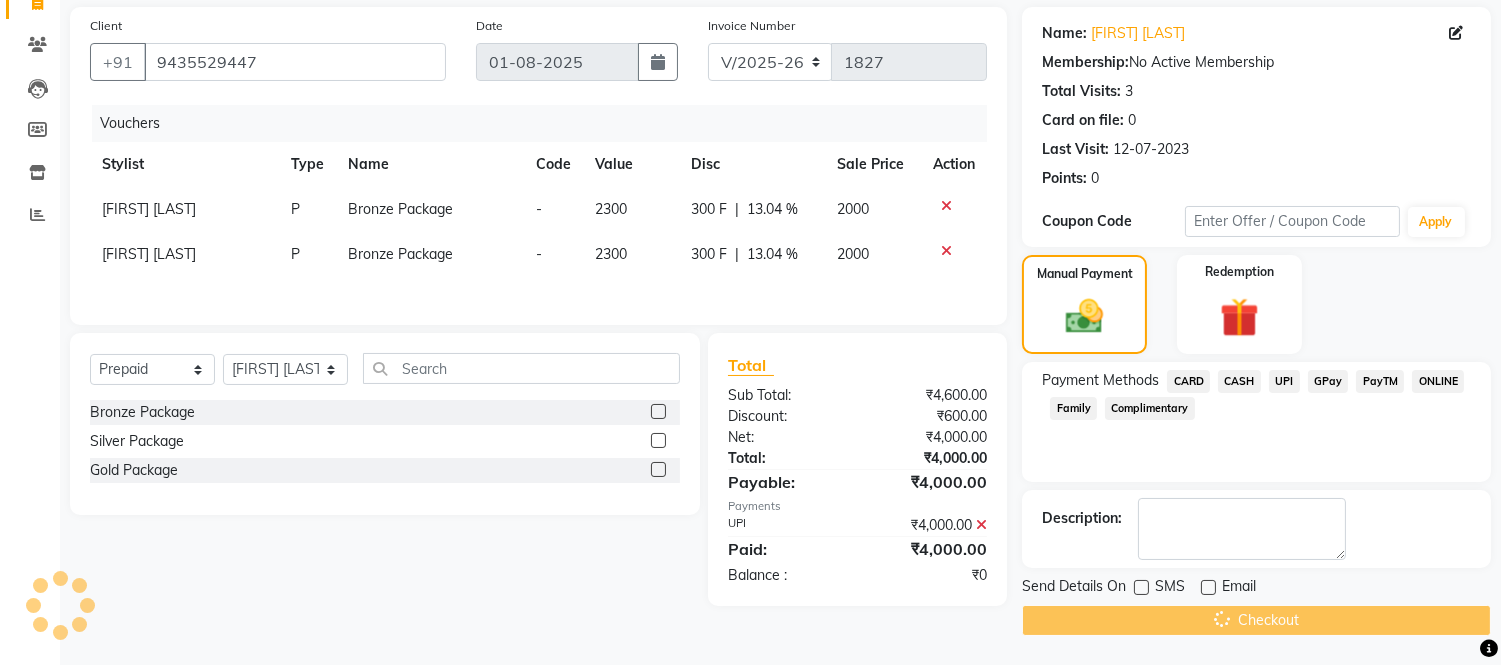 scroll, scrollTop: 0, scrollLeft: 0, axis: both 